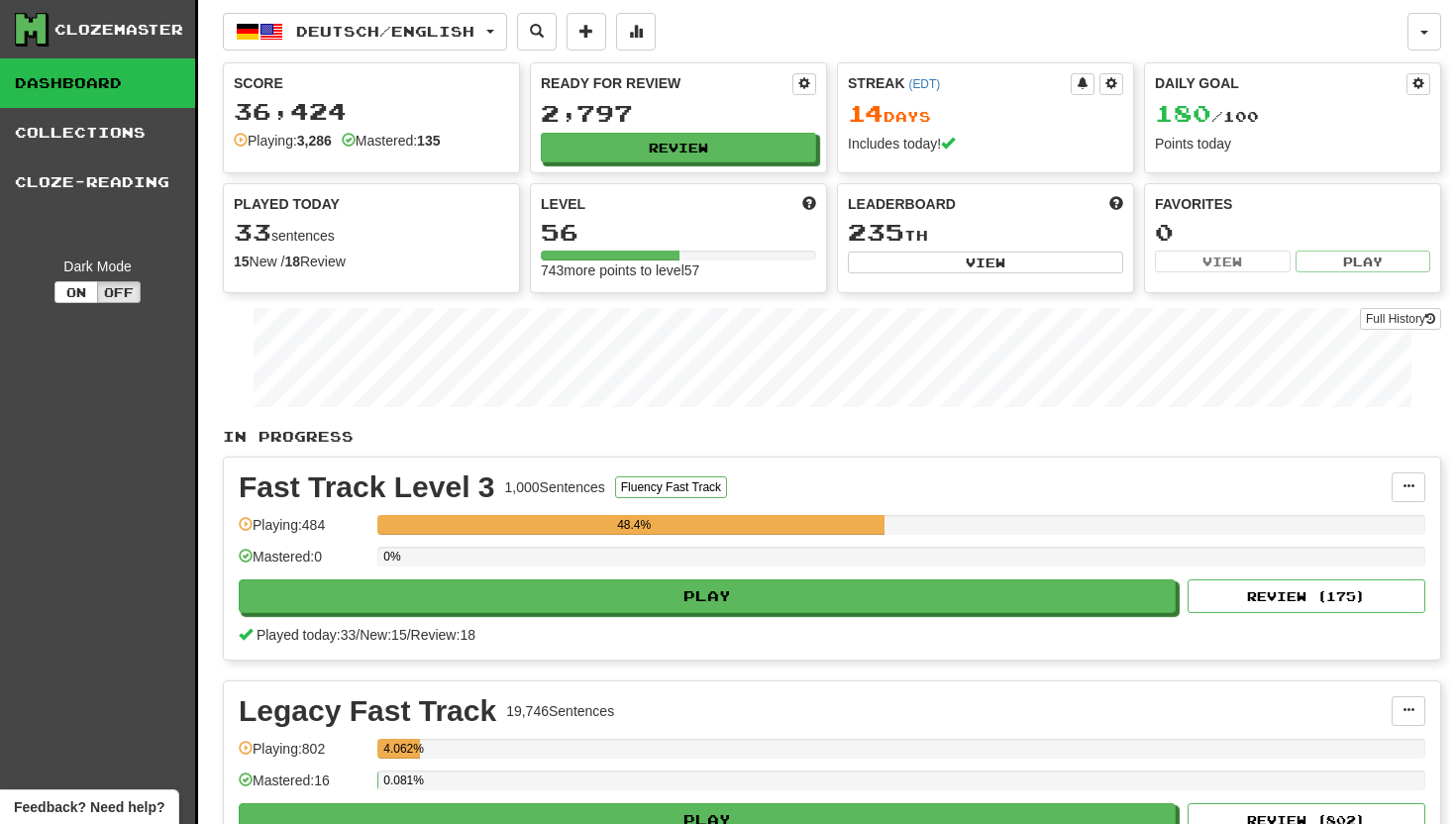 scroll, scrollTop: 0, scrollLeft: 0, axis: both 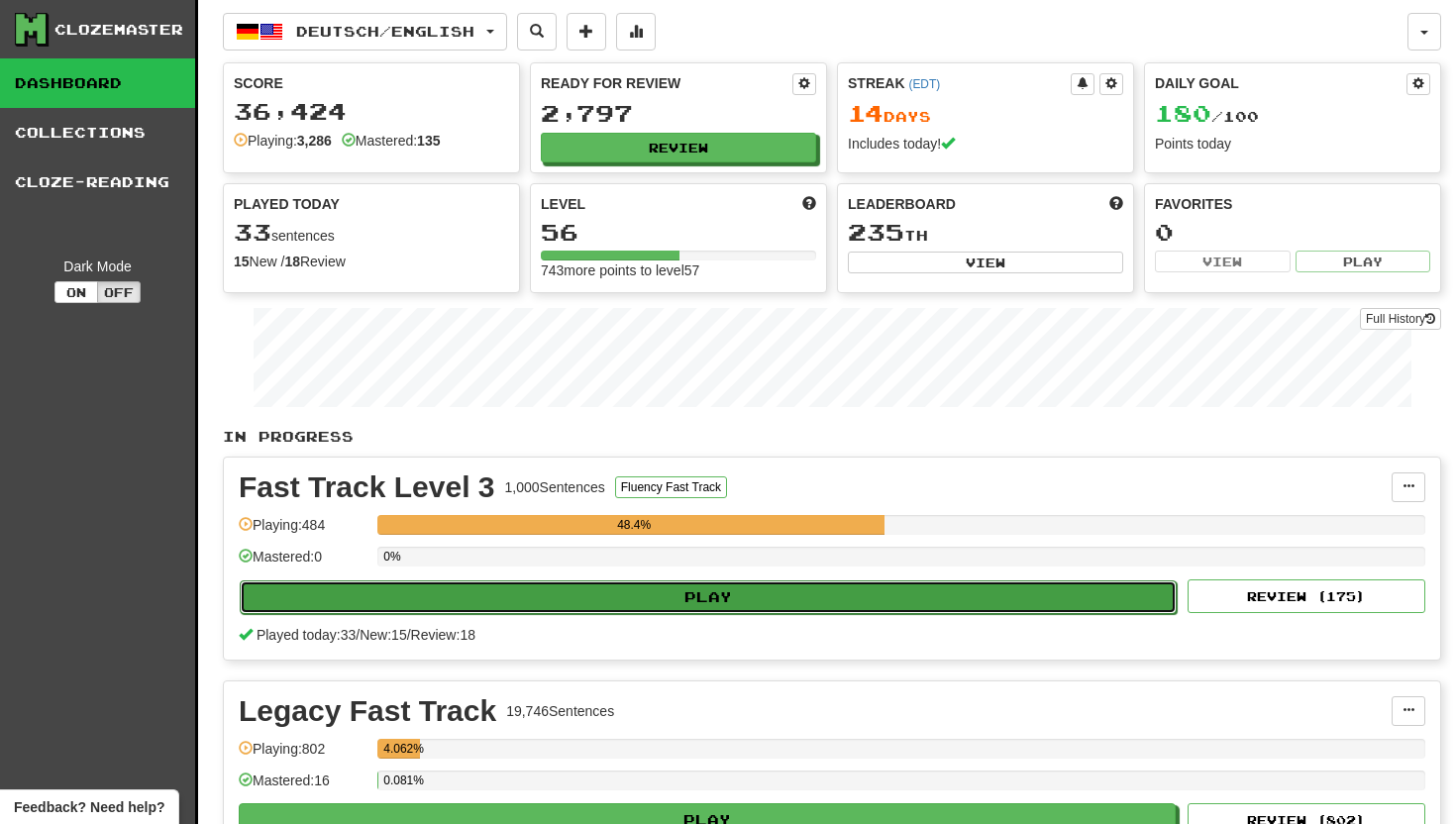 click on "Play" at bounding box center [708, 597] 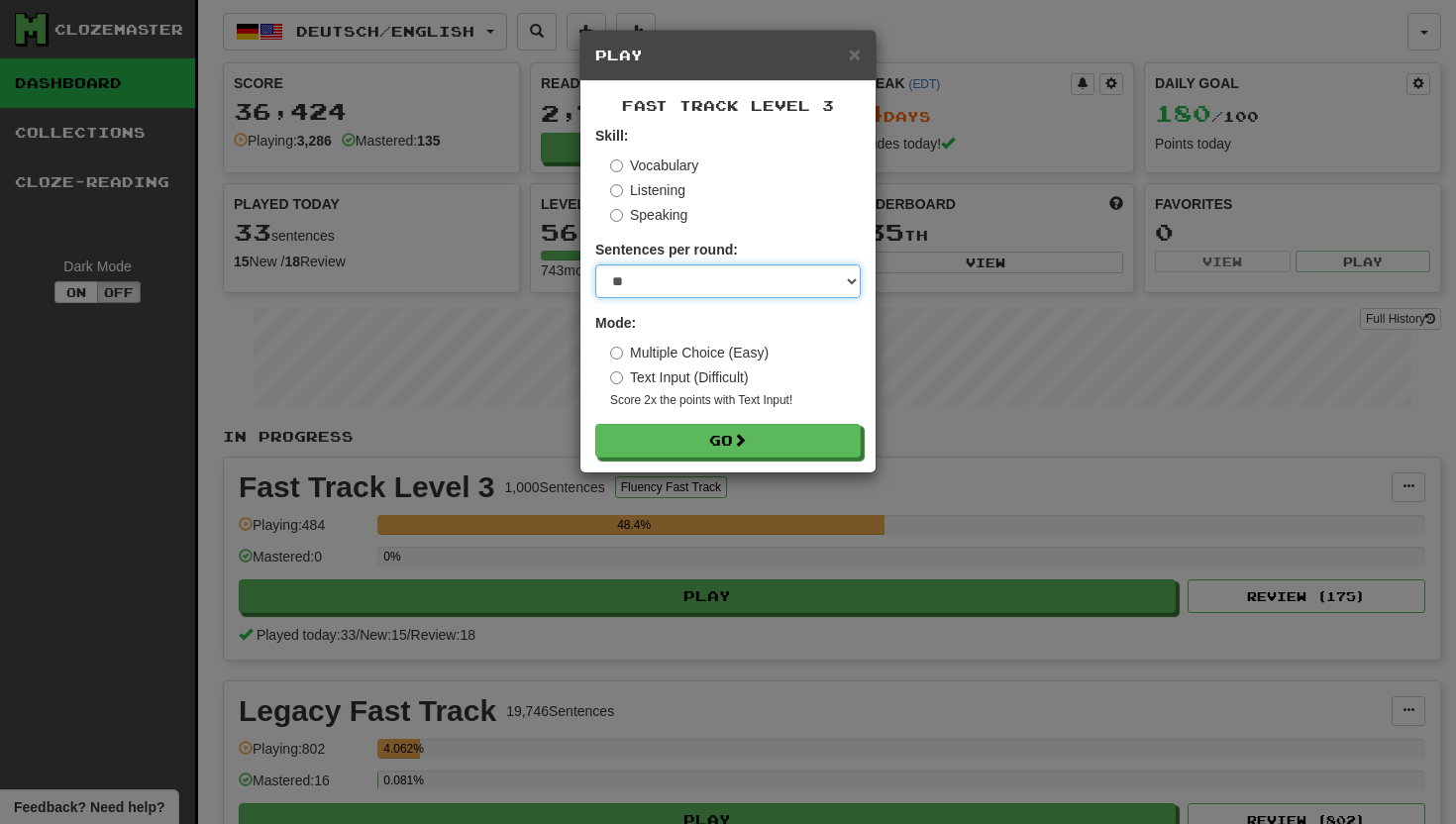 click on "* ** ** ** ** ** *** ********" at bounding box center (728, 281) 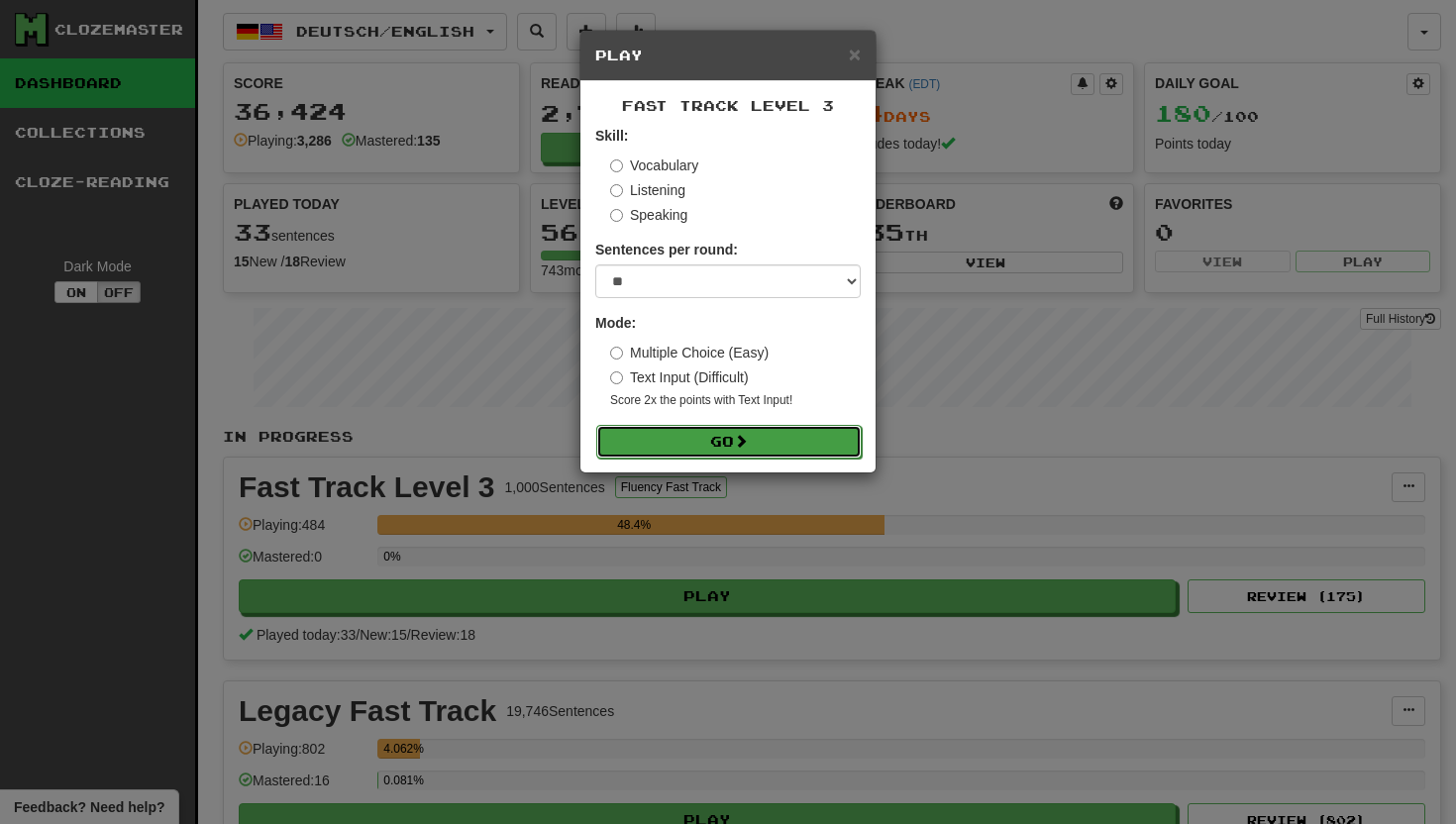 click on "Go" at bounding box center (729, 442) 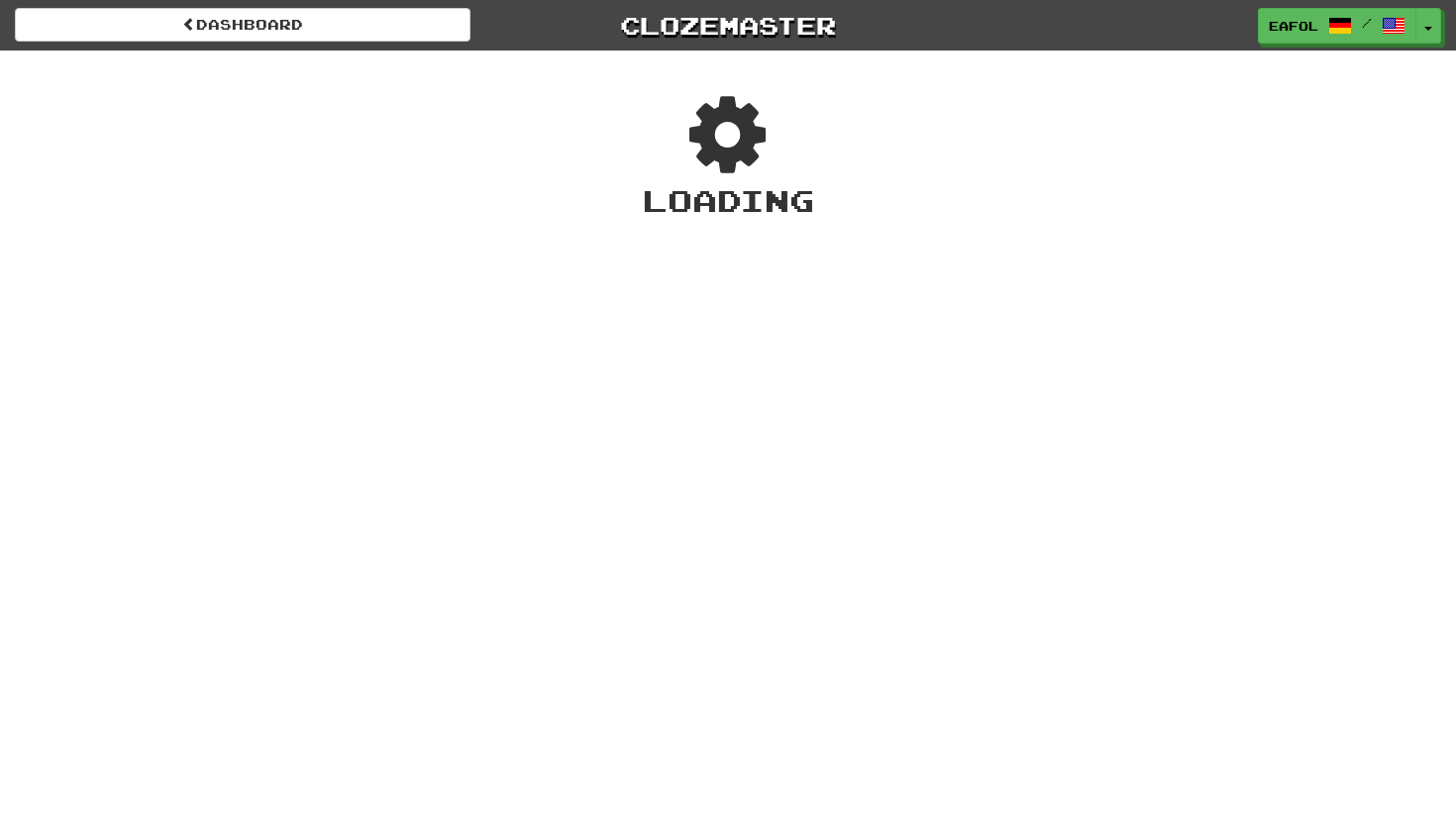 scroll, scrollTop: 0, scrollLeft: 0, axis: both 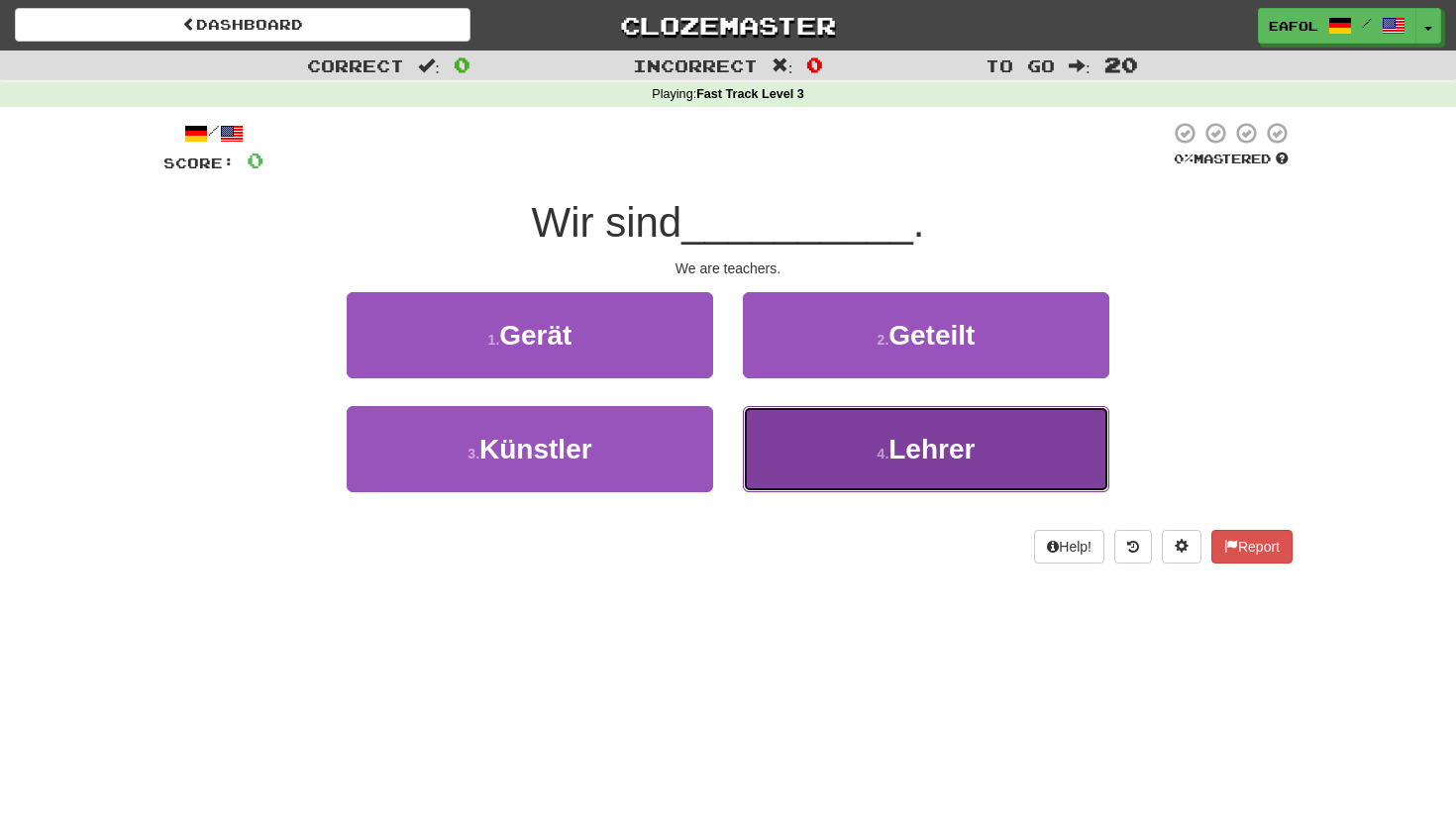 click on "4 .  Lehrer" at bounding box center (926, 449) 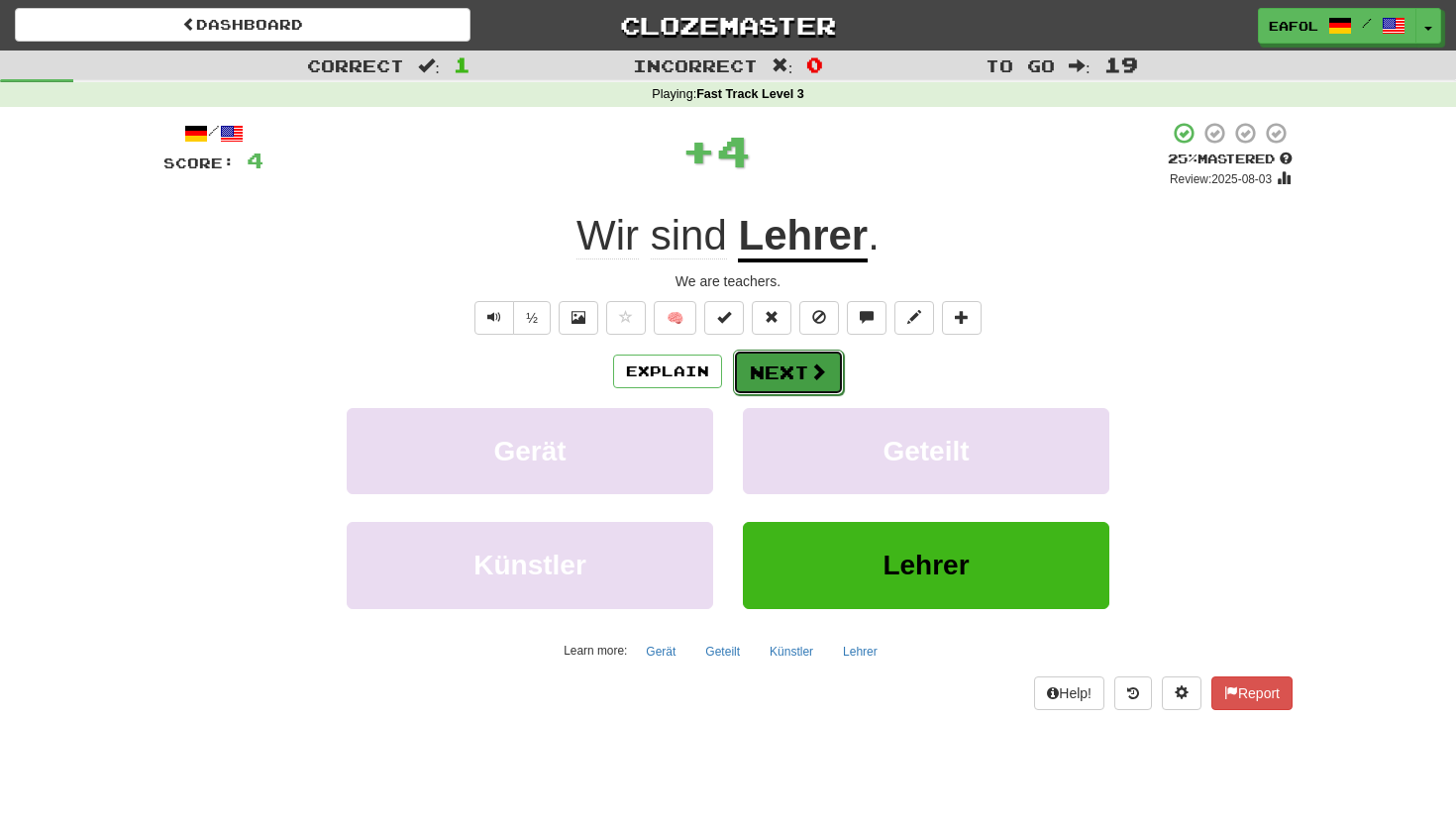 click on "Next" at bounding box center (788, 372) 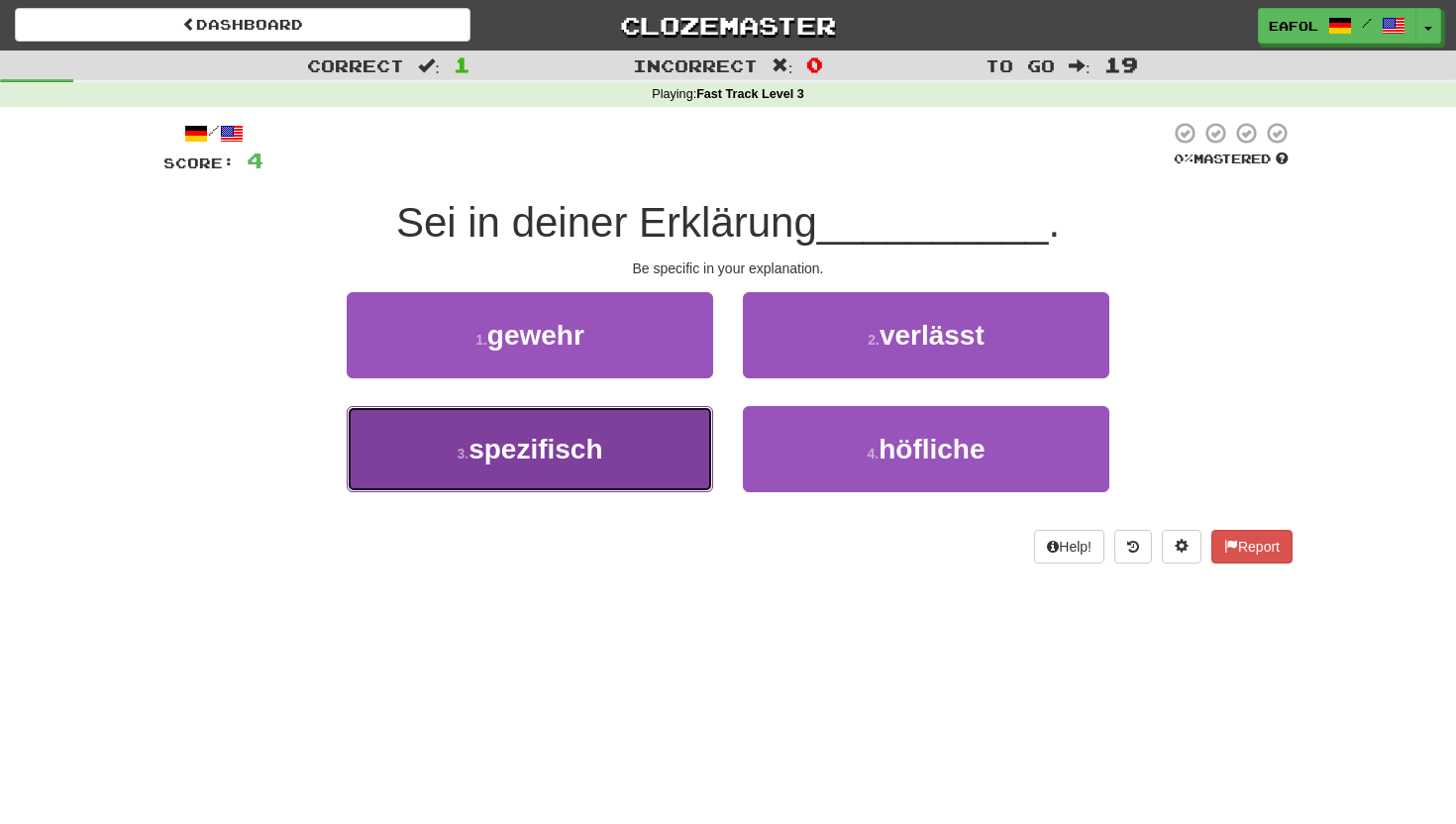 click on "3 .  spezifisch" at bounding box center [530, 449] 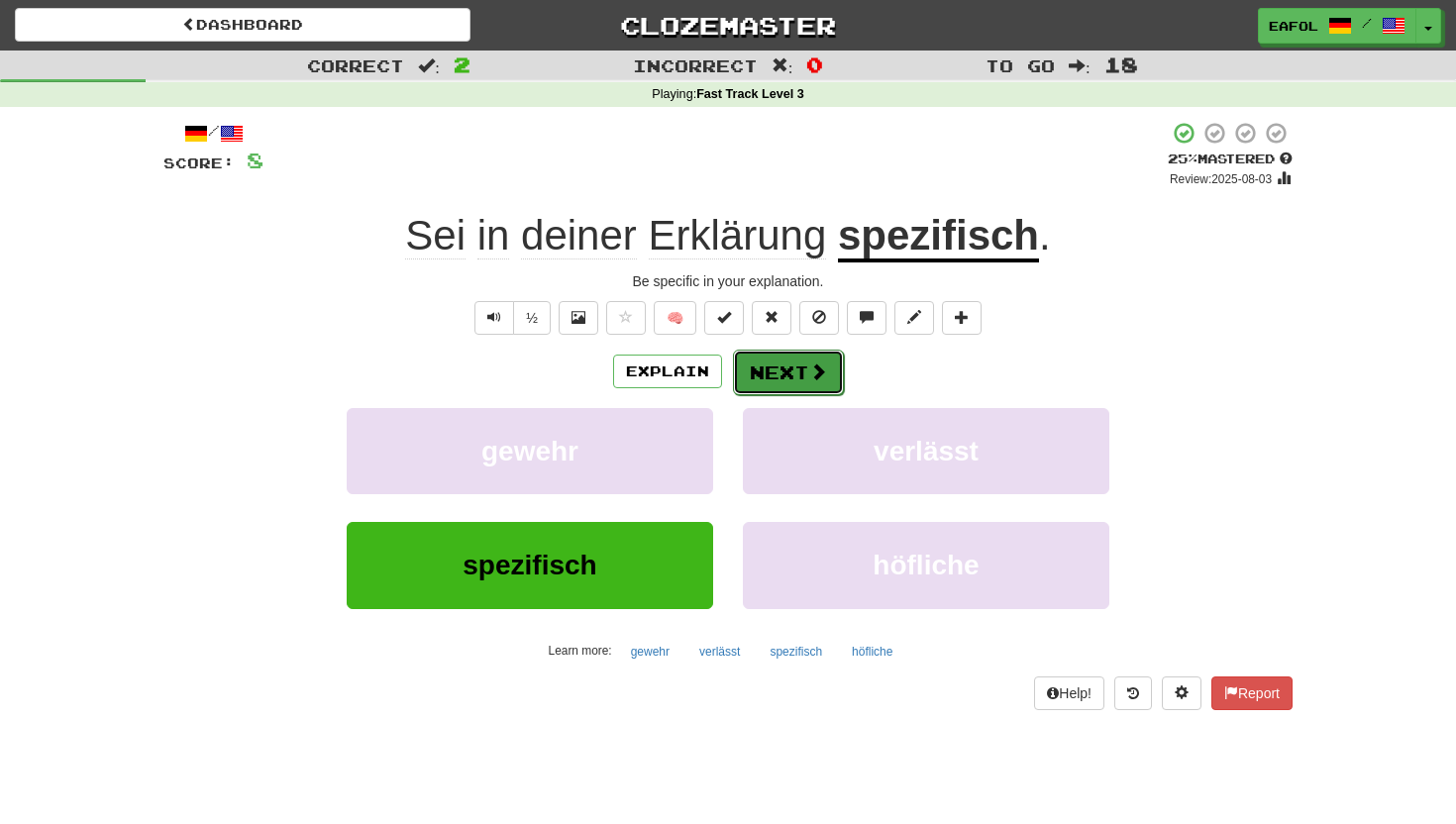 click on "Next" at bounding box center [788, 372] 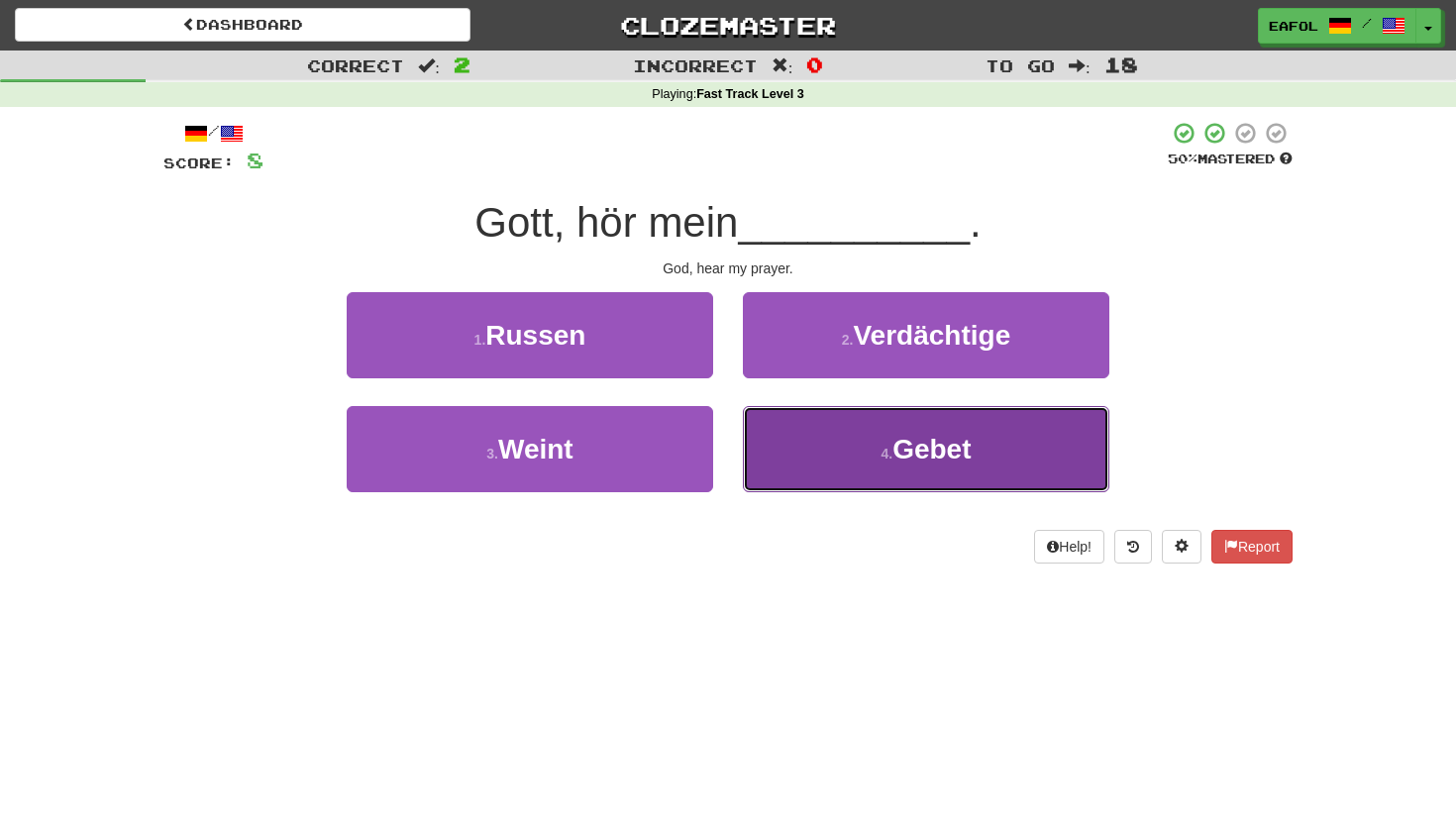 click on "4 .  Gebet" at bounding box center [926, 449] 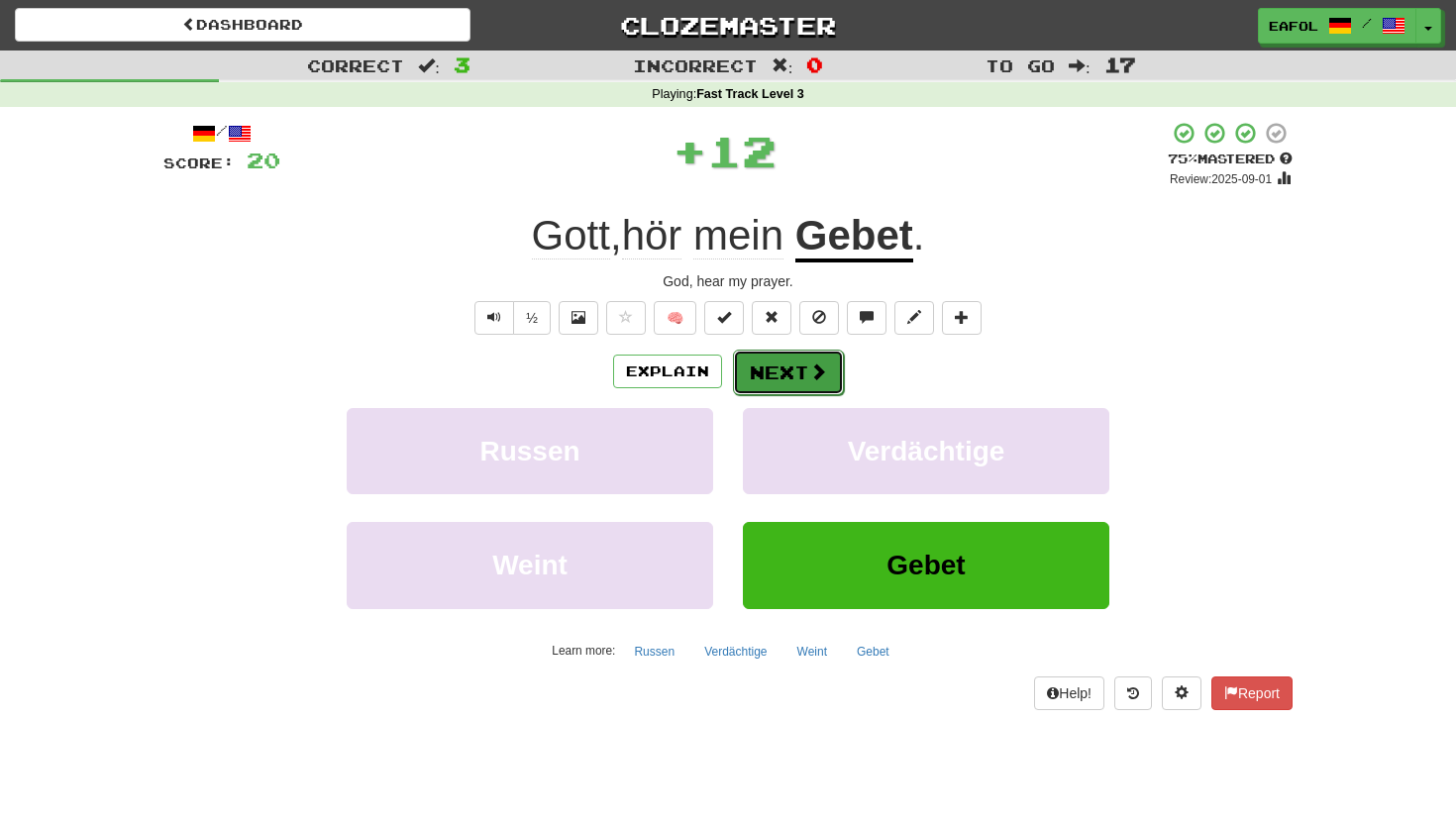 click on "Next" at bounding box center [788, 372] 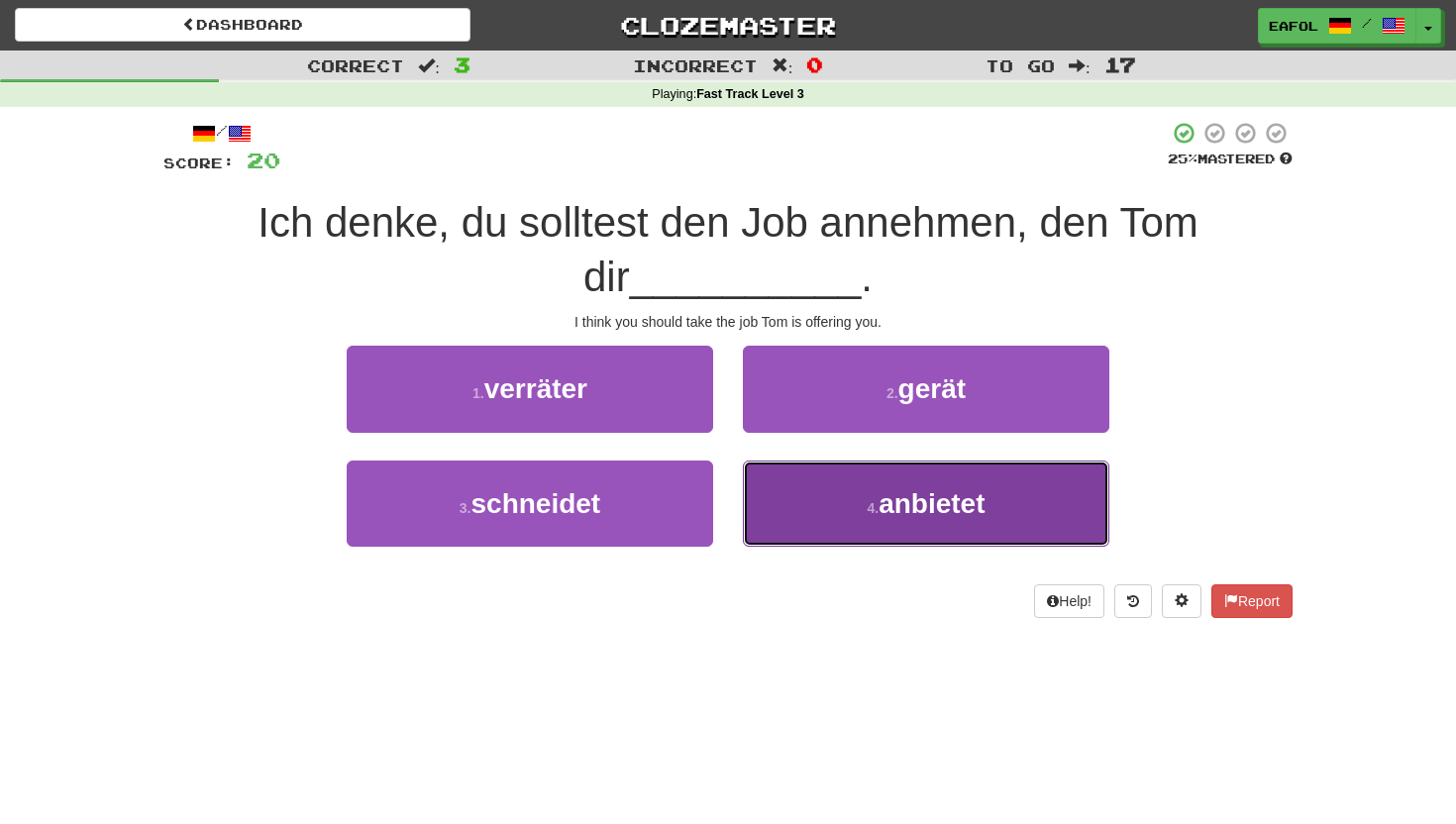 click on "4 .  anbietet" at bounding box center (926, 503) 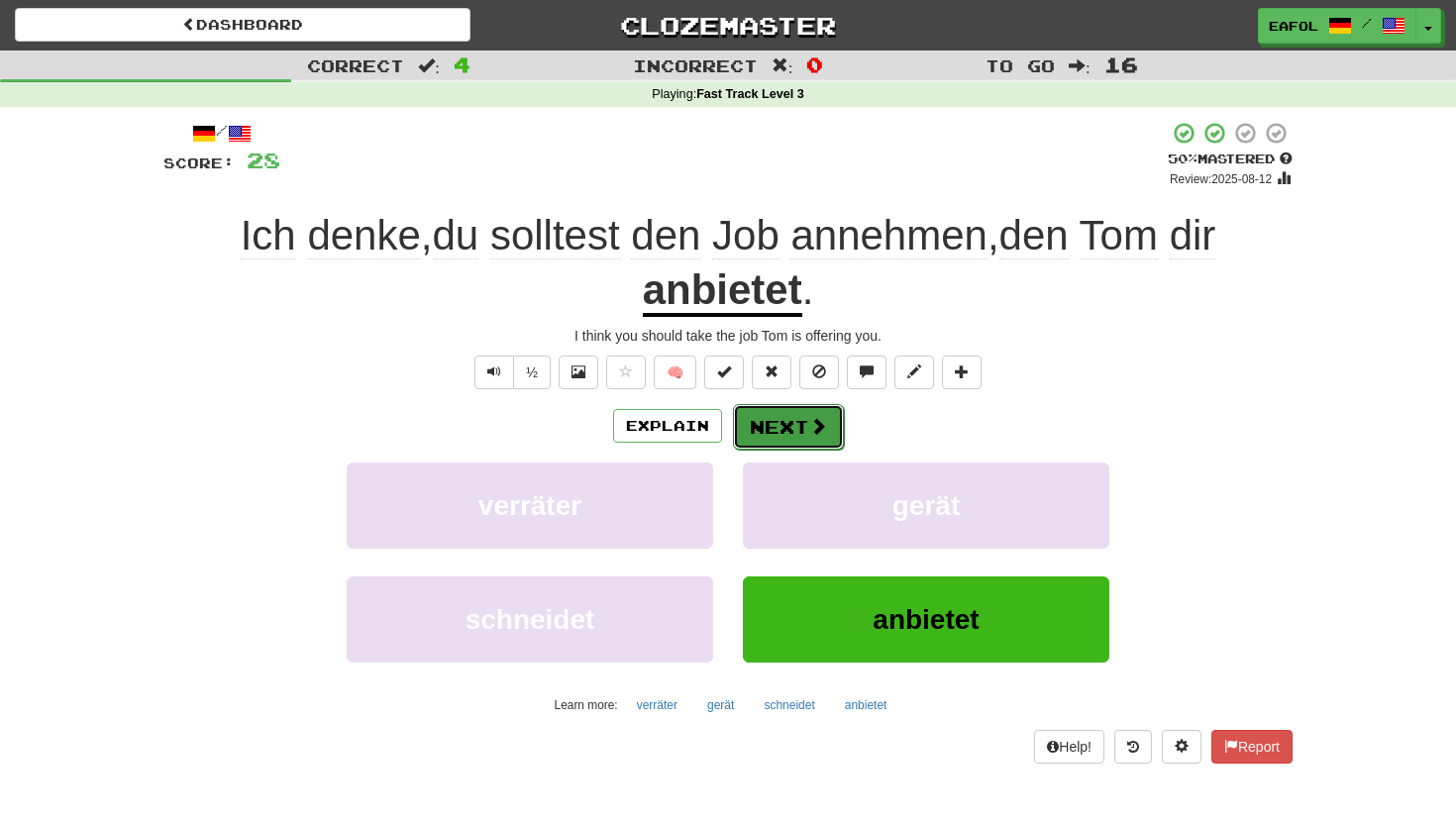 click on "Next" at bounding box center (788, 427) 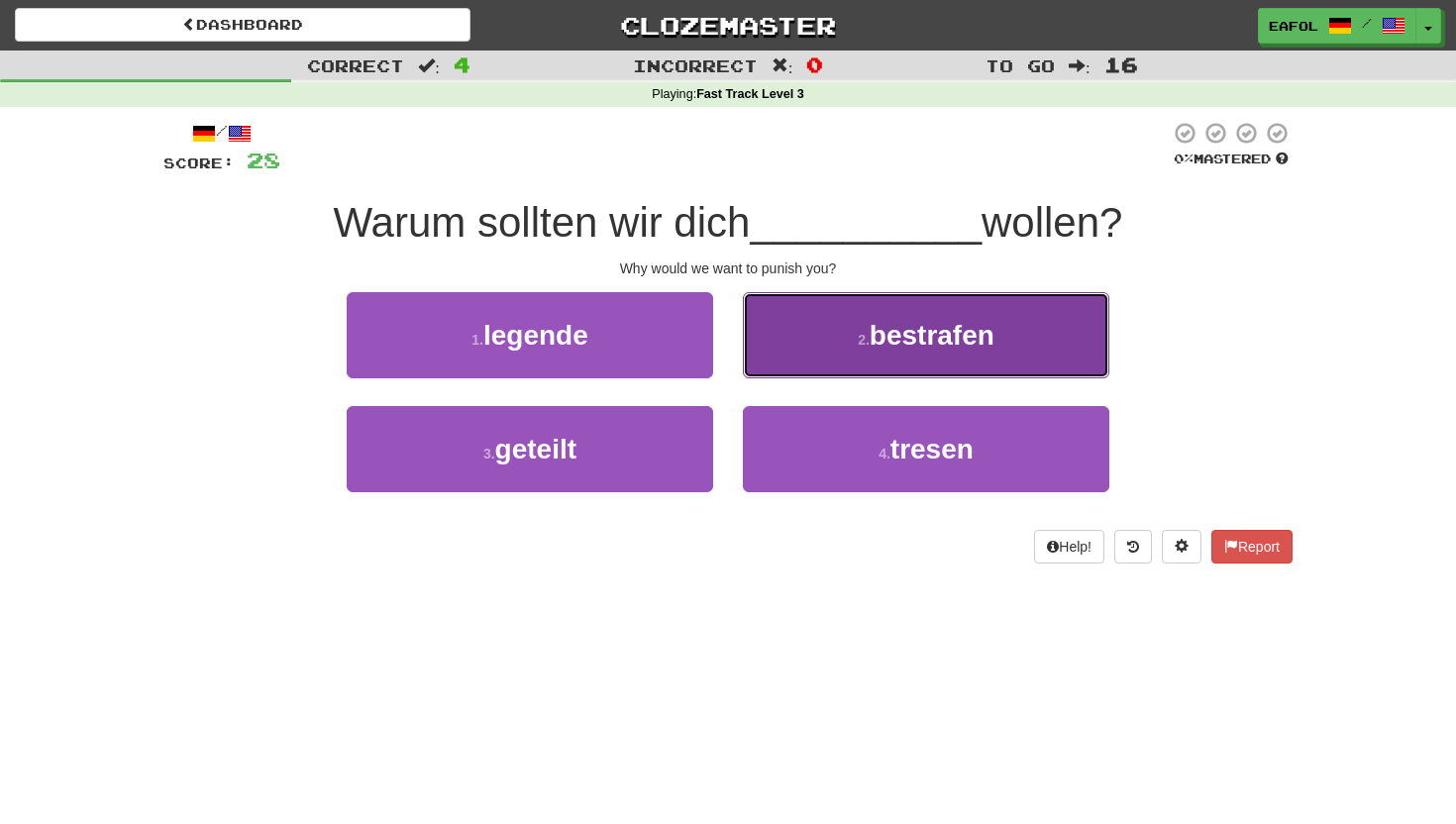 click on "2 .  bestrafen" at bounding box center [926, 335] 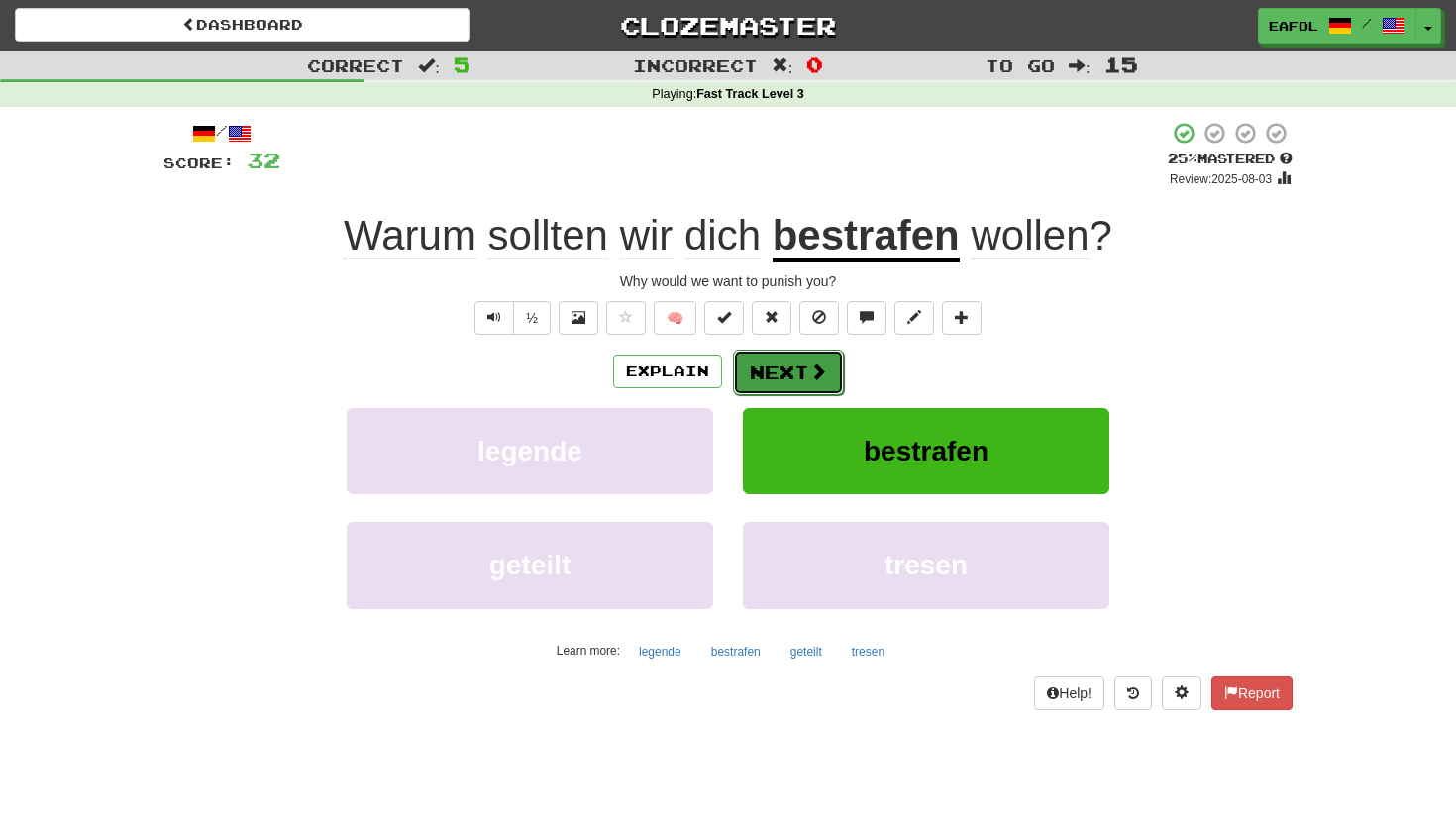 click on "Next" at bounding box center (788, 372) 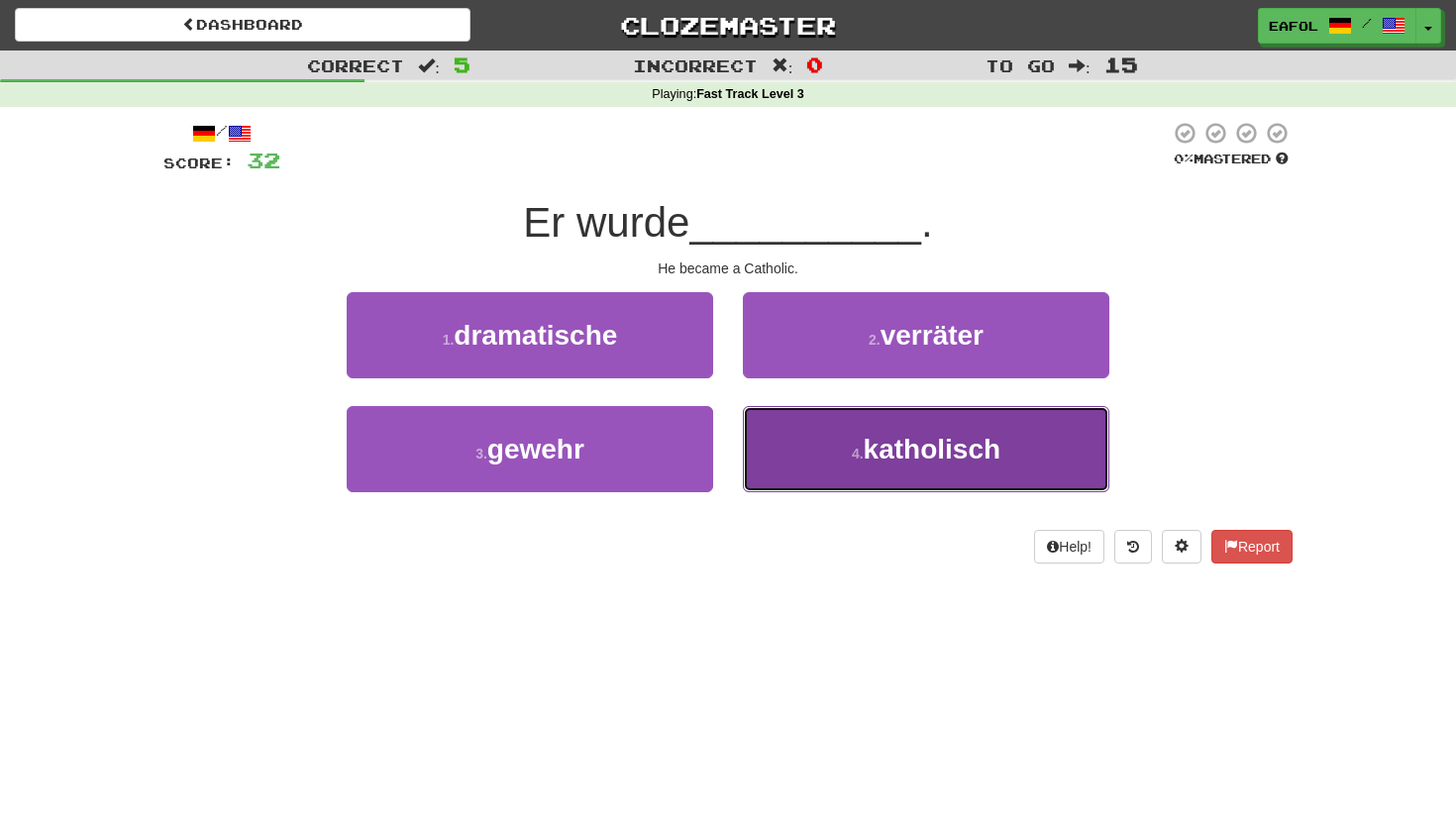 click on "4 .  katholisch" at bounding box center [926, 449] 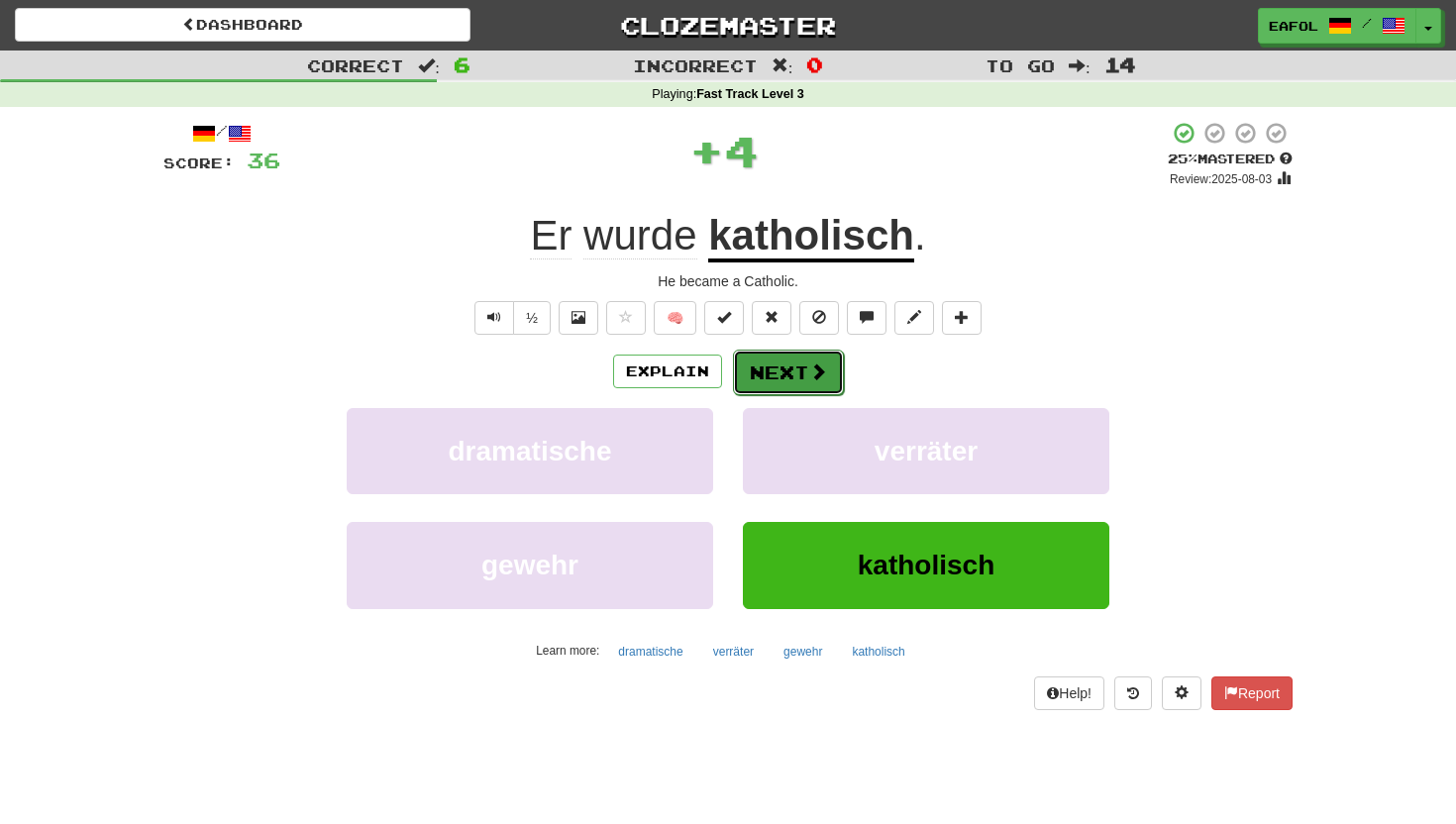 click on "Next" at bounding box center (788, 372) 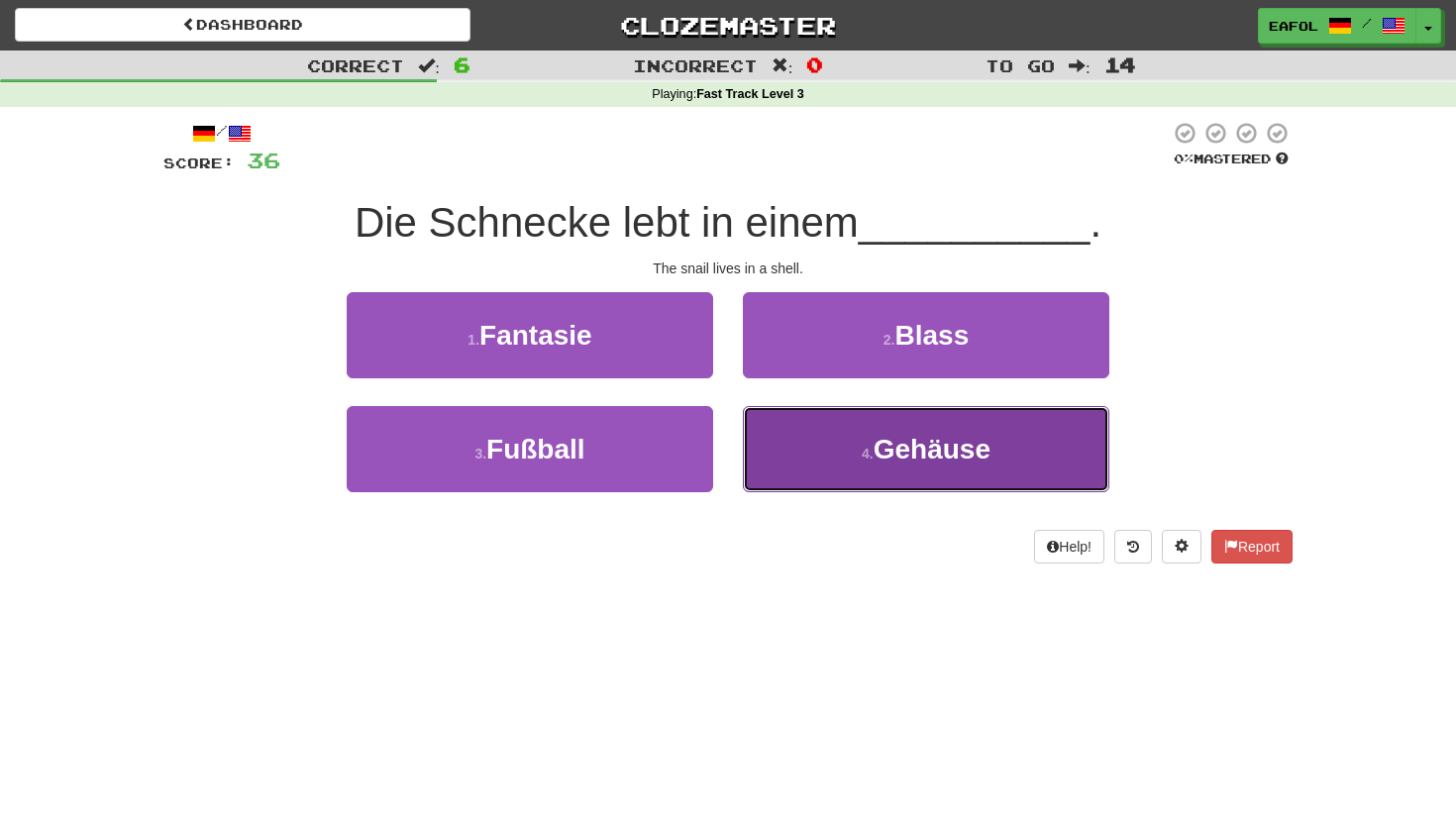 click on "4 .  Gehäuse" at bounding box center [926, 449] 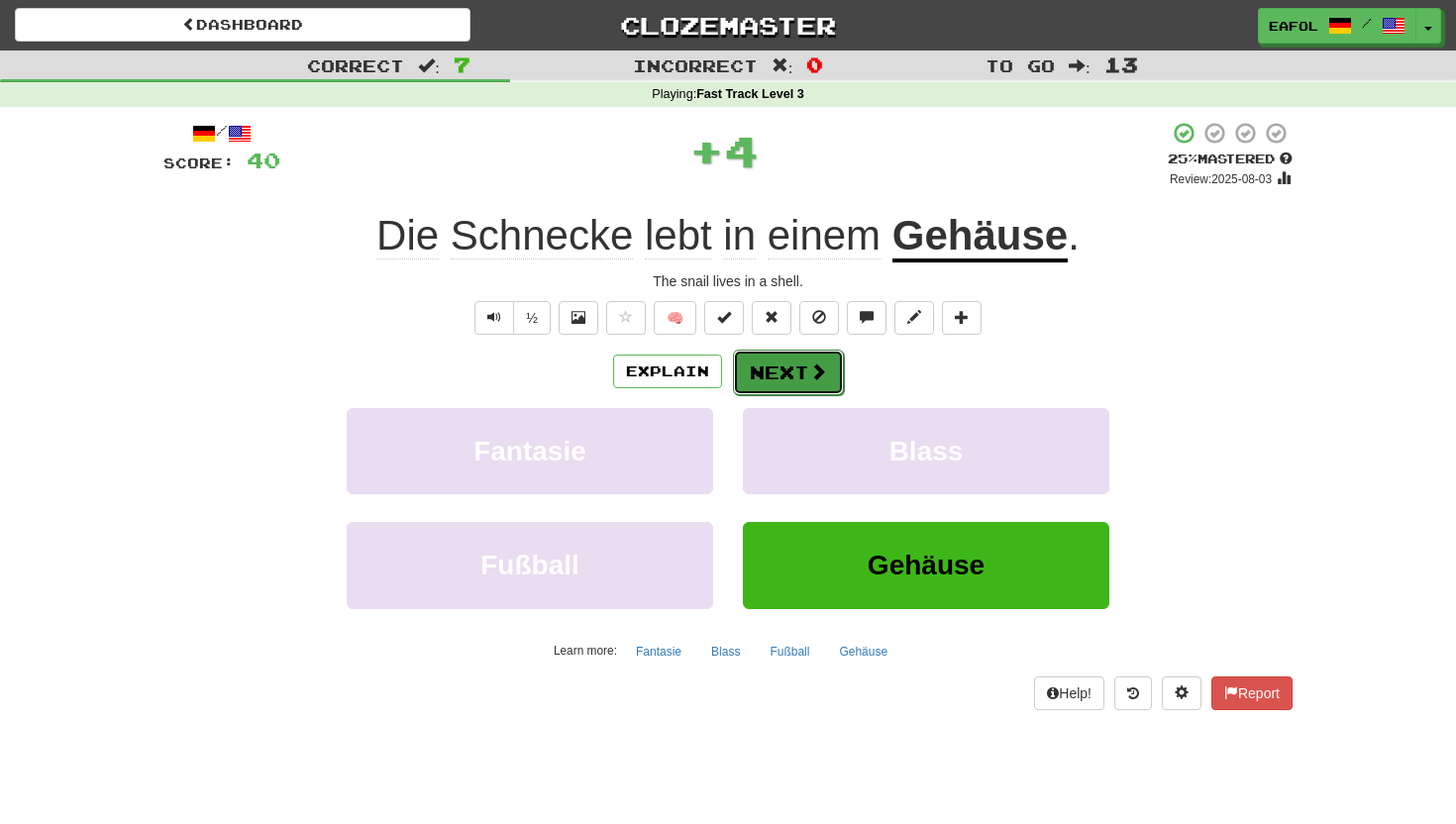 click on "Next" at bounding box center (788, 372) 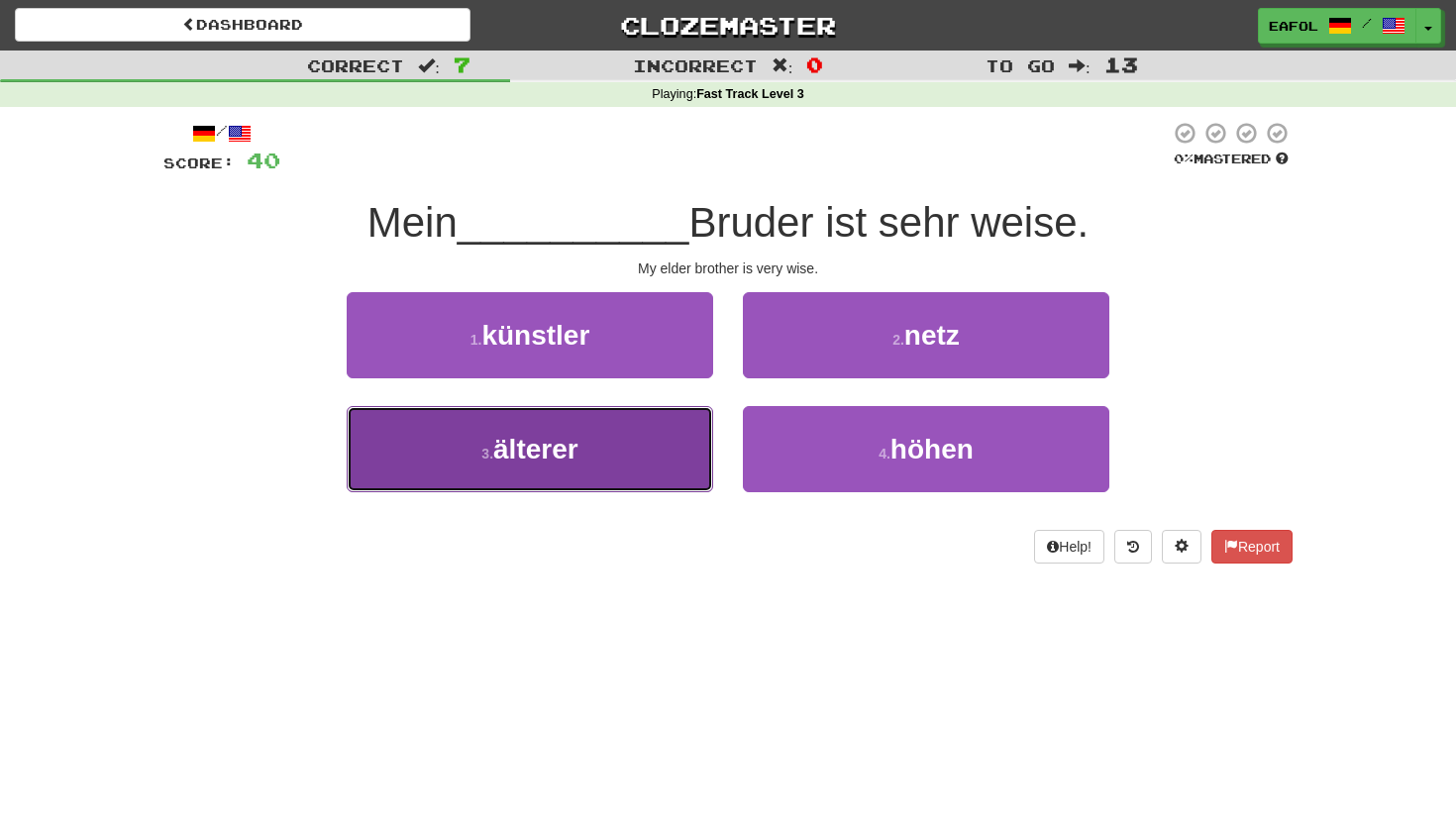 click on "3 .  älterer" at bounding box center [530, 449] 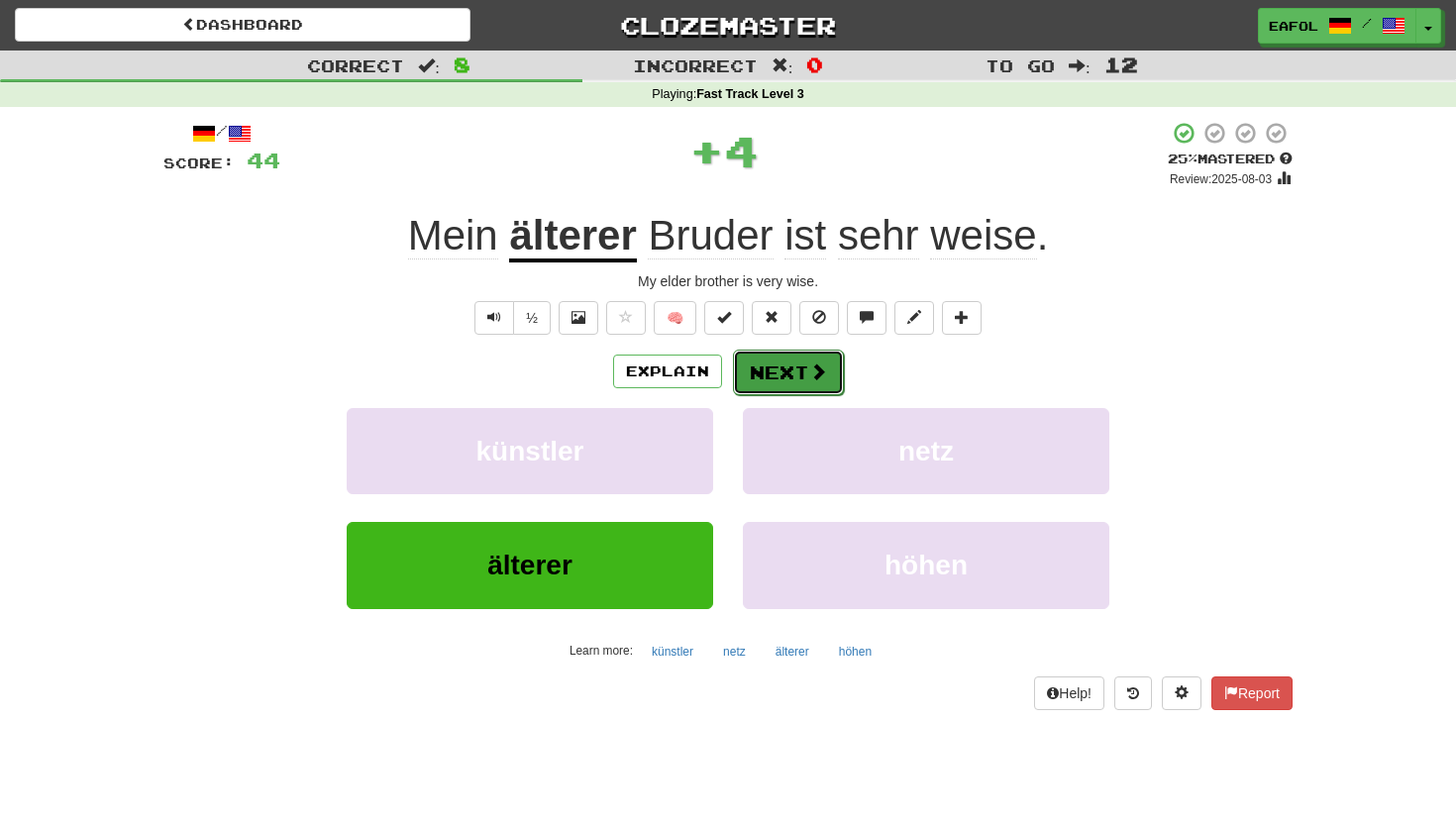 click on "Next" at bounding box center [788, 372] 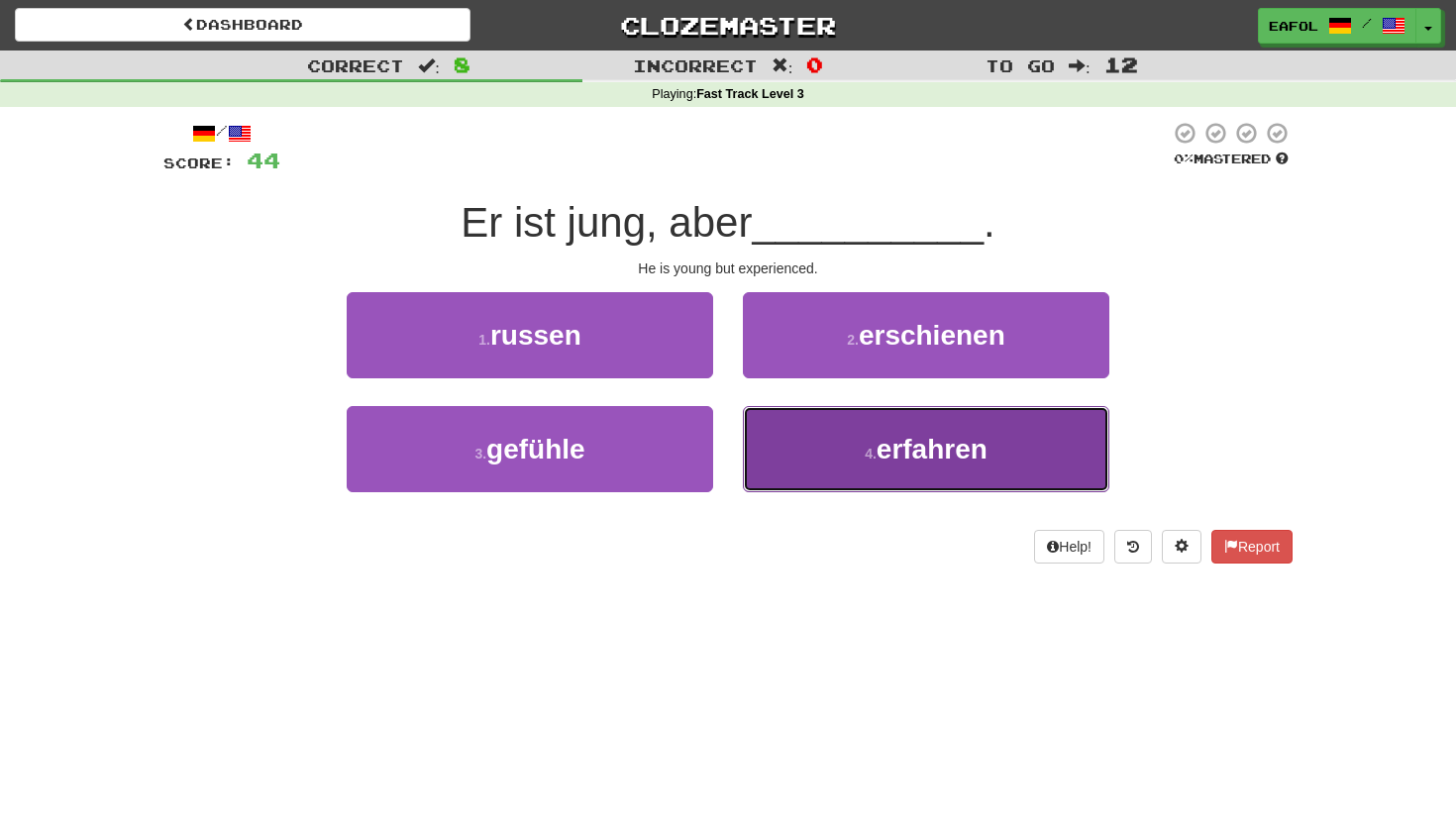 click on "4 .  erfahren" at bounding box center [926, 449] 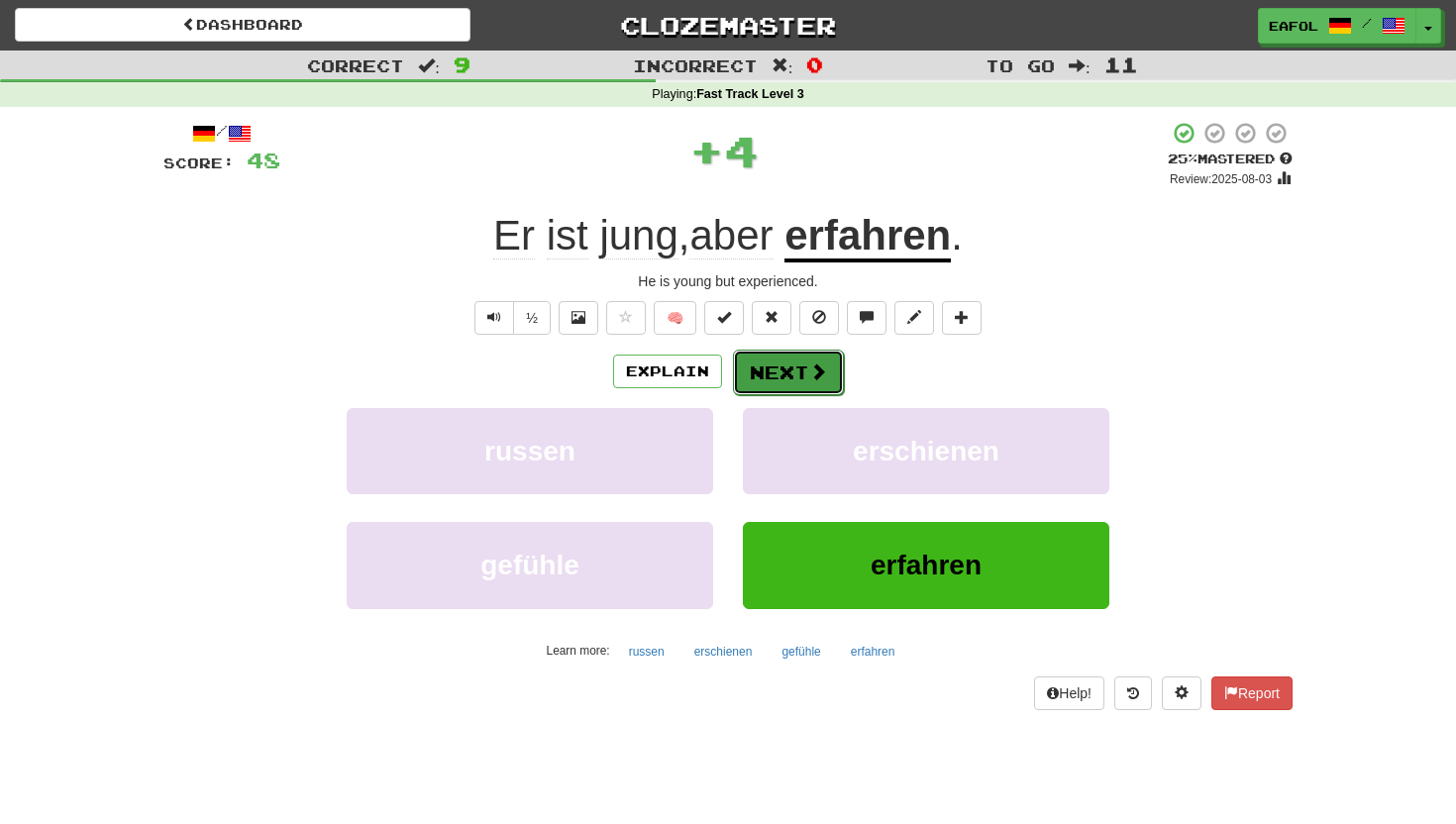 click at bounding box center [818, 371] 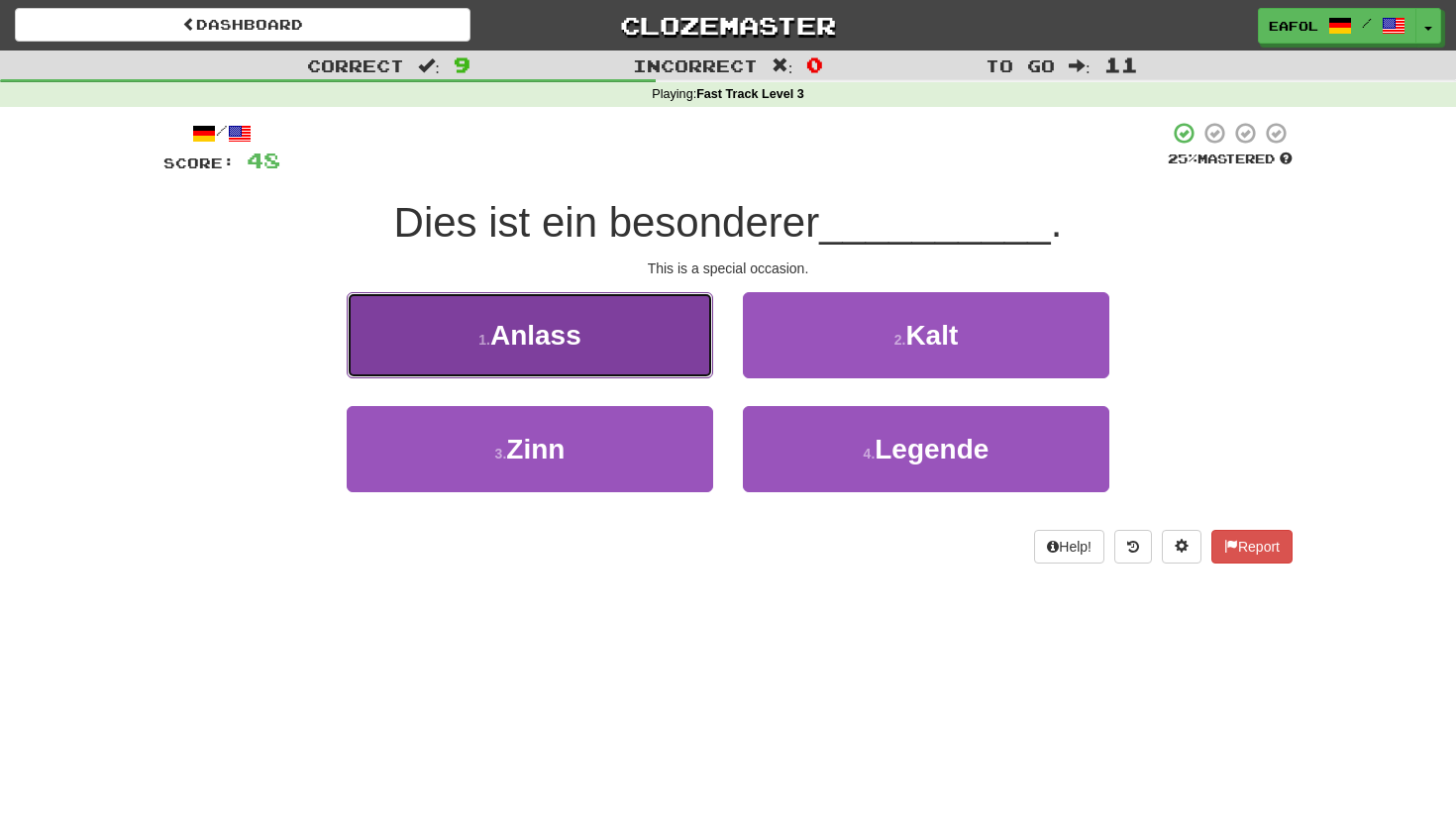 click on "1 .  Anlass" at bounding box center (530, 335) 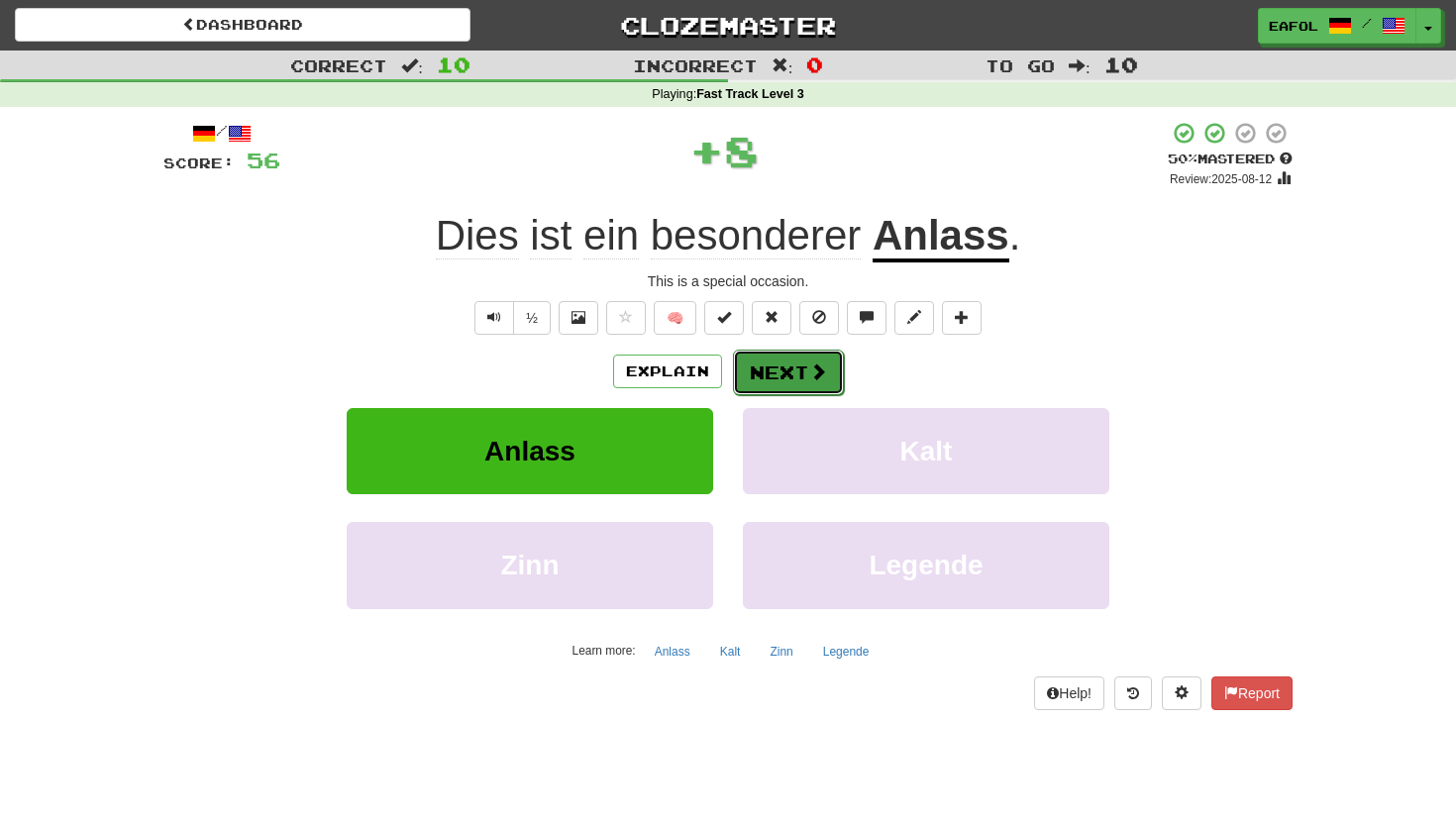 click on "Next" at bounding box center (788, 372) 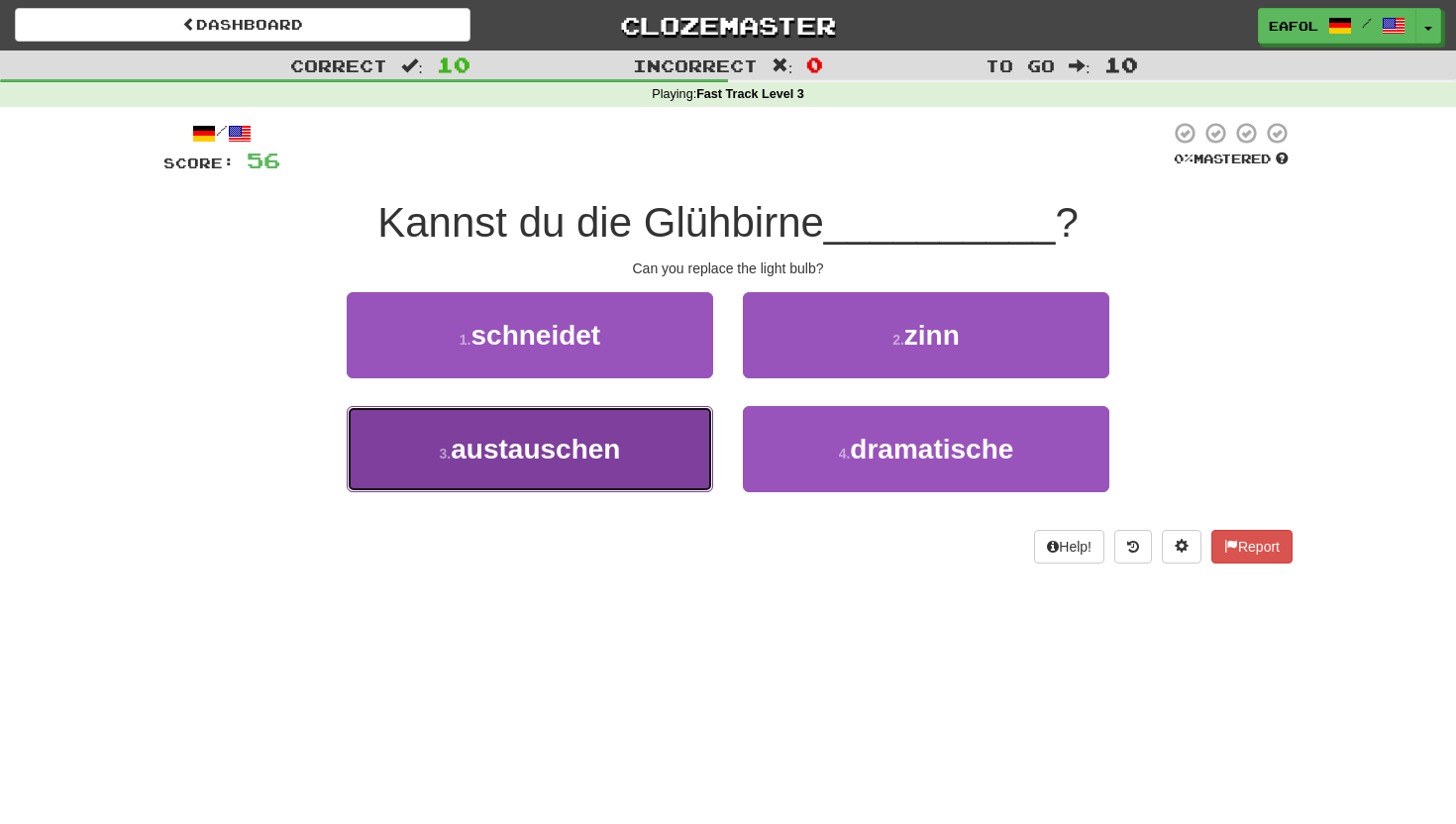 click on "3 .  austauschen" at bounding box center (530, 449) 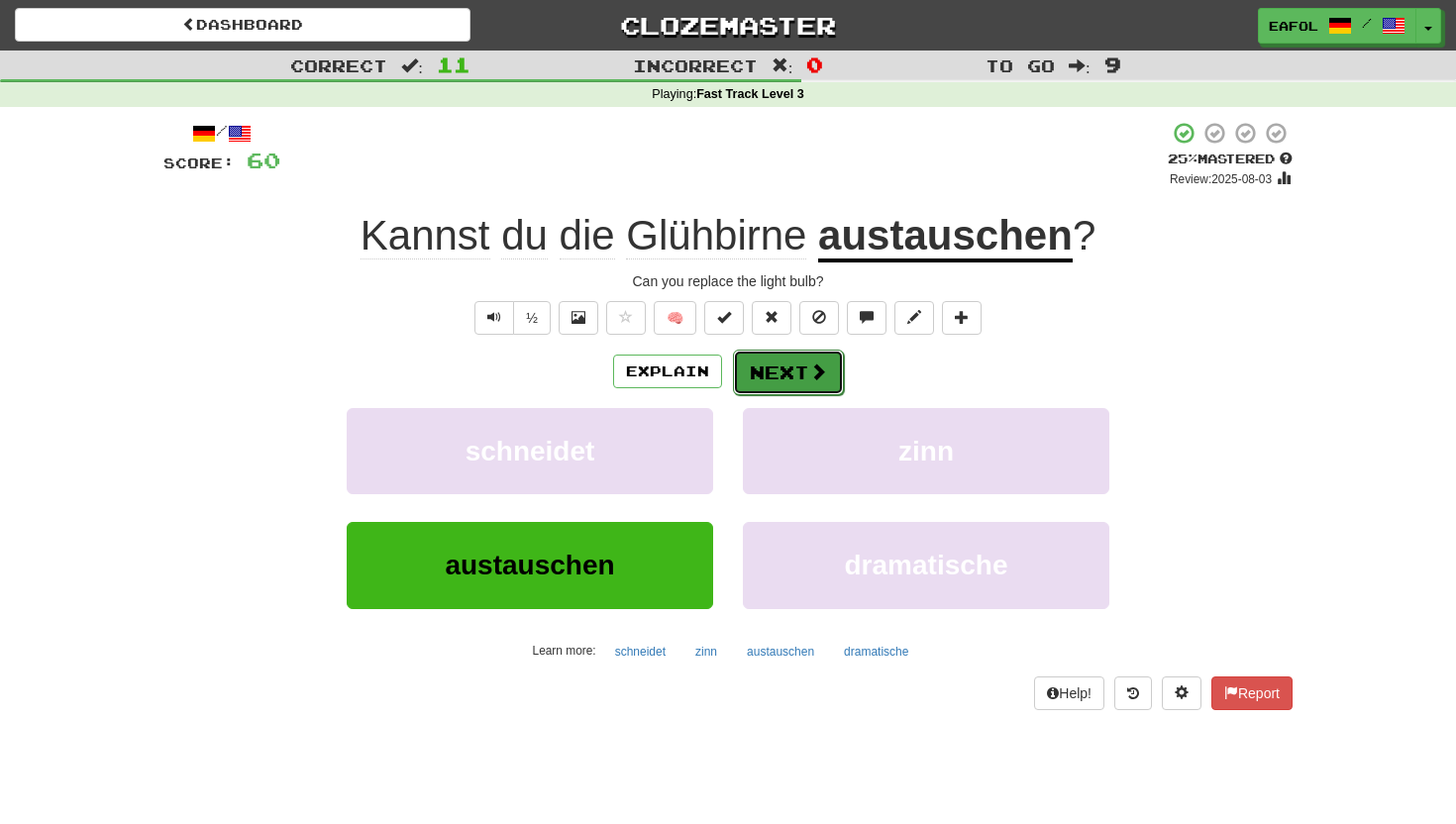 click on "Next" at bounding box center [788, 372] 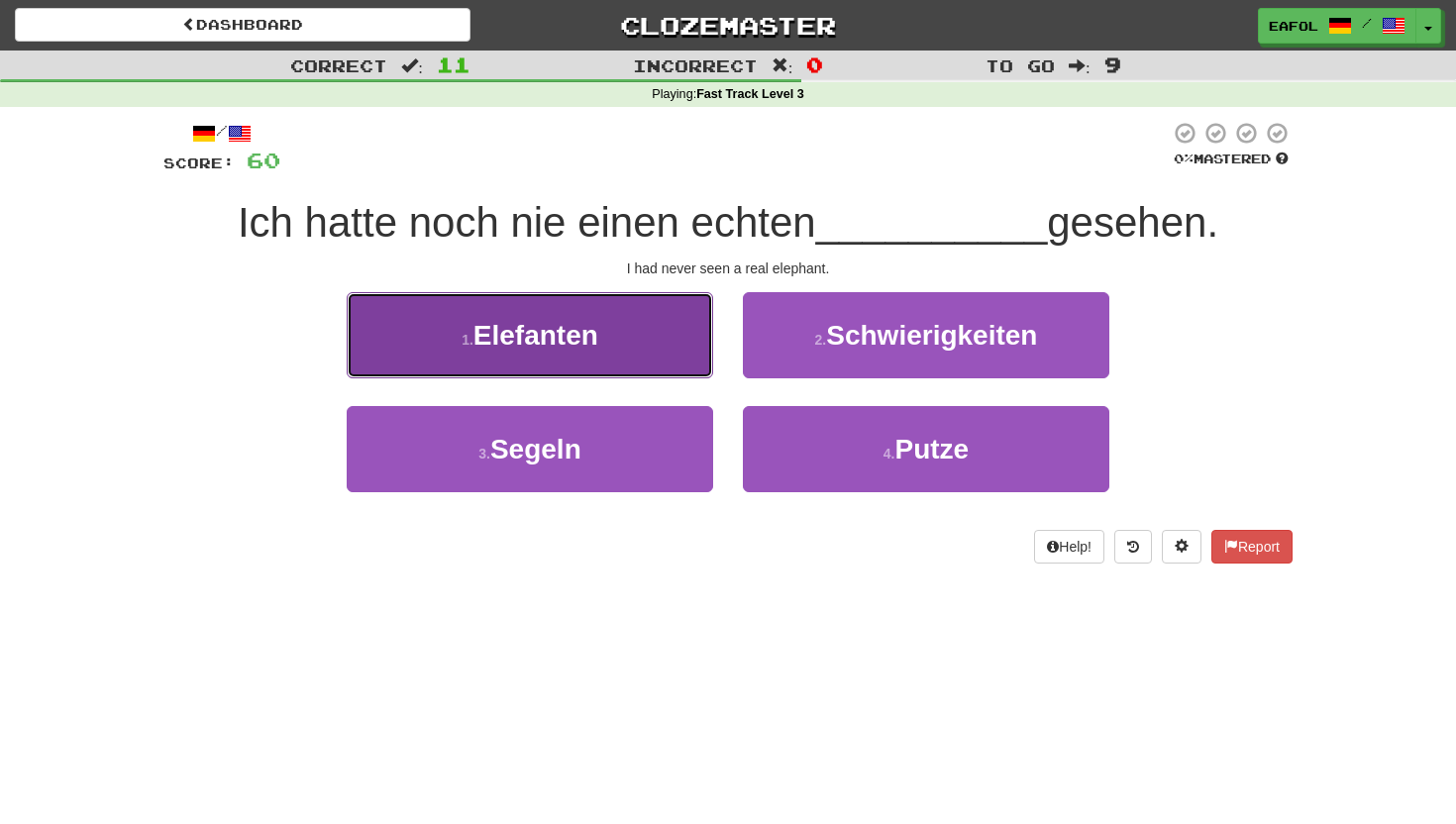 click on "Elefanten" at bounding box center (536, 335) 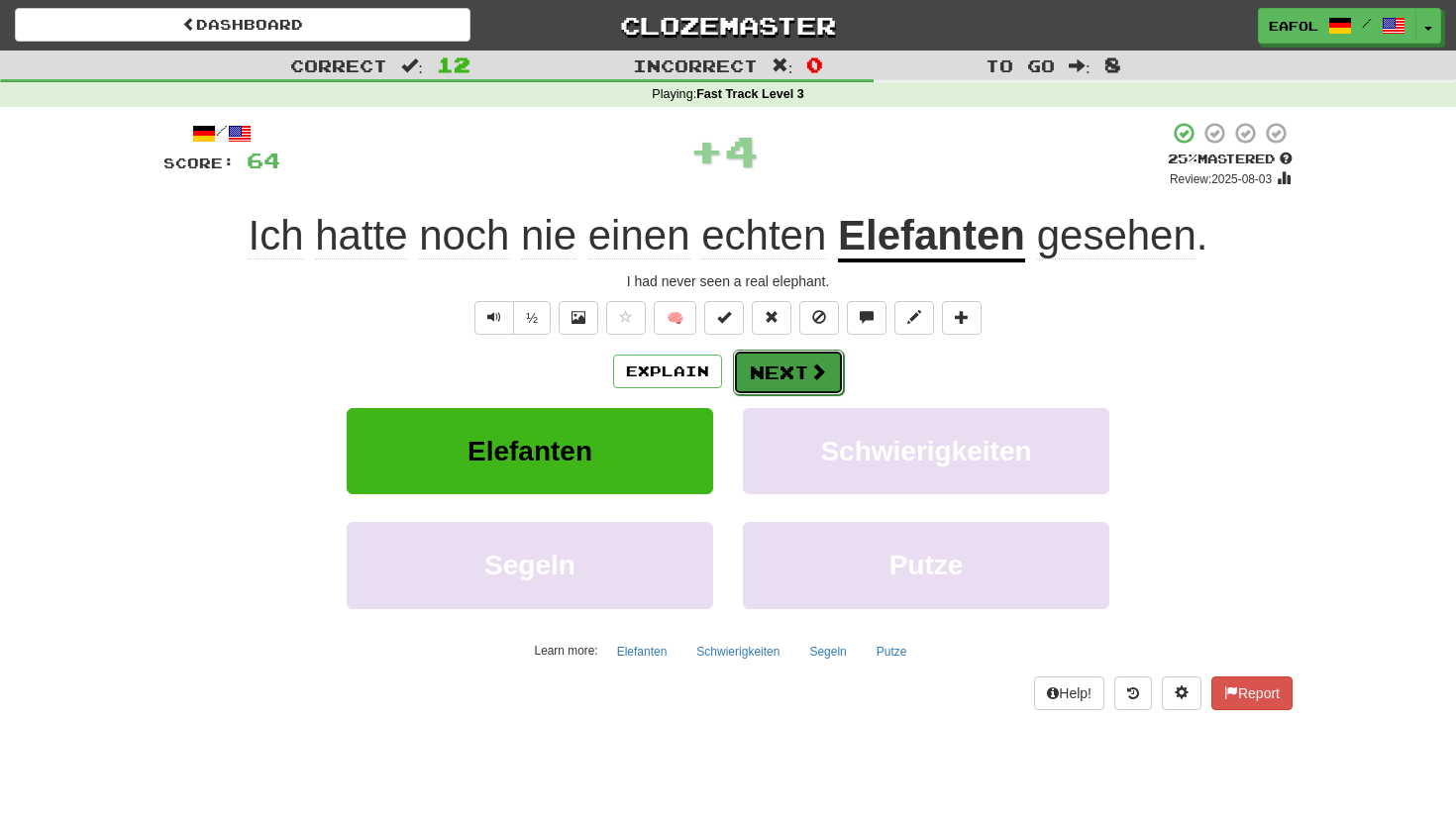 click on "Next" at bounding box center (788, 372) 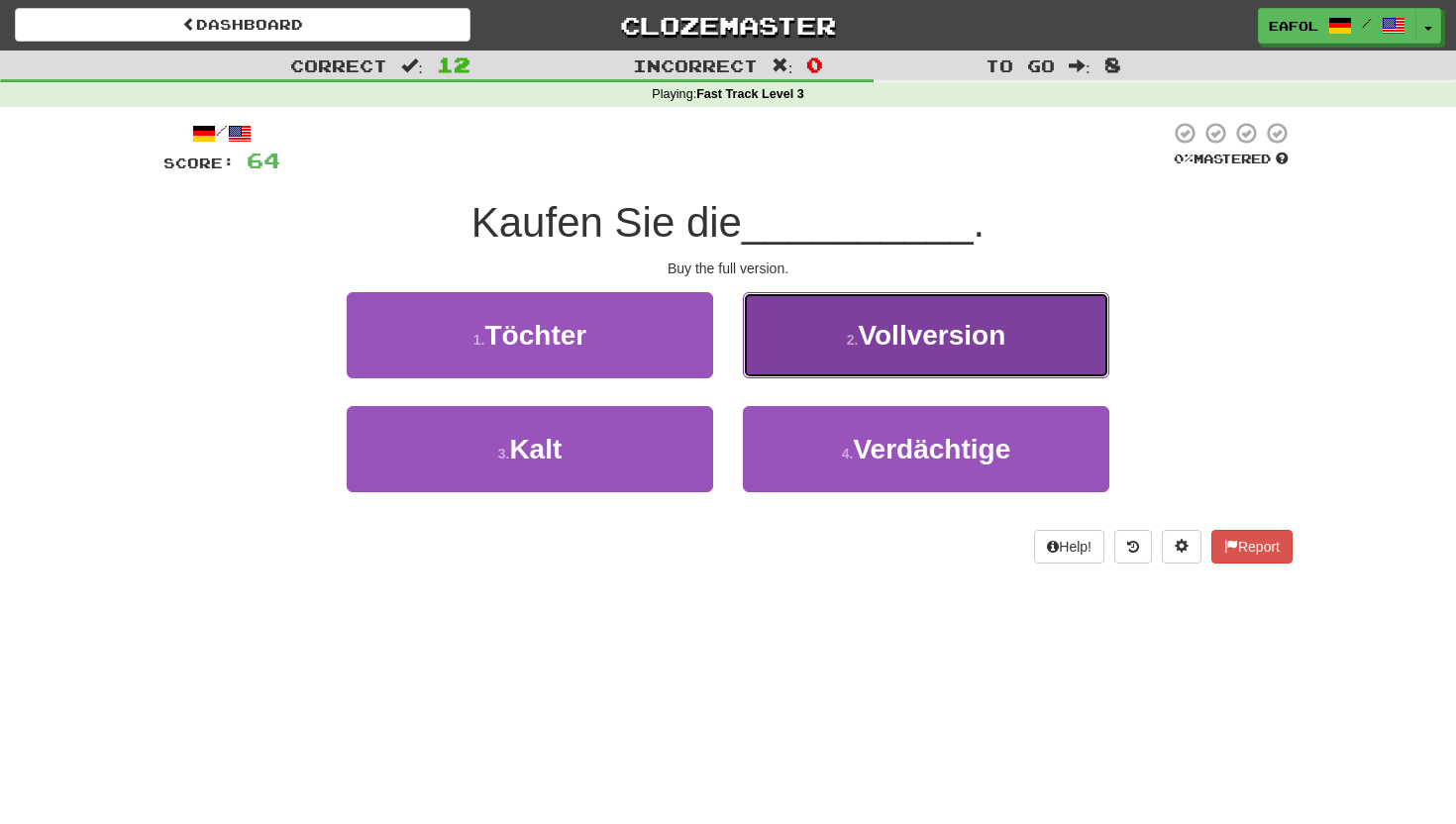 click on "2 .  Vollversion" at bounding box center [926, 335] 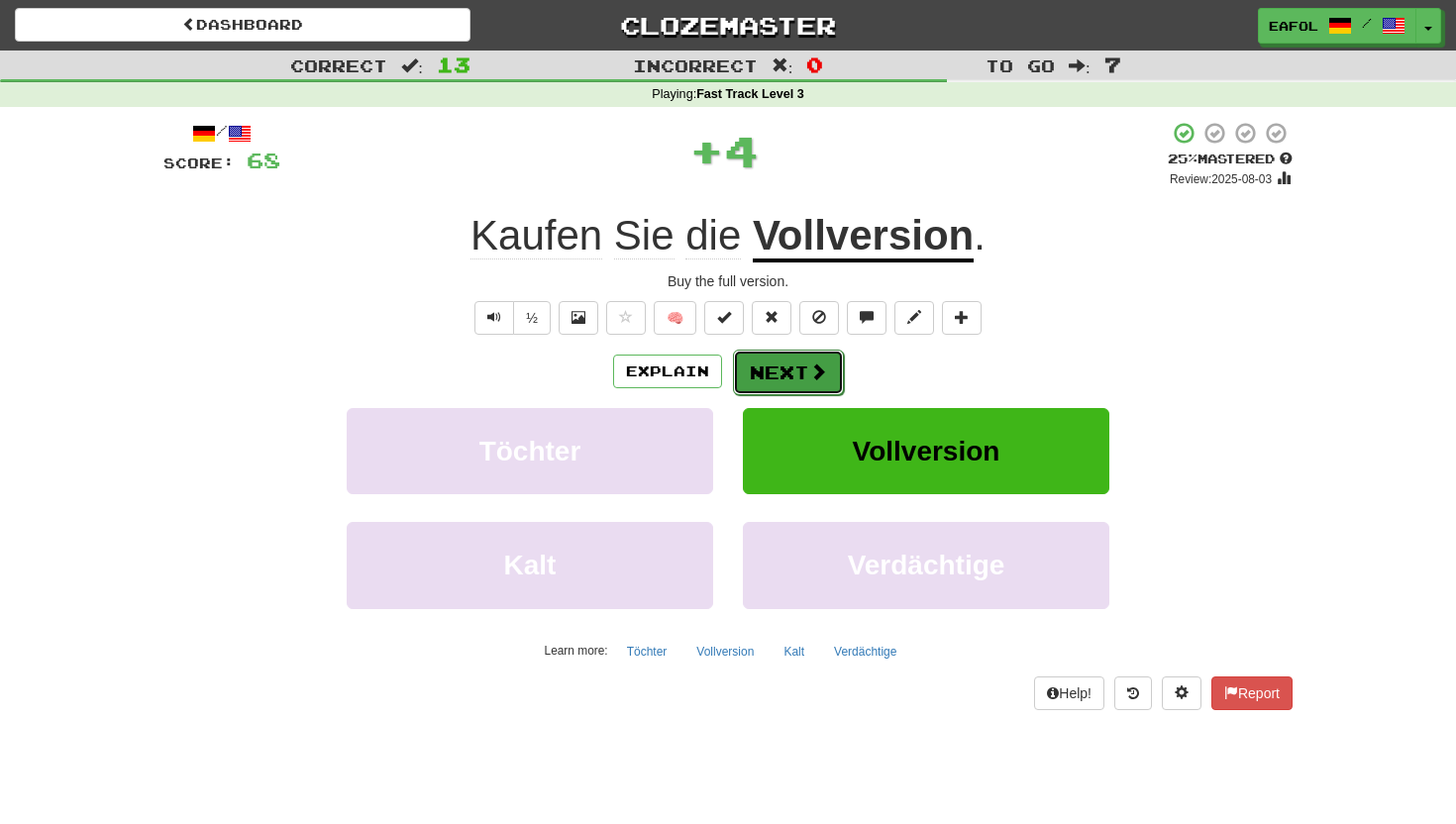 click on "Next" at bounding box center (788, 372) 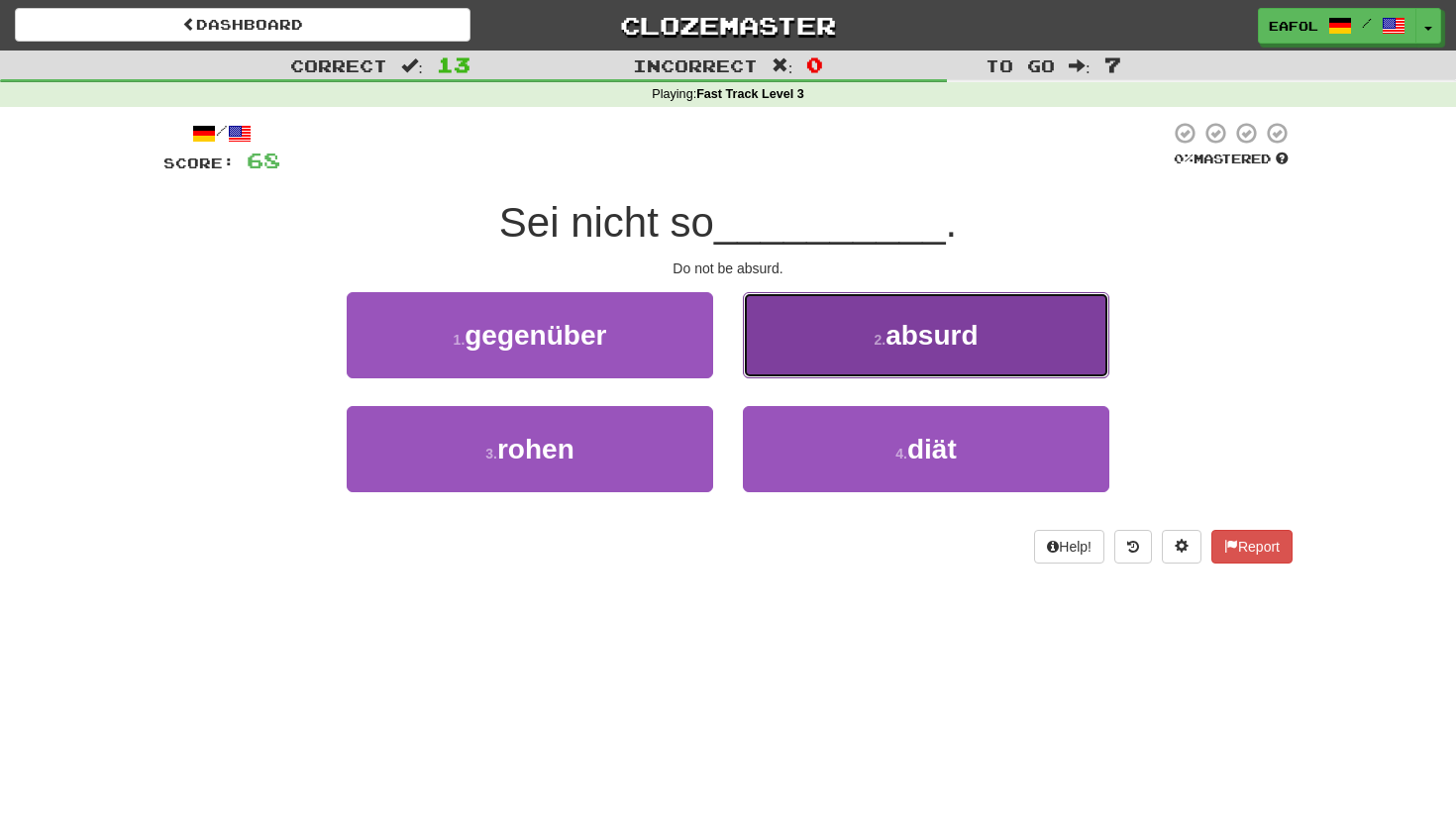 click on "2 .  absurd" at bounding box center (926, 335) 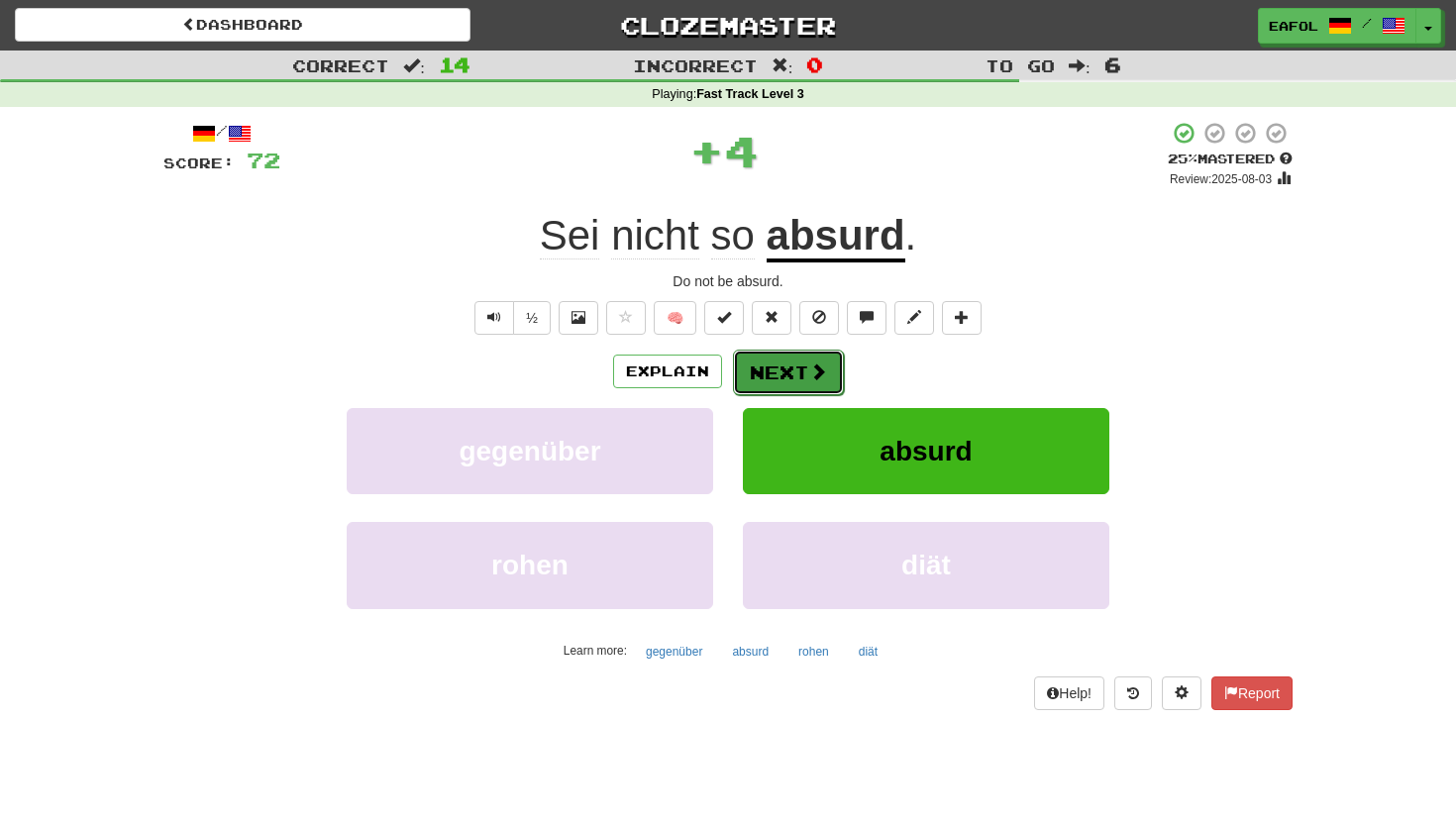 click on "Next" at bounding box center (788, 372) 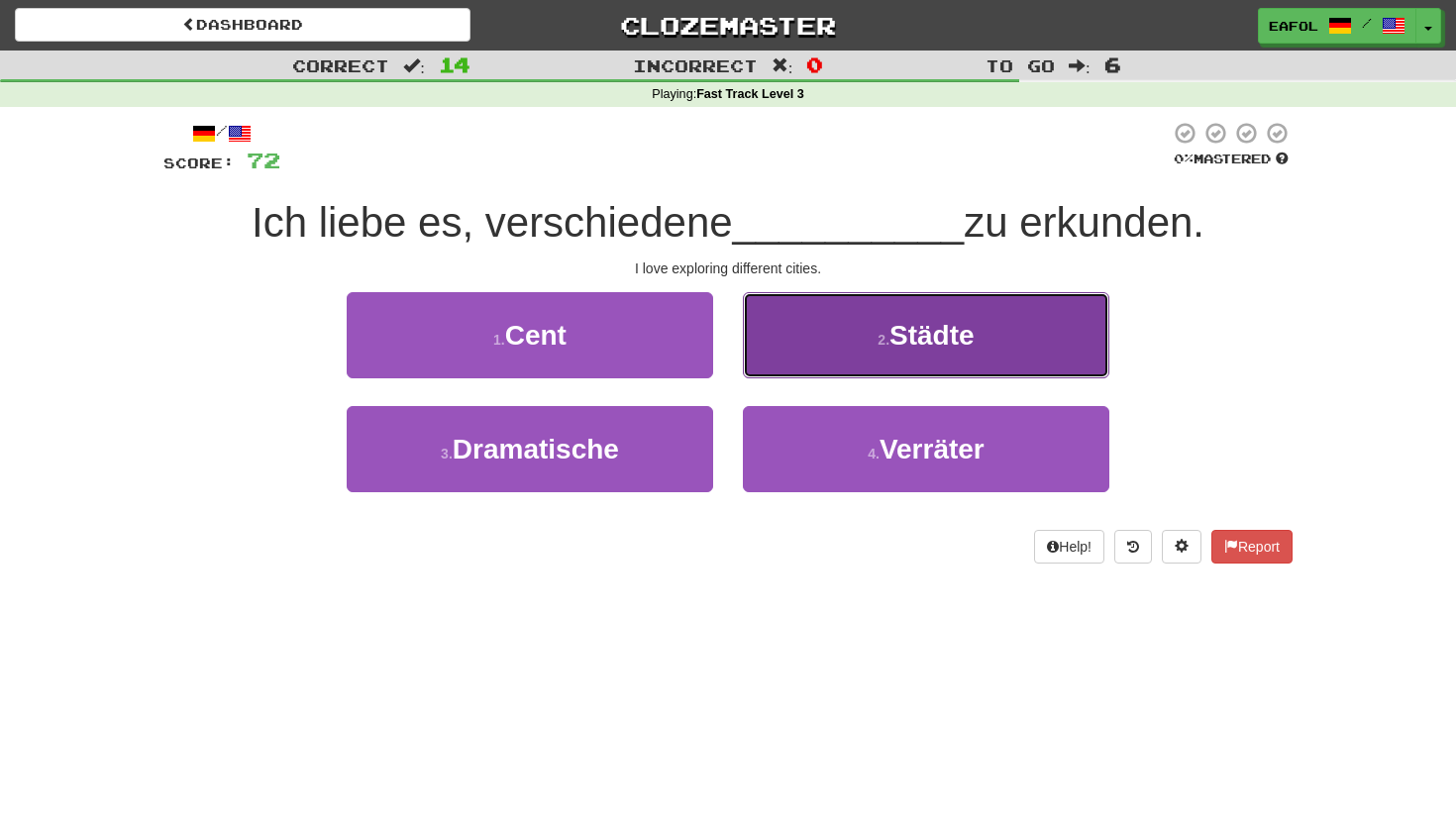 click on "2 .  Städte" at bounding box center (926, 335) 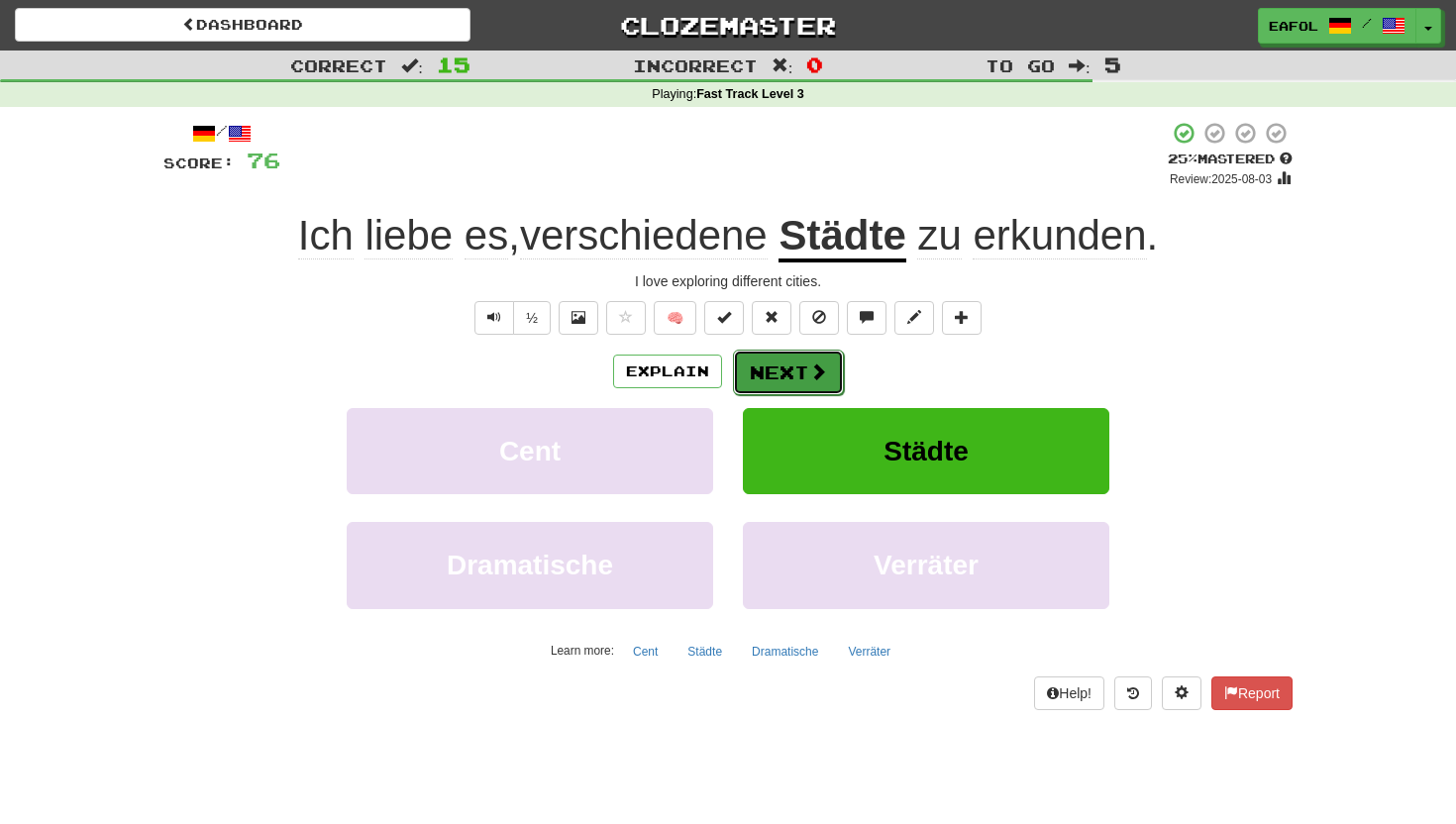 click on "Next" at bounding box center [788, 372] 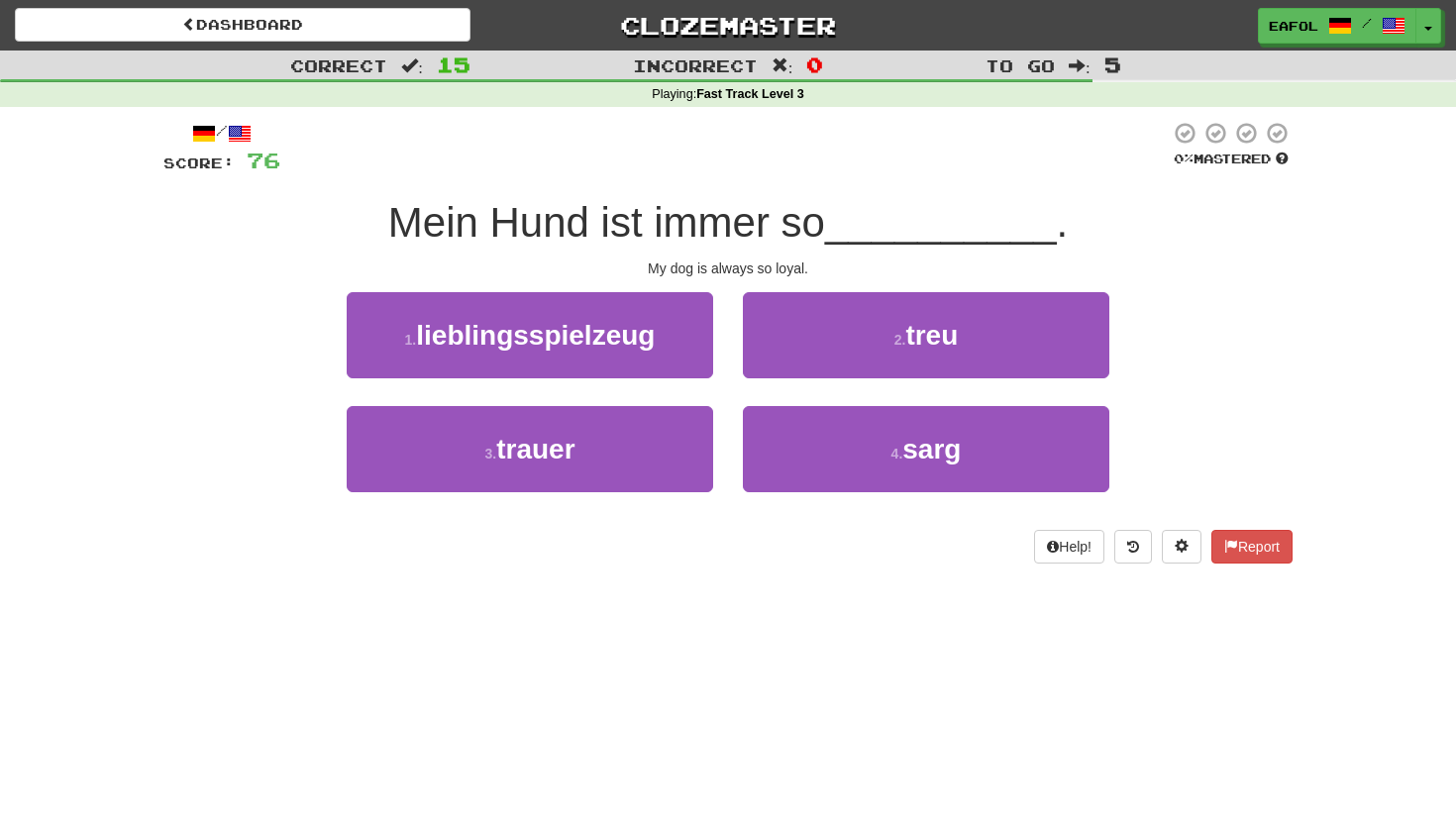 click on "/  Score:   76 0 %  Mastered Mein Hund ist immer so  __________ . My dog is always so loyal. 1 .  lieblingsspielzeug 2 .  treu 3 .  trauer 4 .  sarg  Help!  Report" at bounding box center [728, 349] 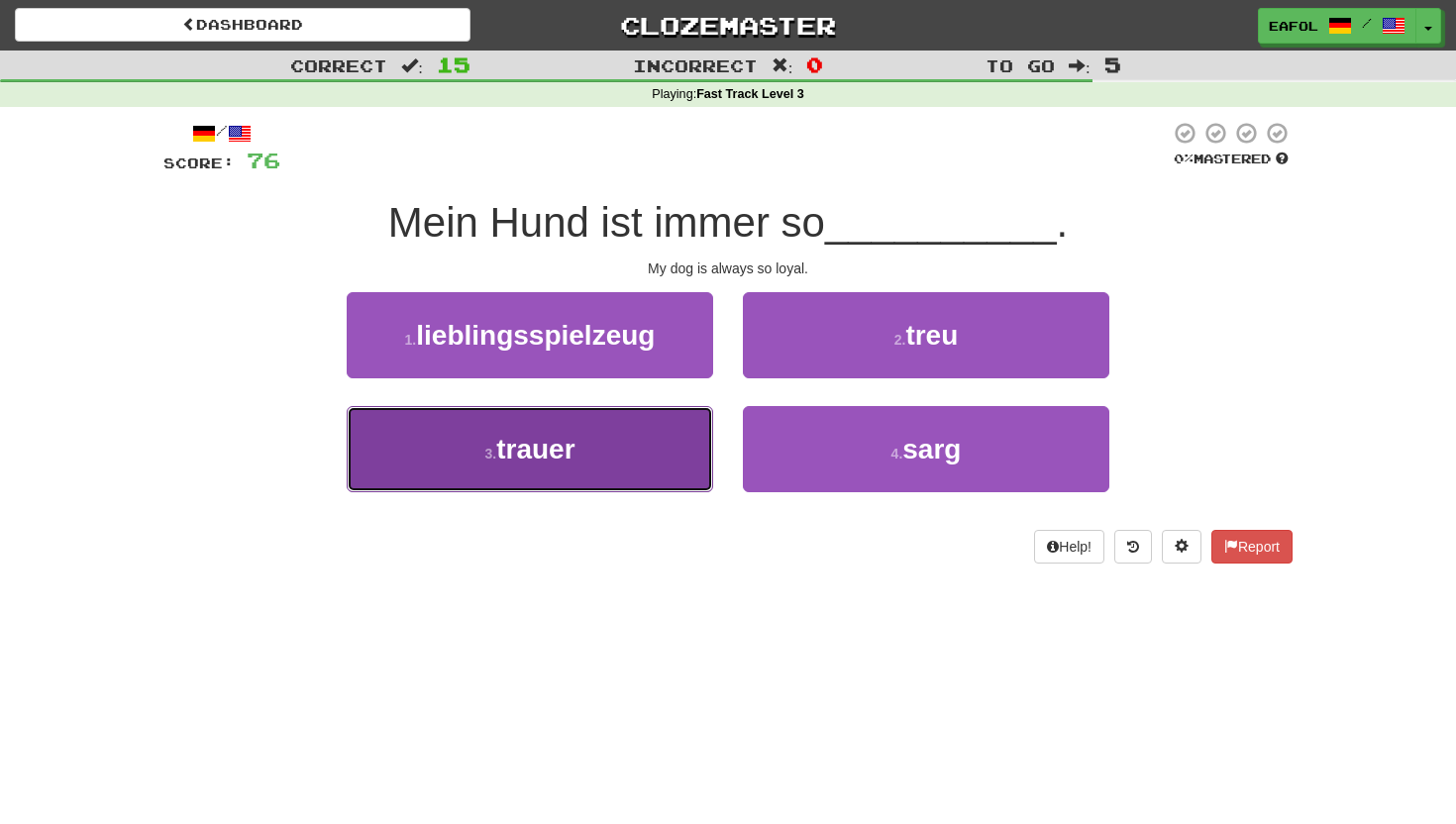 click on "3 .  trauer" at bounding box center [530, 449] 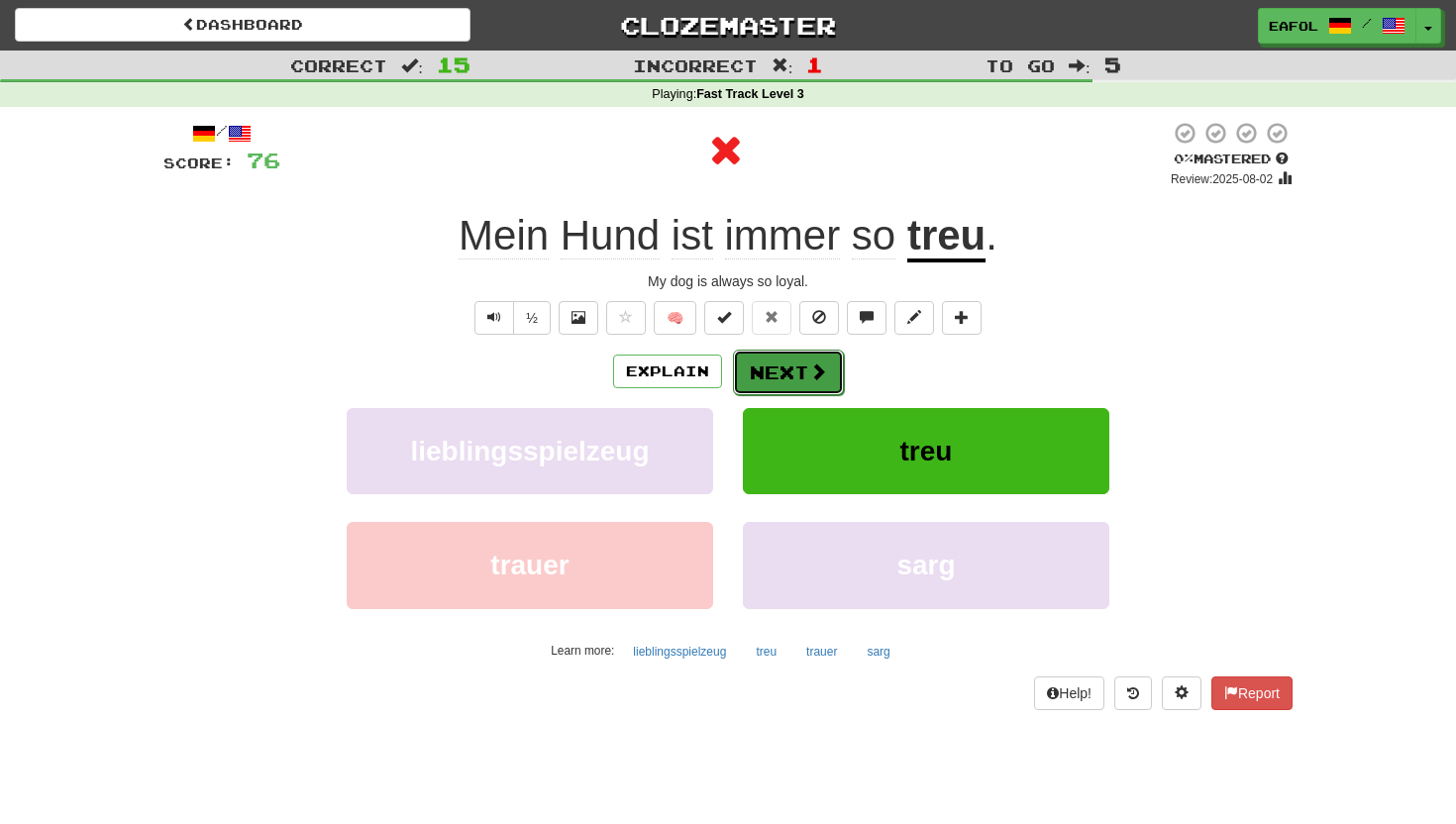 click on "Next" at bounding box center [788, 372] 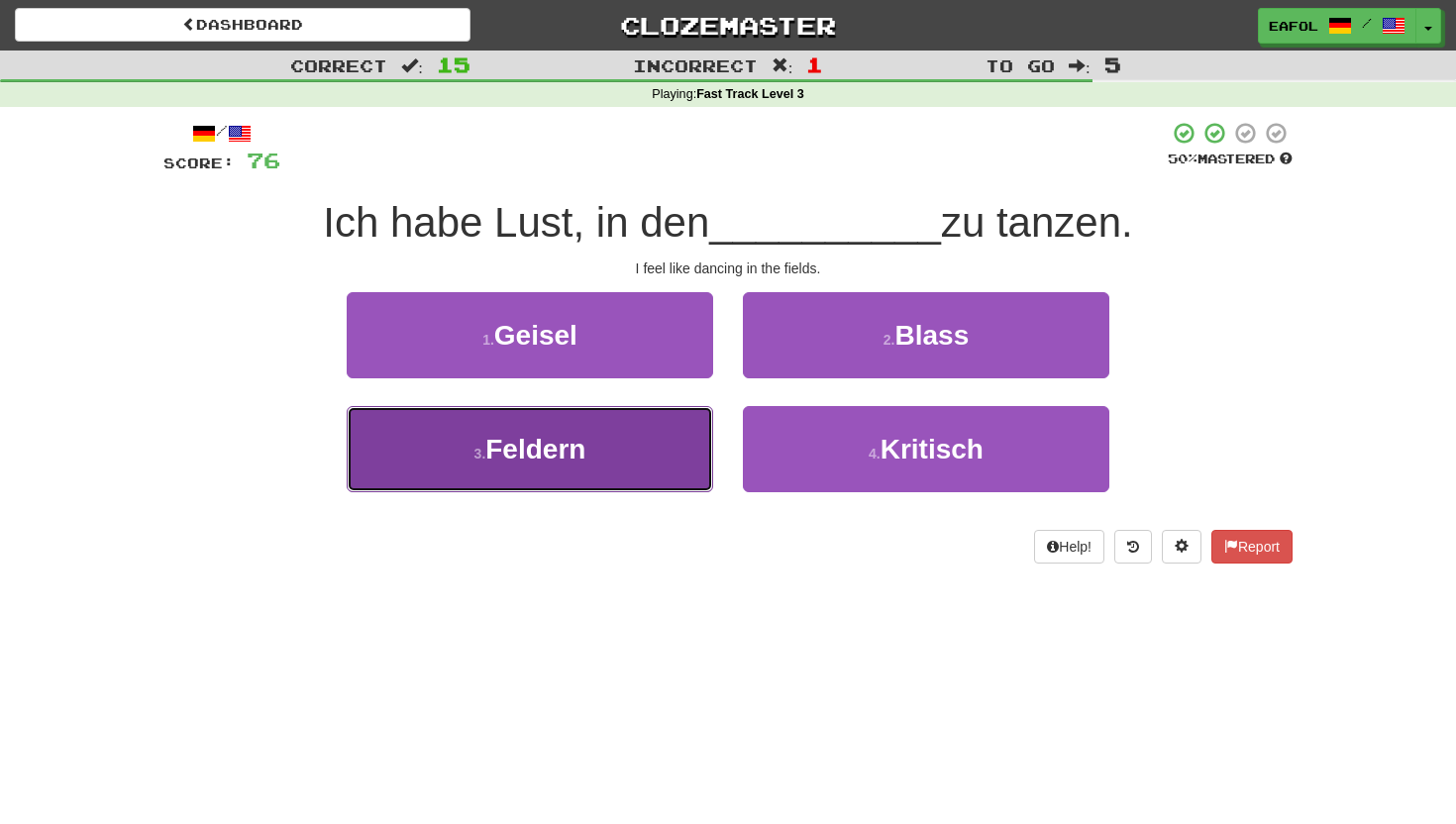 click on "3 .  Feldern" at bounding box center [530, 449] 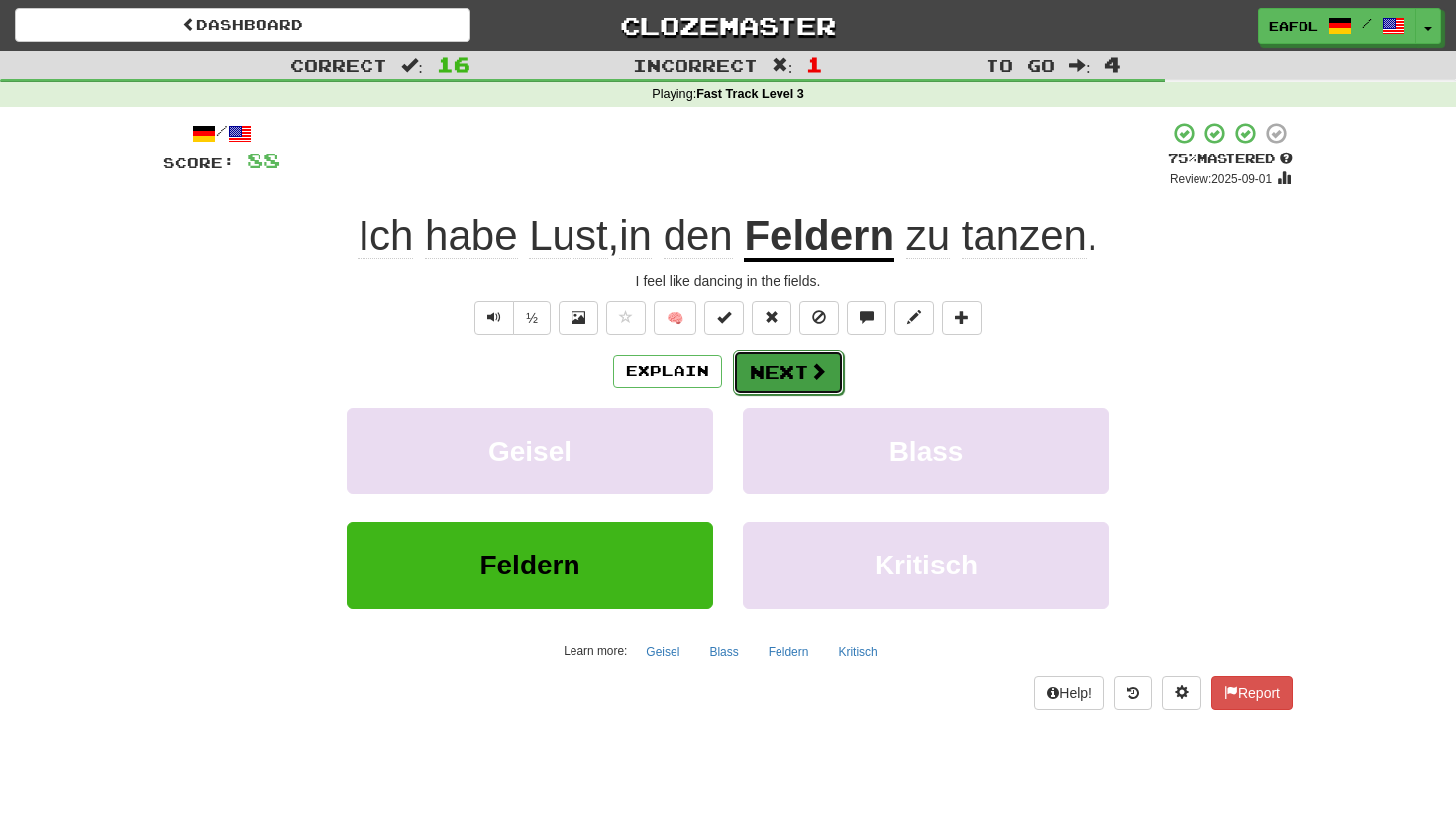 click on "Next" at bounding box center (788, 372) 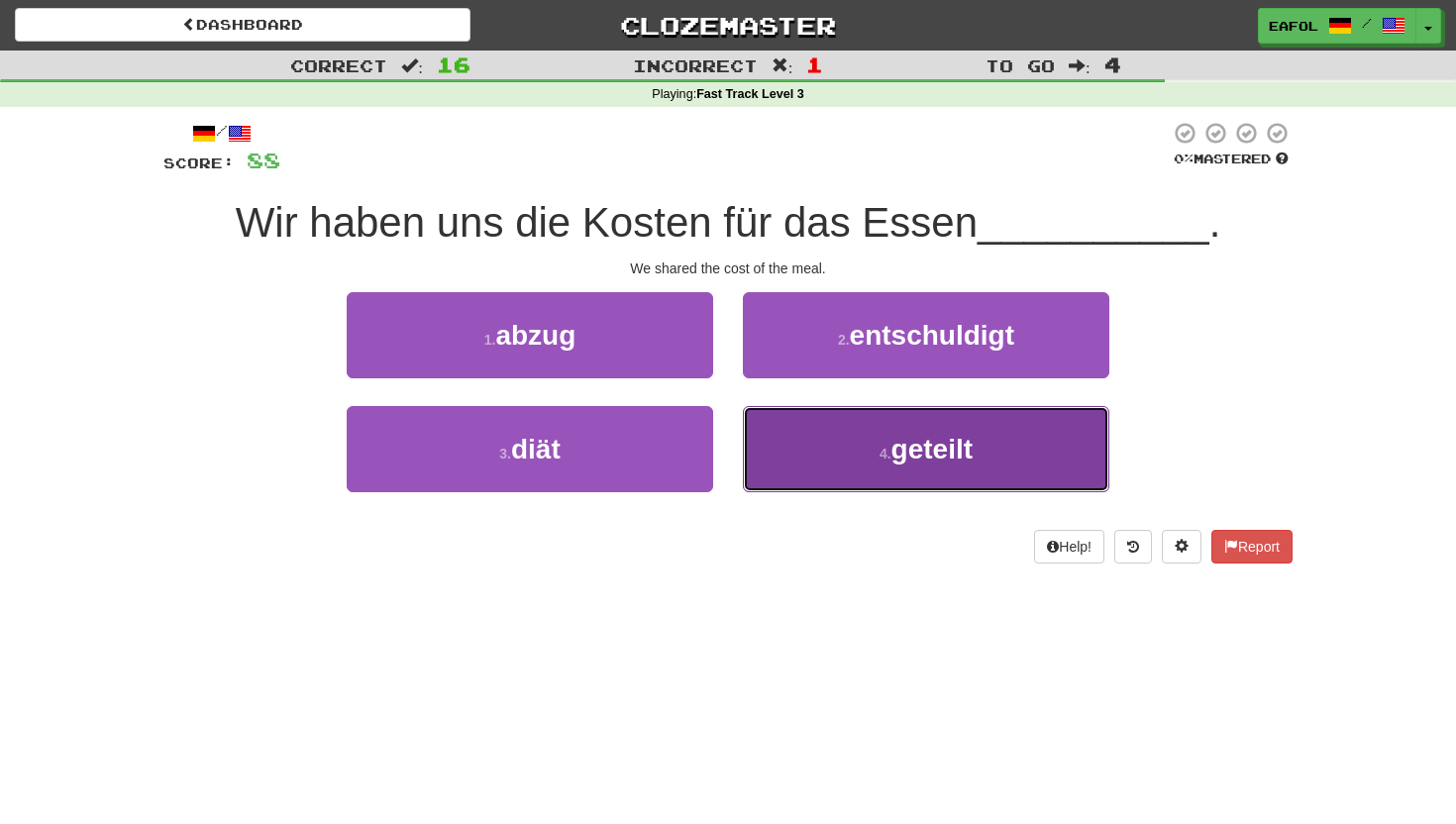 click on "4 .  geteilt" at bounding box center [926, 449] 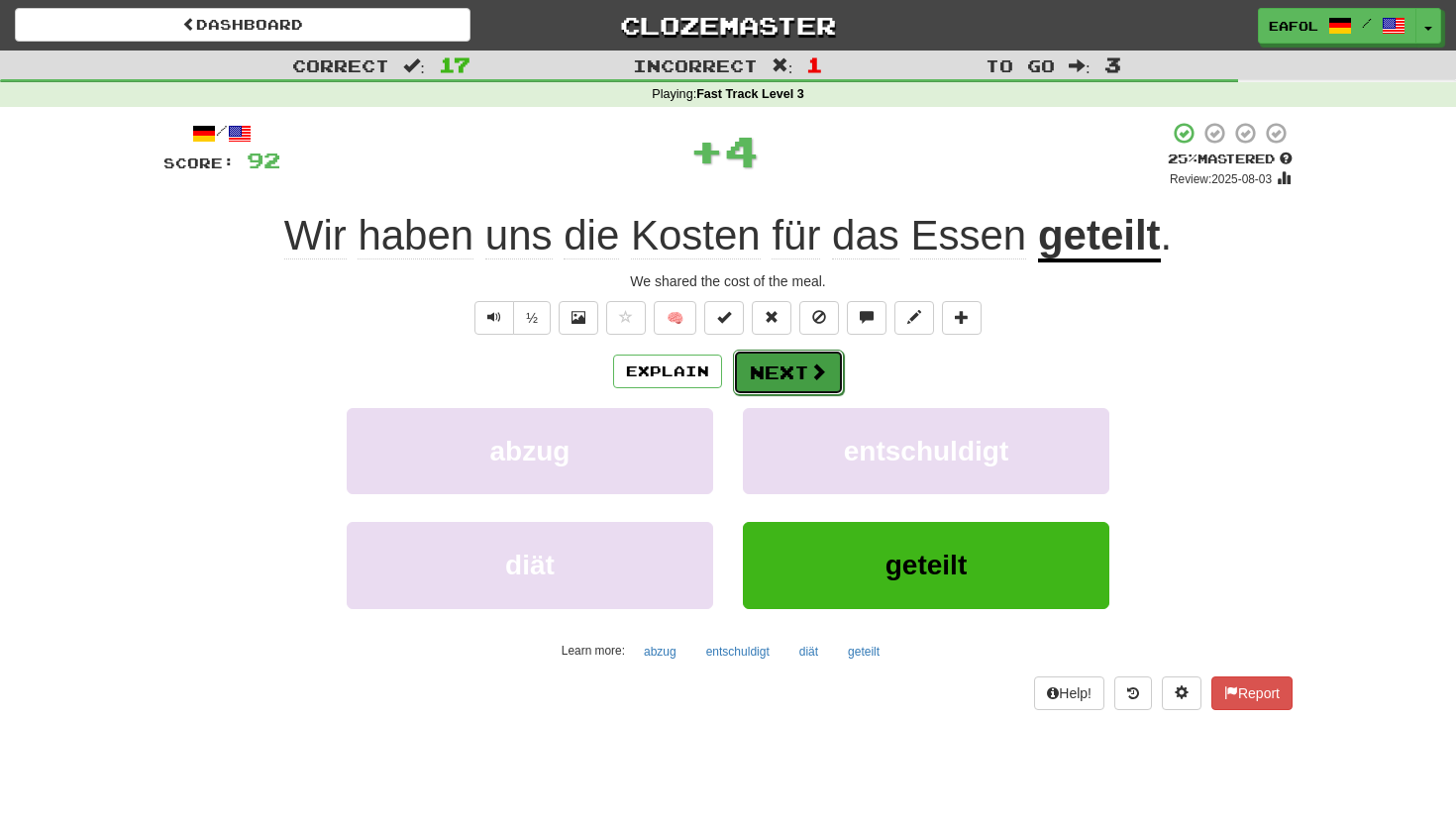 click on "Next" at bounding box center [788, 372] 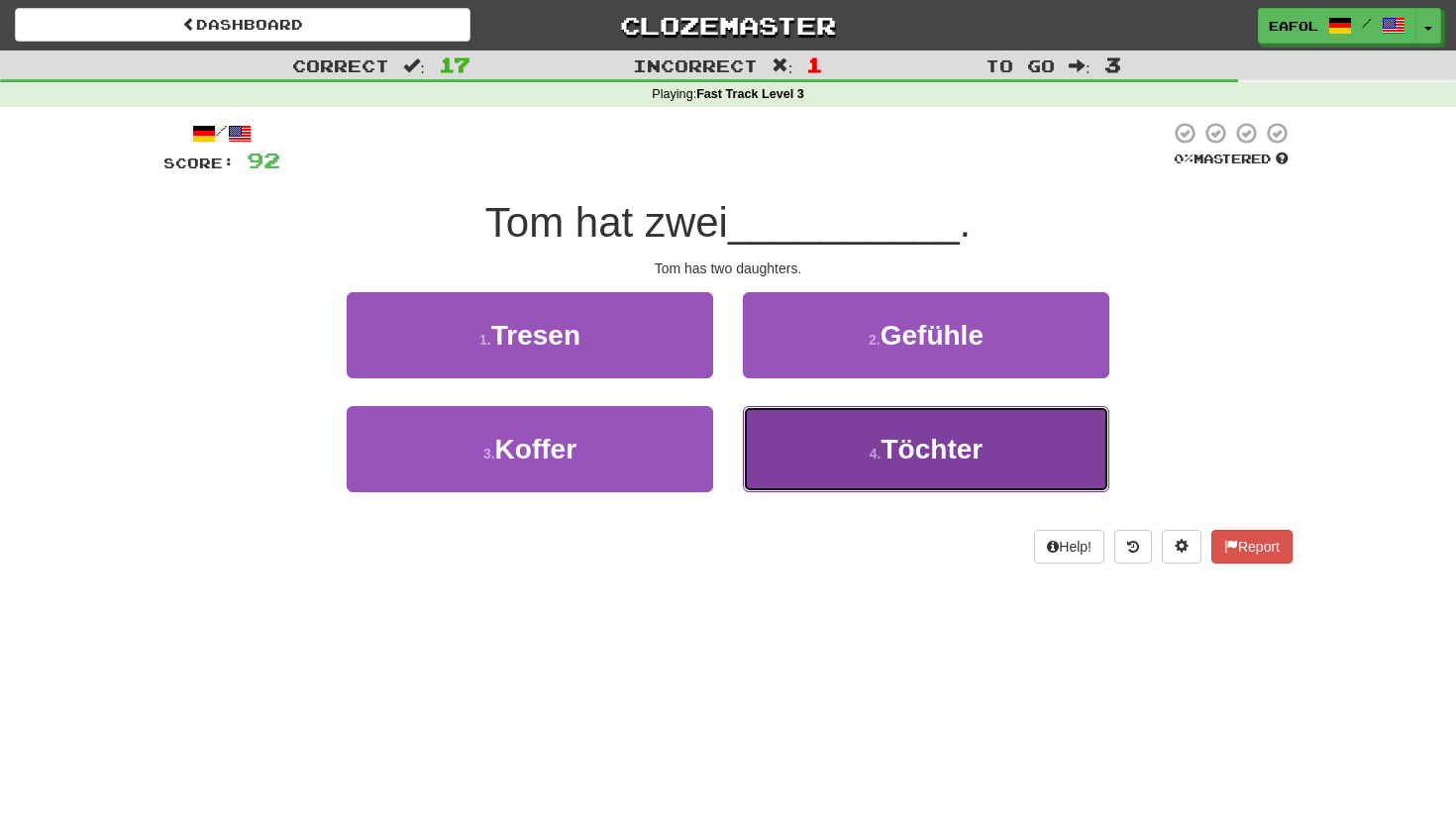 click on "4 .  Töchter" at bounding box center [926, 449] 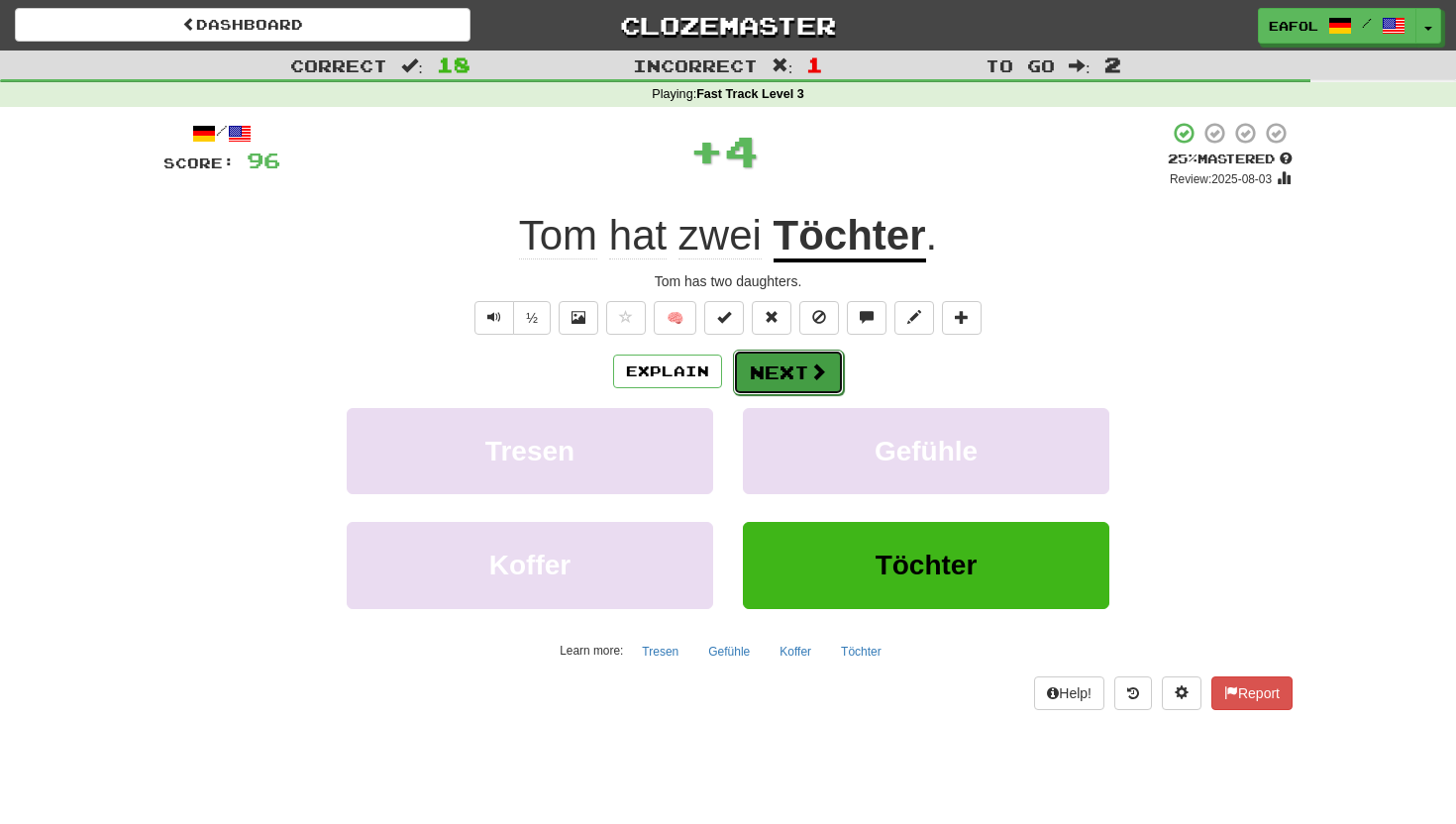 click on "Next" at bounding box center (788, 372) 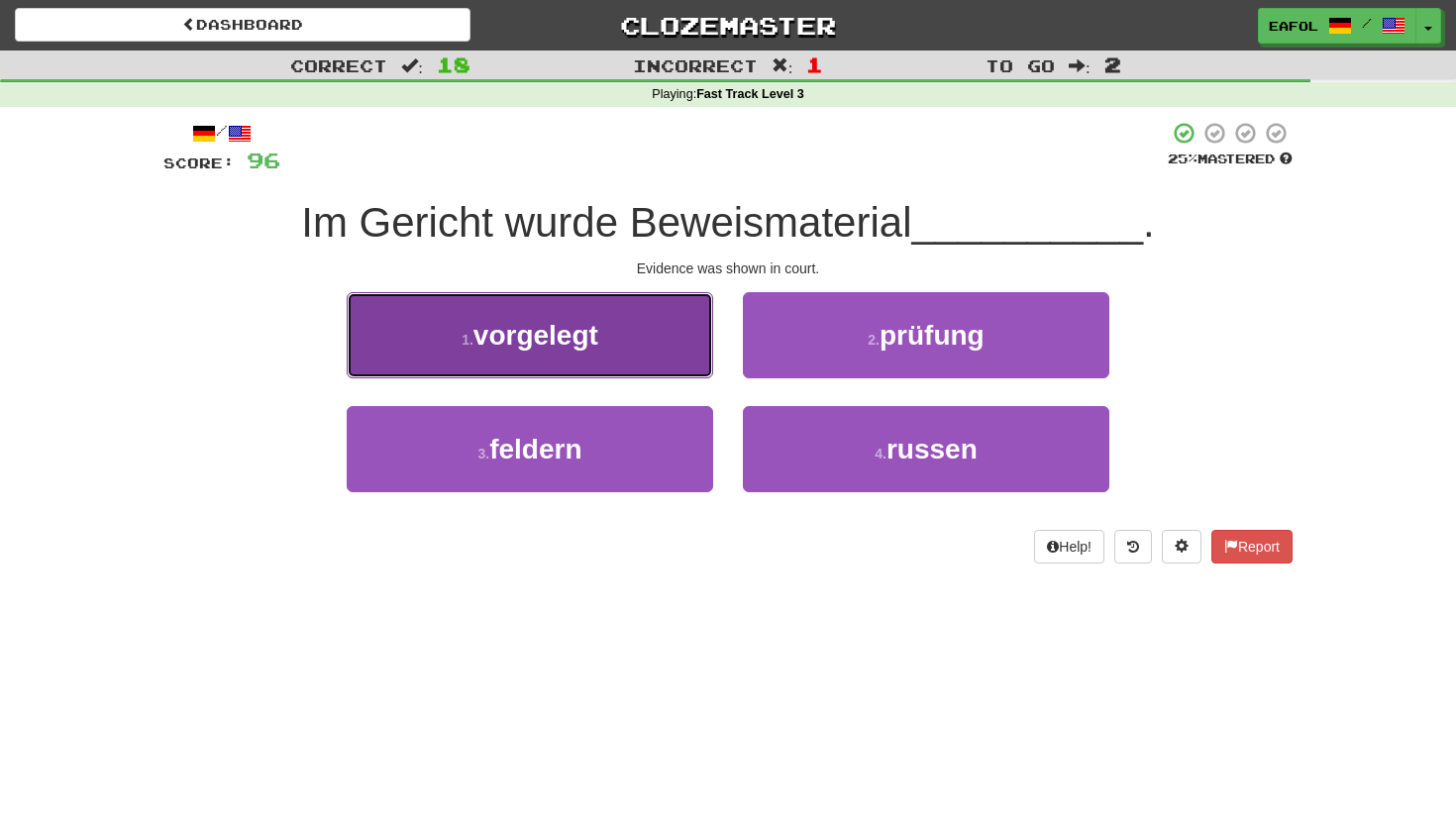 click on "1 .  vorgelegt" at bounding box center [530, 335] 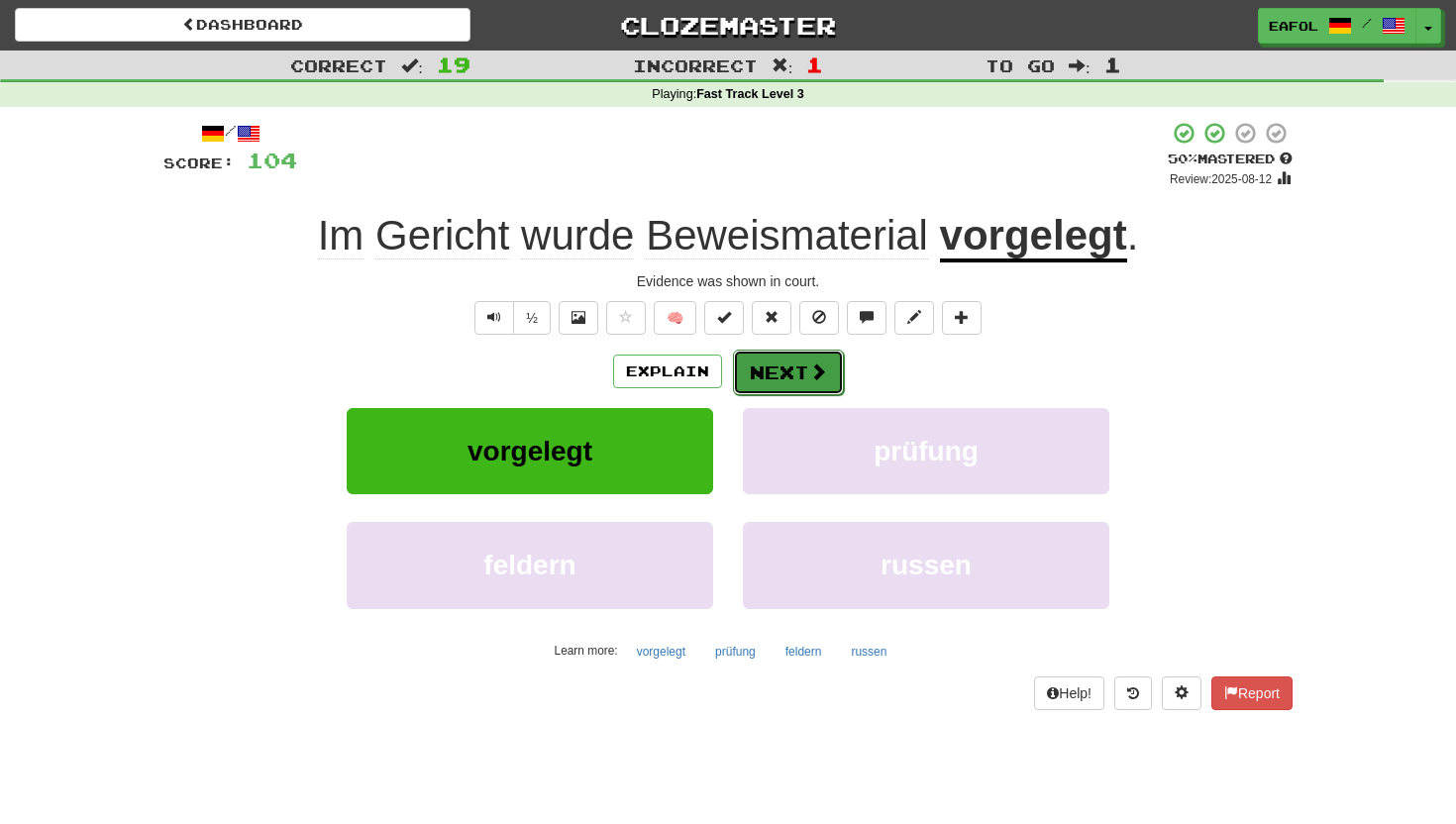 click on "Next" at bounding box center [788, 372] 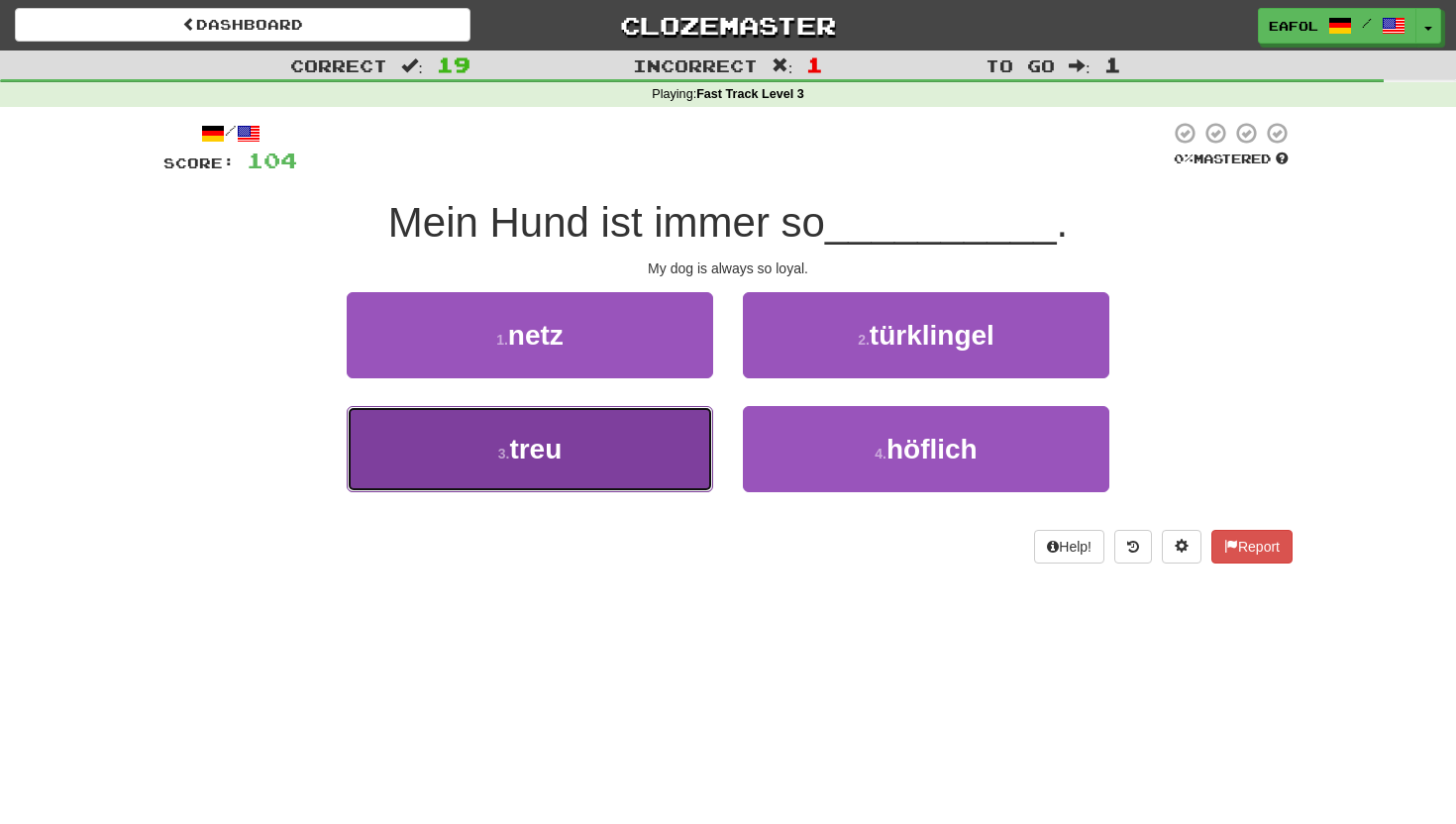 click on "3 .  treu" at bounding box center (530, 449) 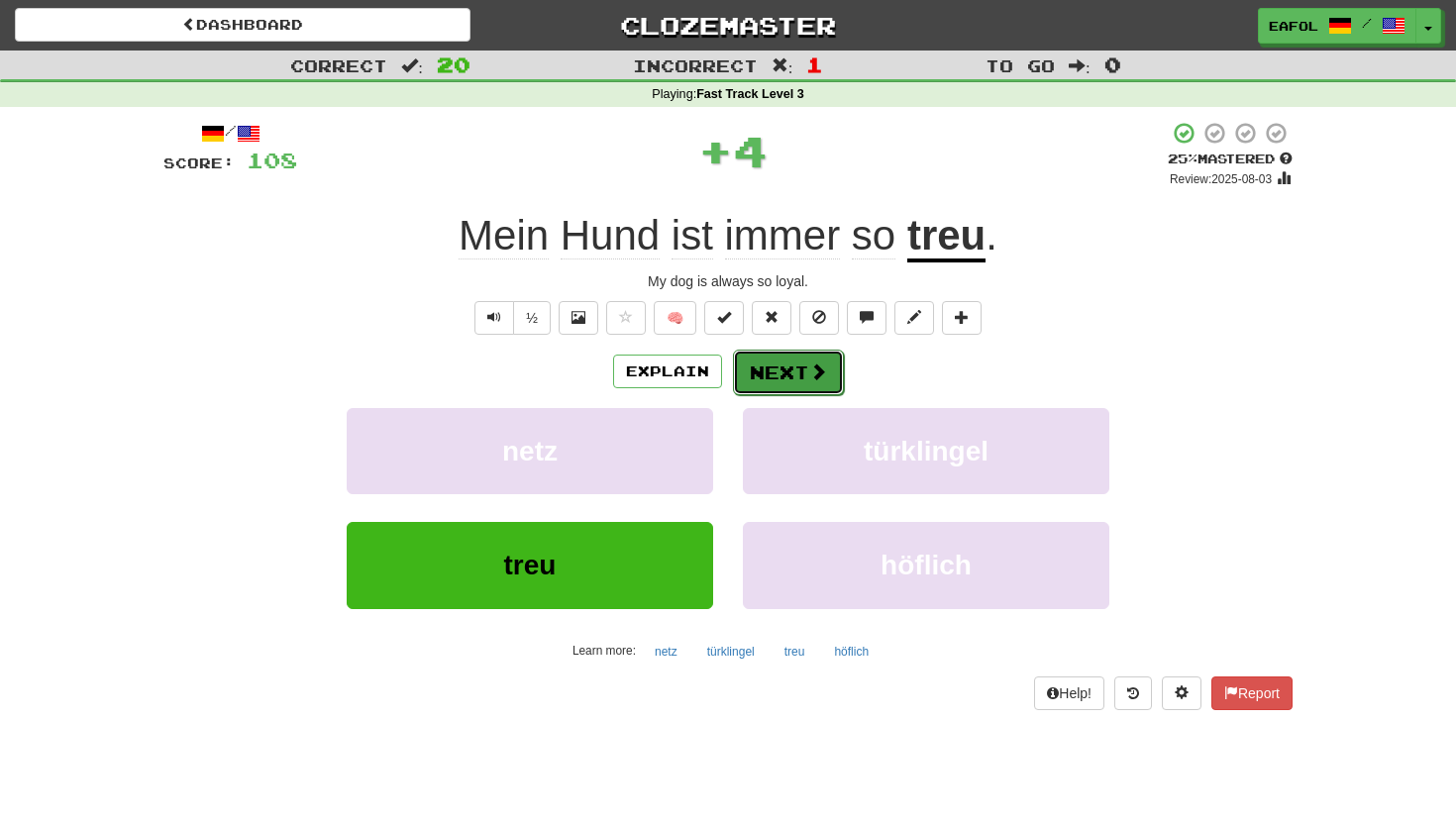 click on "Next" at bounding box center [788, 372] 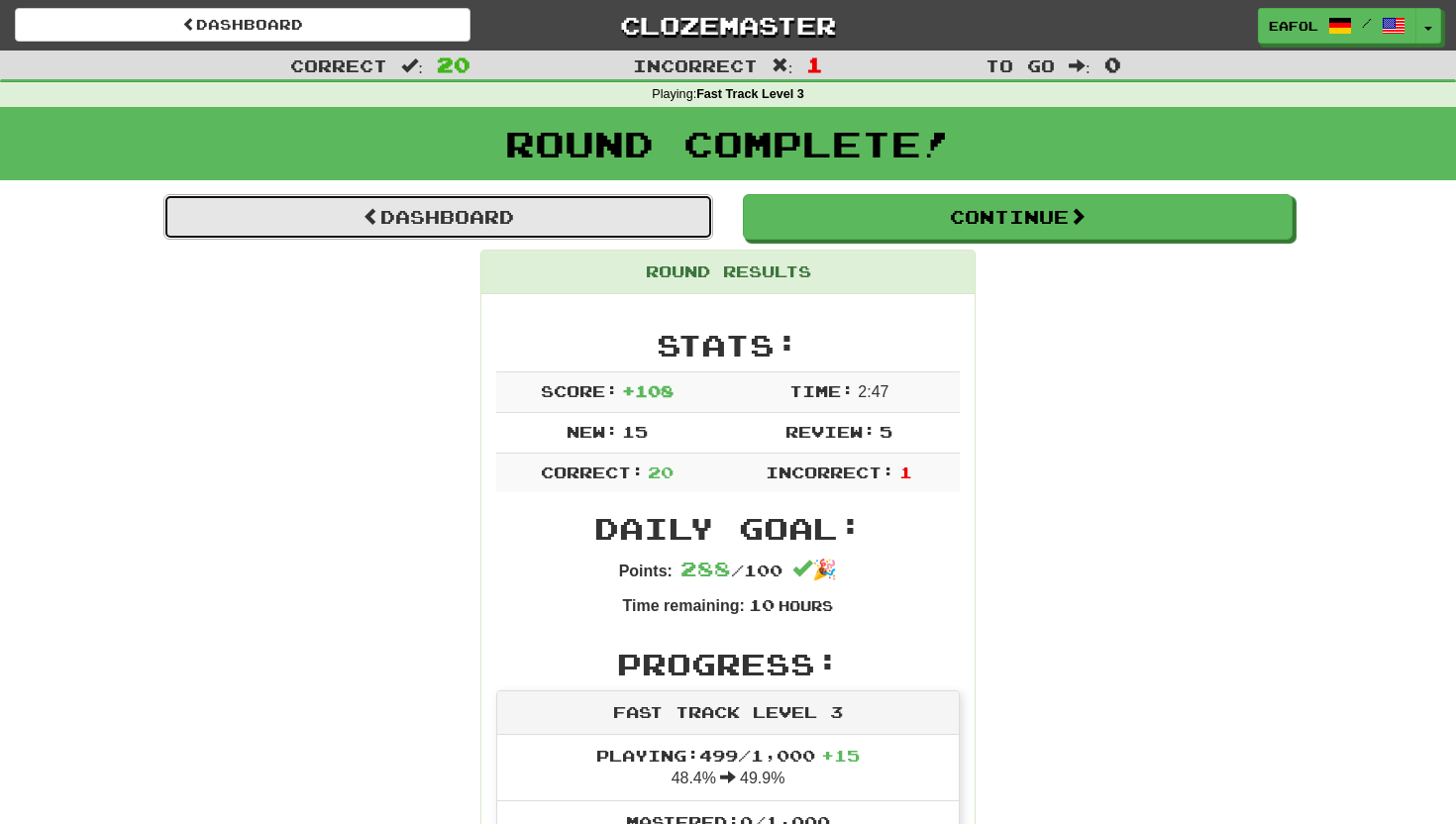 click on "Dashboard" at bounding box center (438, 217) 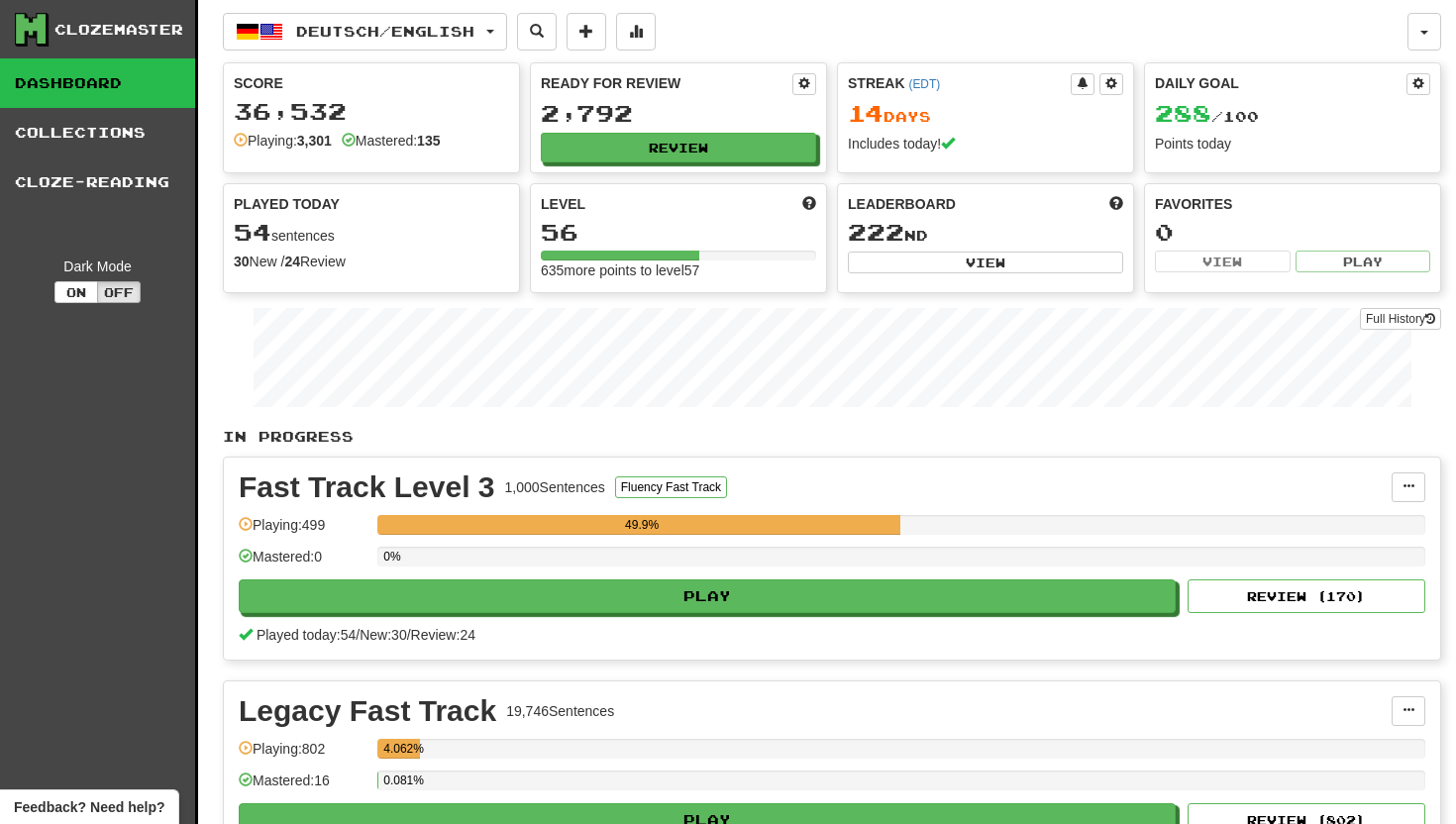 scroll, scrollTop: 0, scrollLeft: 0, axis: both 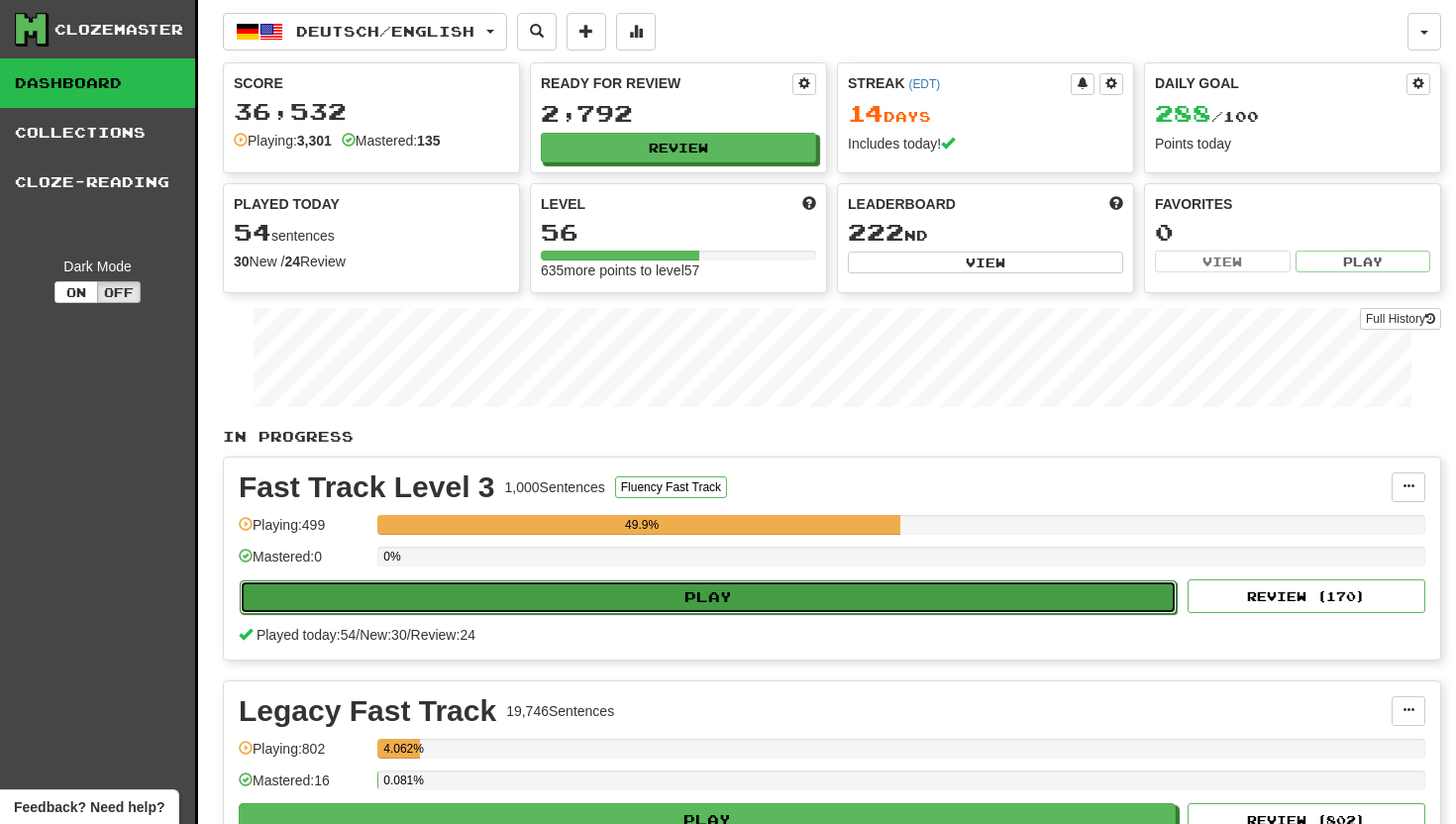 click on "Play" at bounding box center (708, 597) 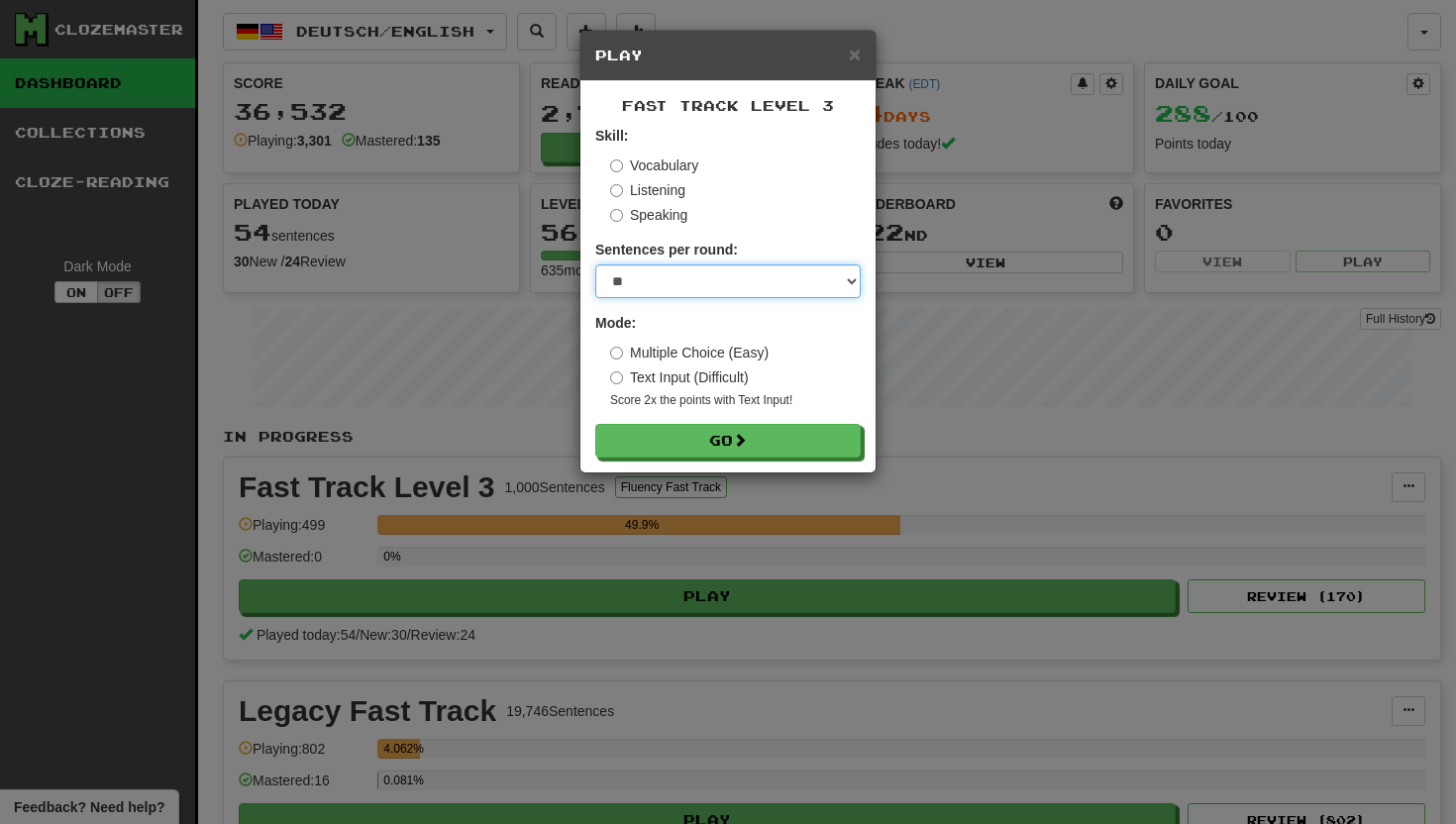 click on "* ** ** ** ** ** *** ********" at bounding box center (728, 281) 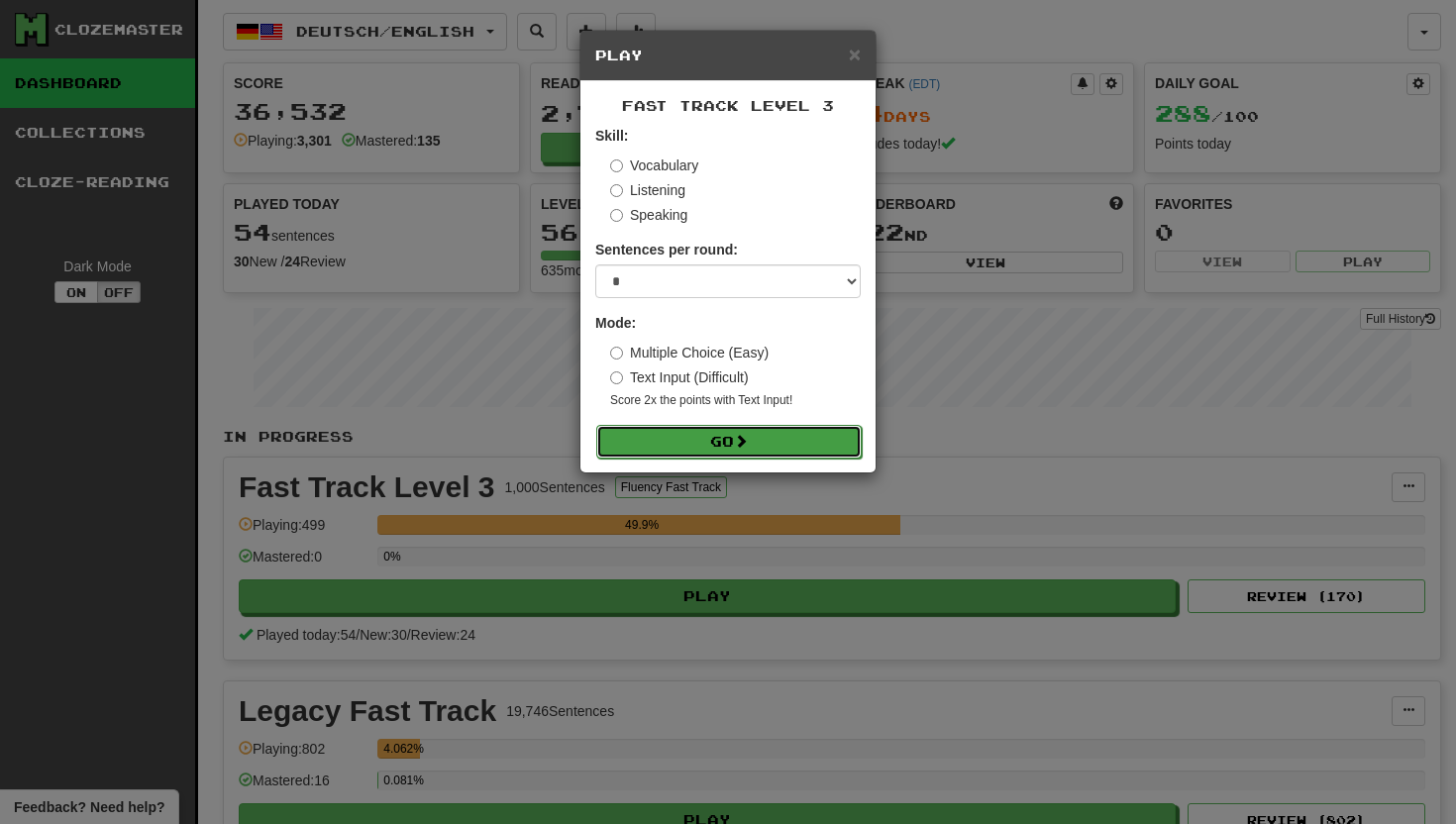 click on "Go" at bounding box center (729, 442) 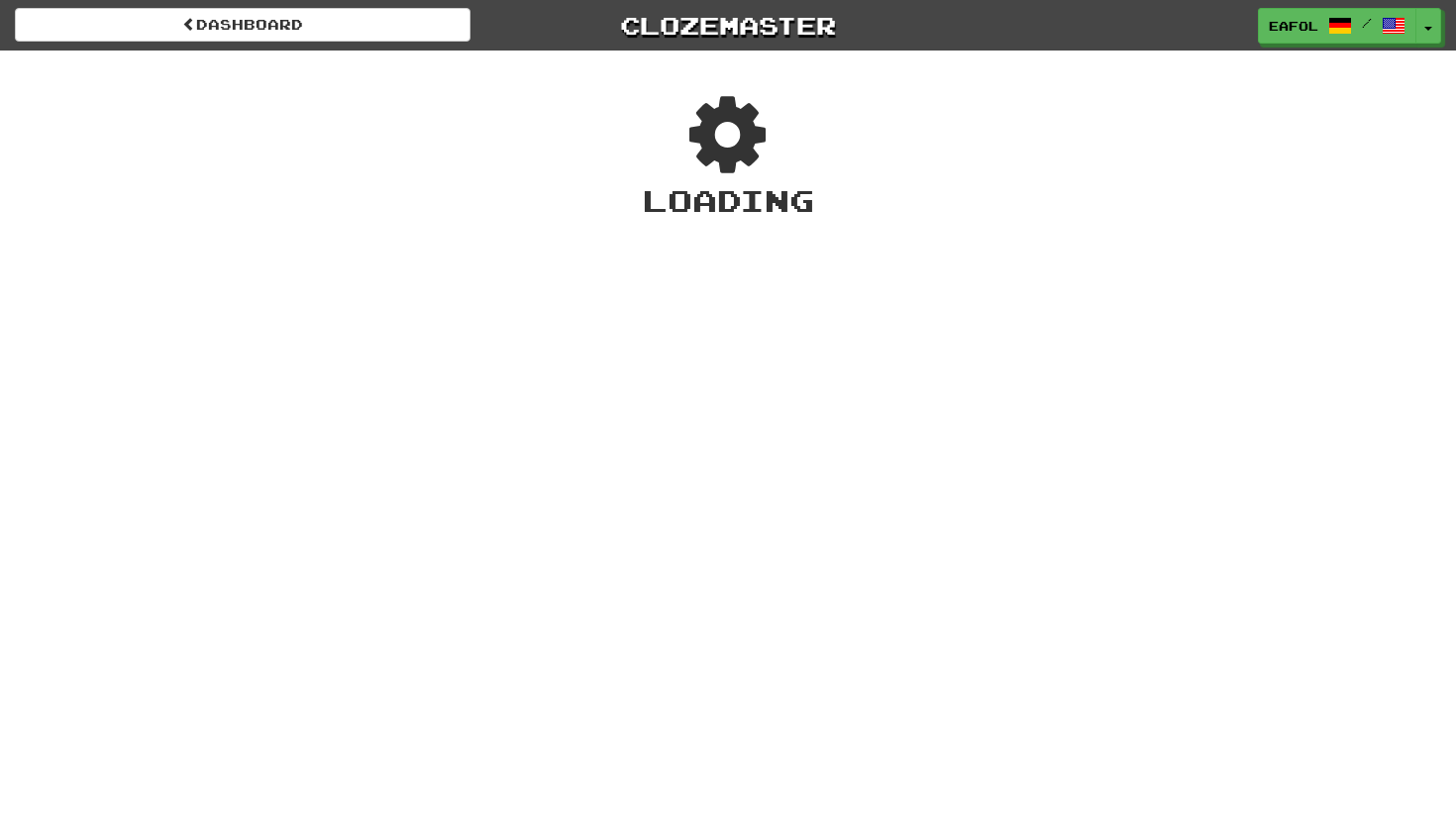 scroll, scrollTop: 0, scrollLeft: 0, axis: both 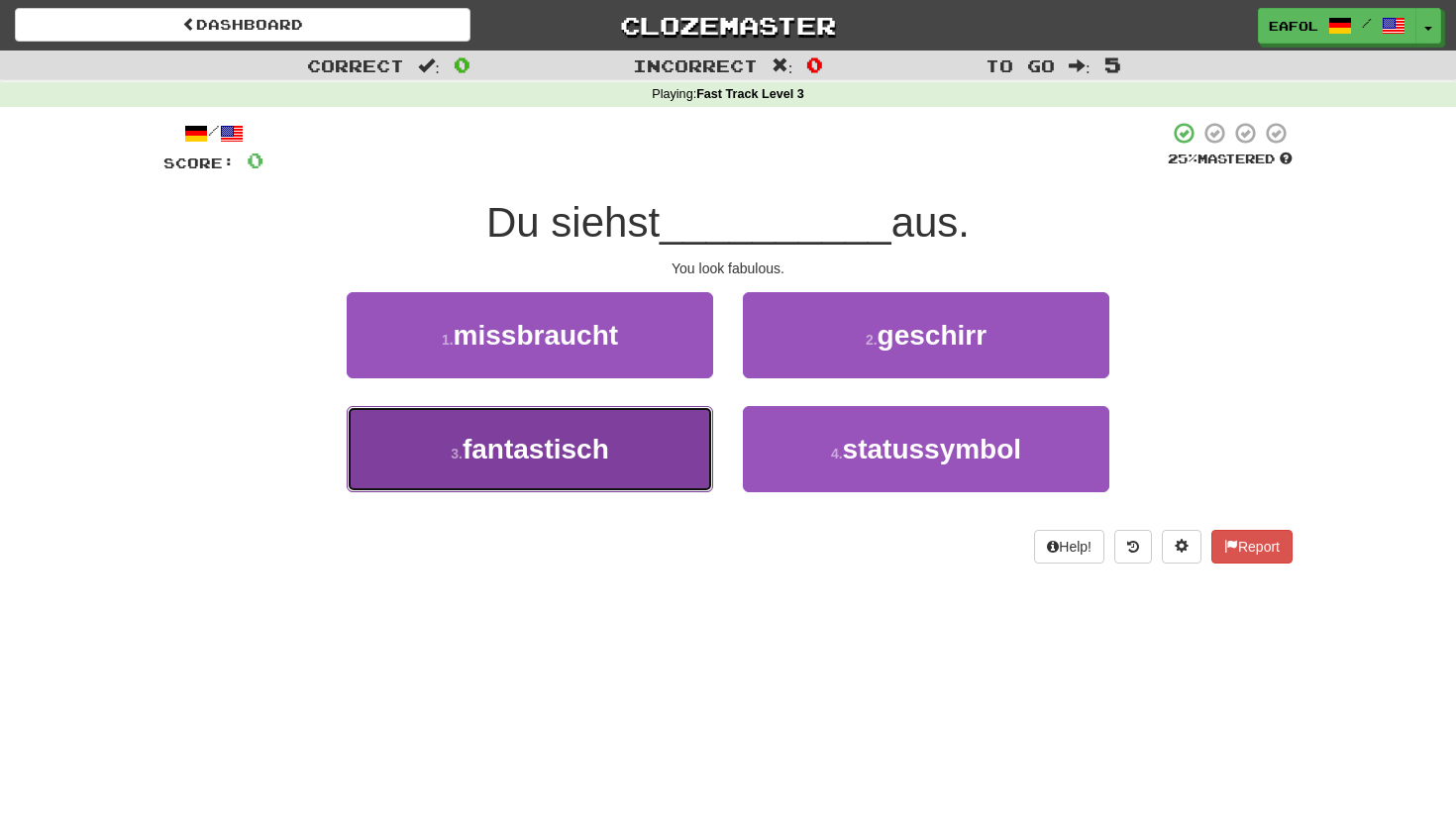 click on "3 .  fantastisch" at bounding box center (530, 449) 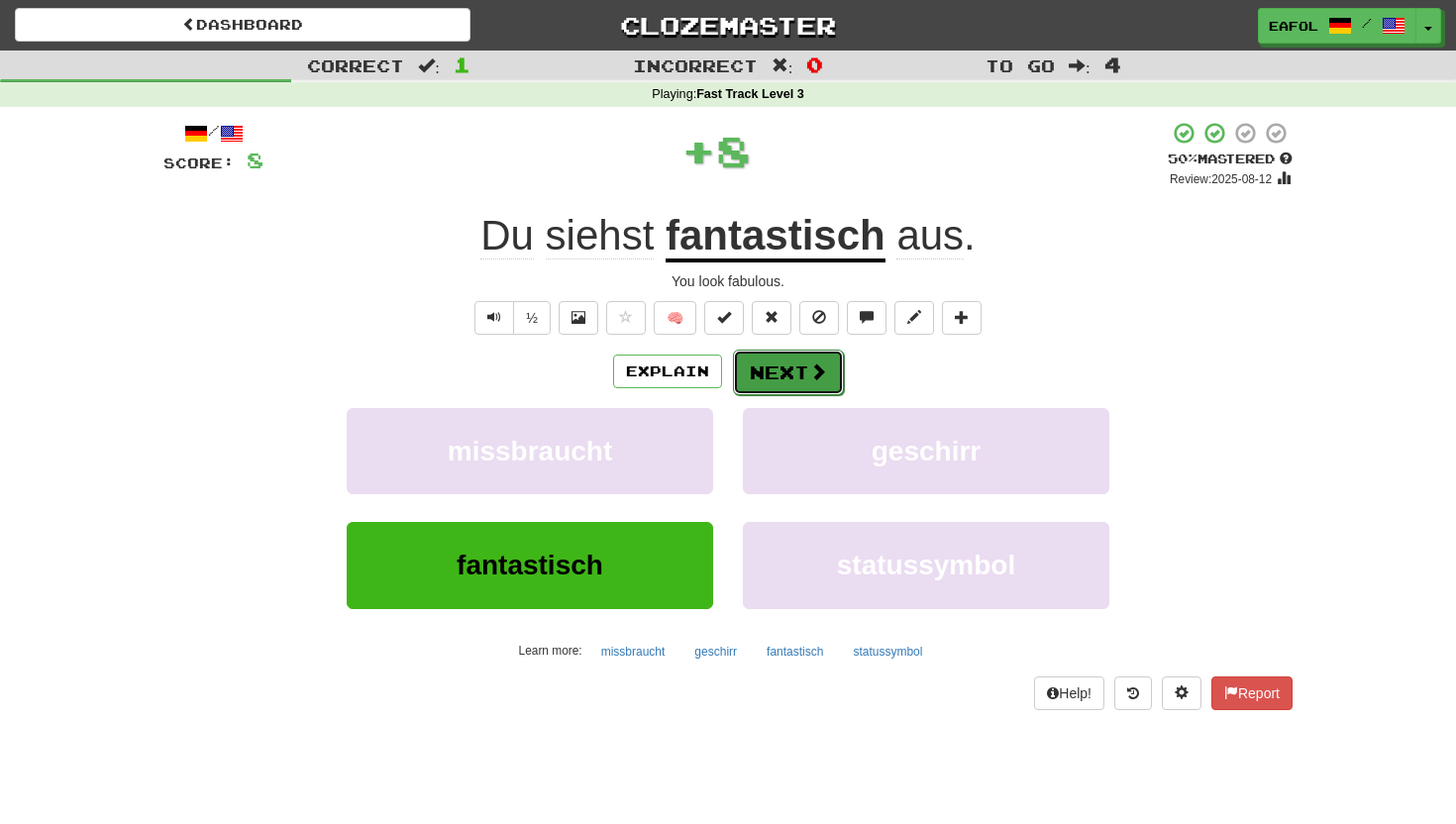 click on "Next" at bounding box center [788, 372] 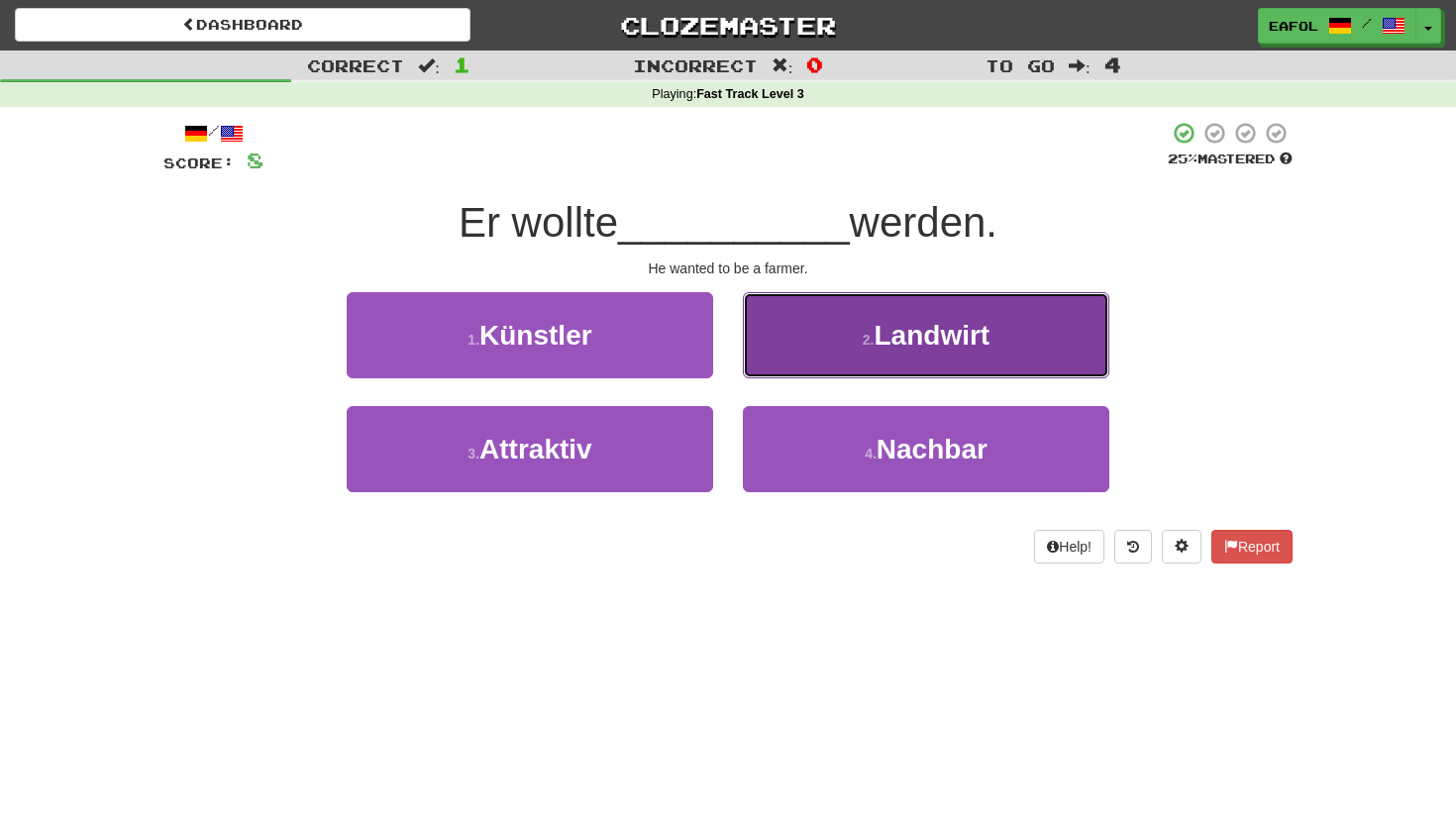 click on "2 .  Landwirt" at bounding box center [926, 335] 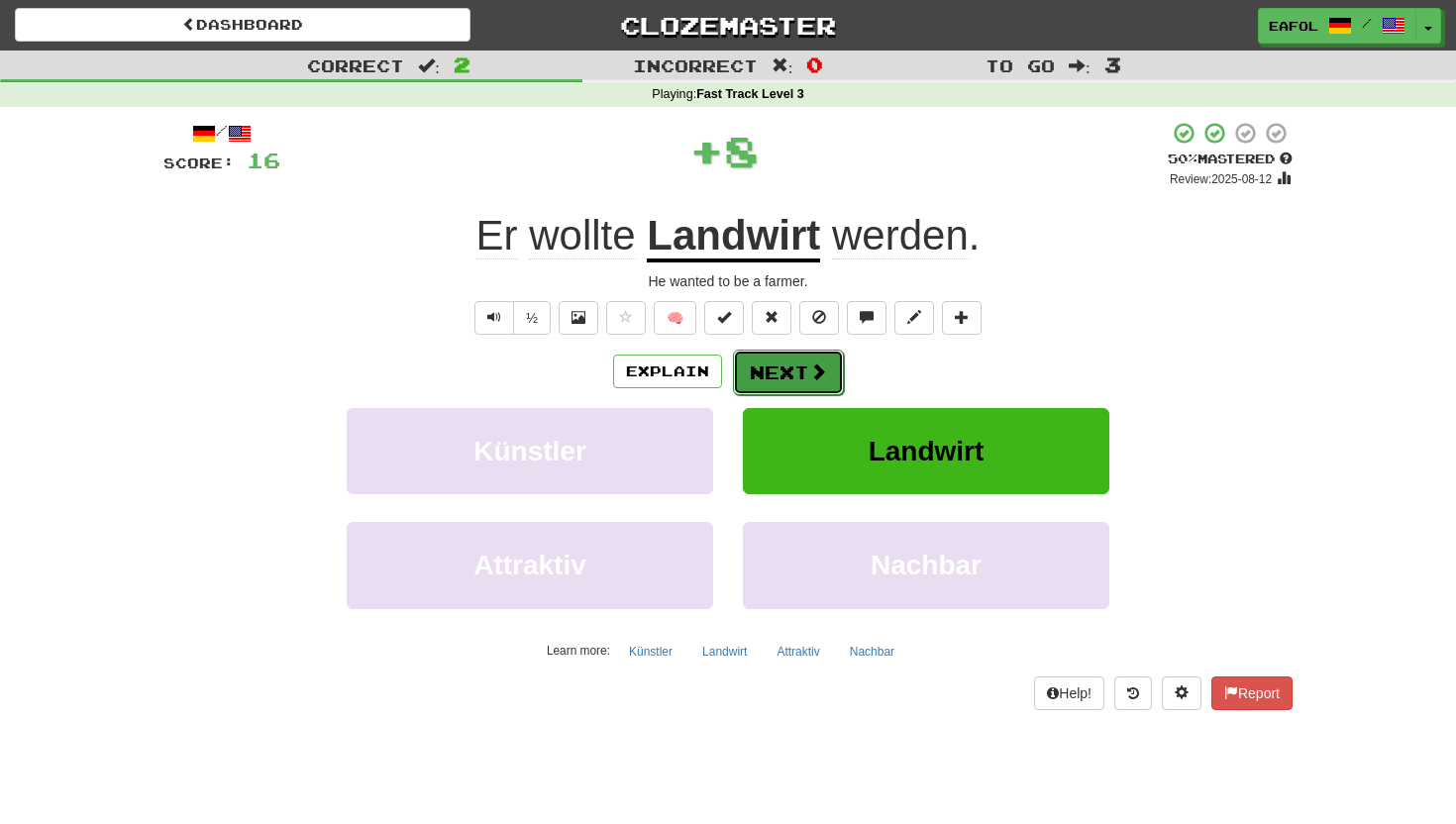 click on "Next" at bounding box center (788, 372) 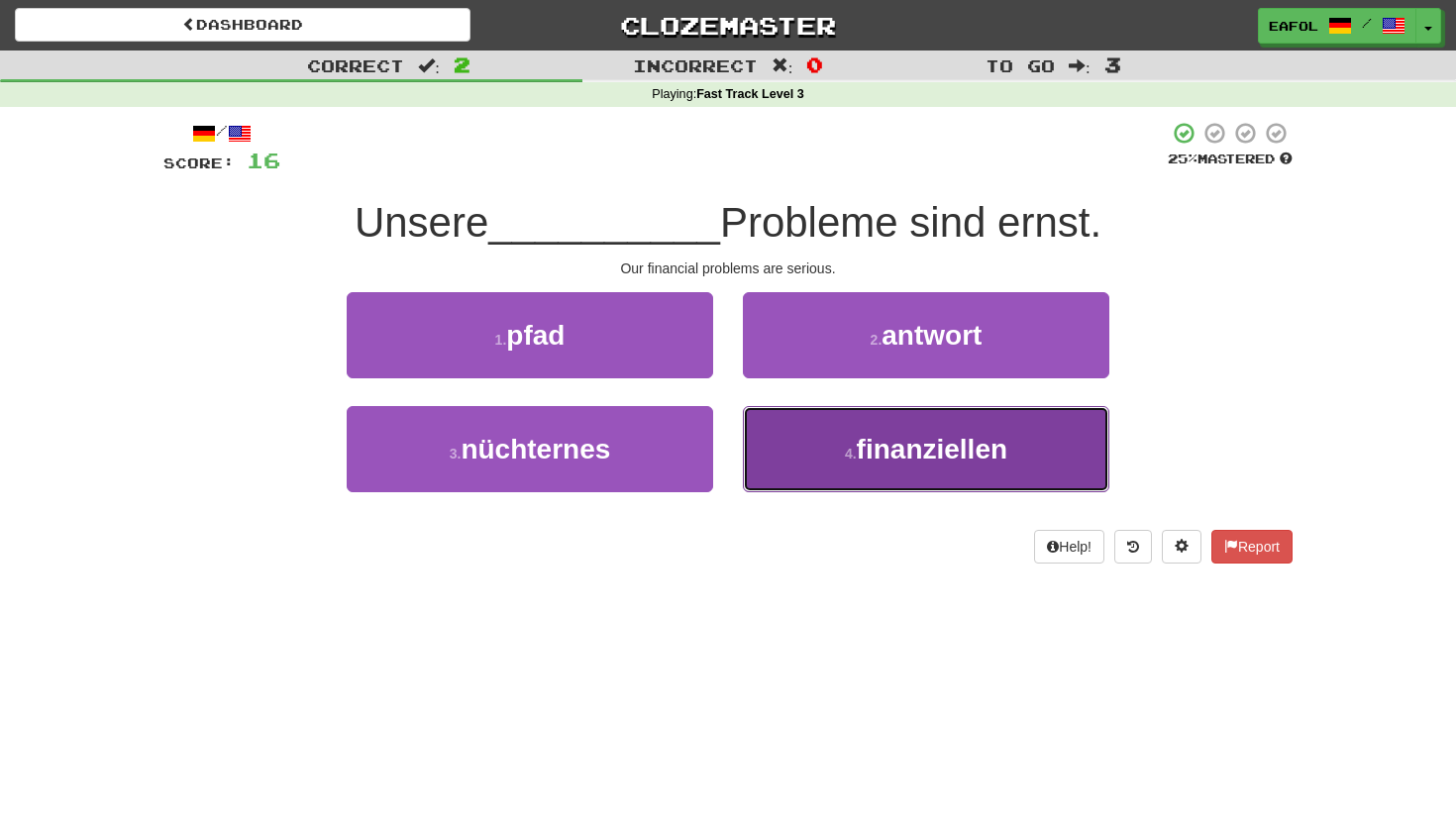 click on "4 .  finanziellen" at bounding box center (926, 449) 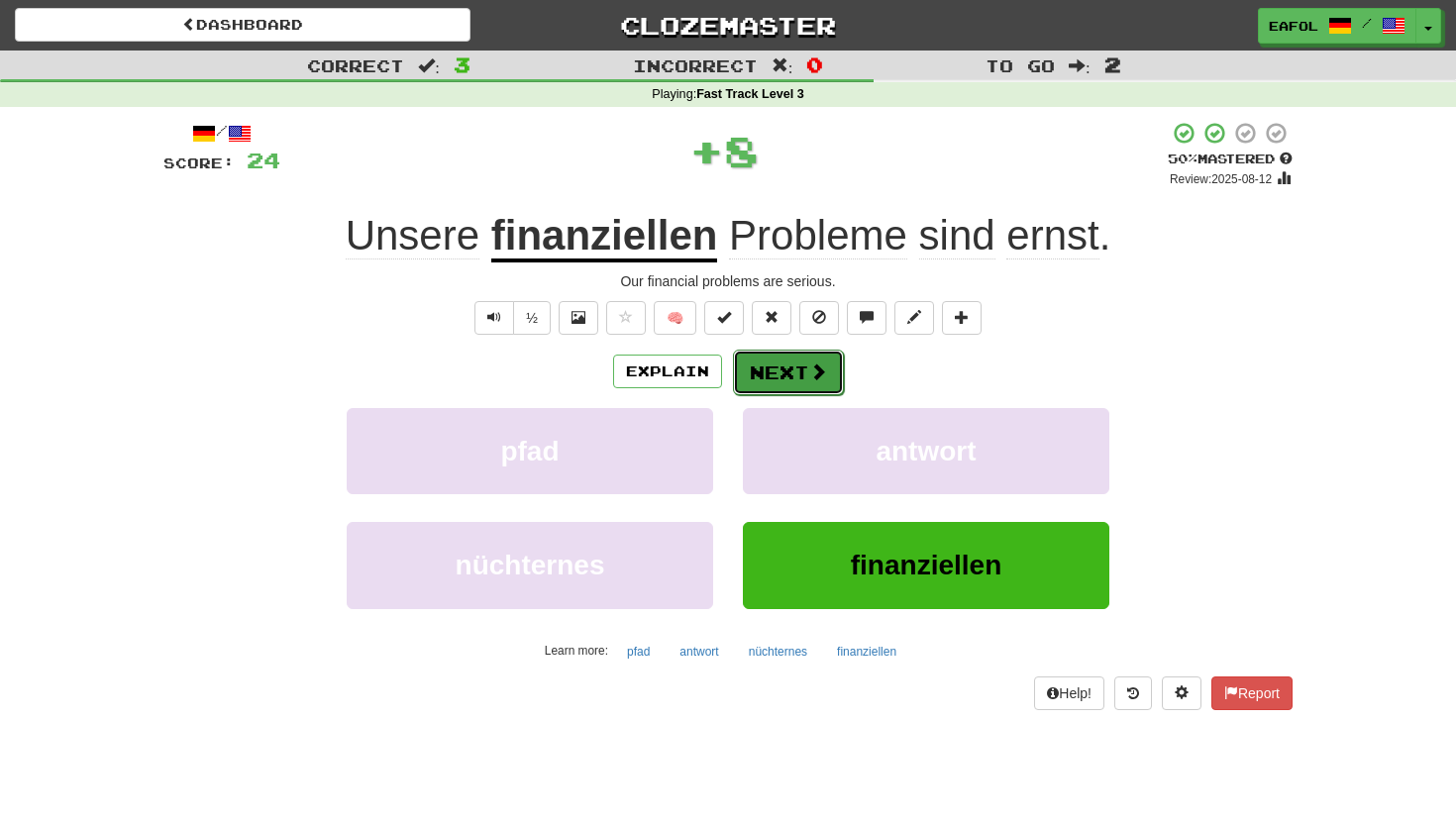 click on "Next" at bounding box center [788, 372] 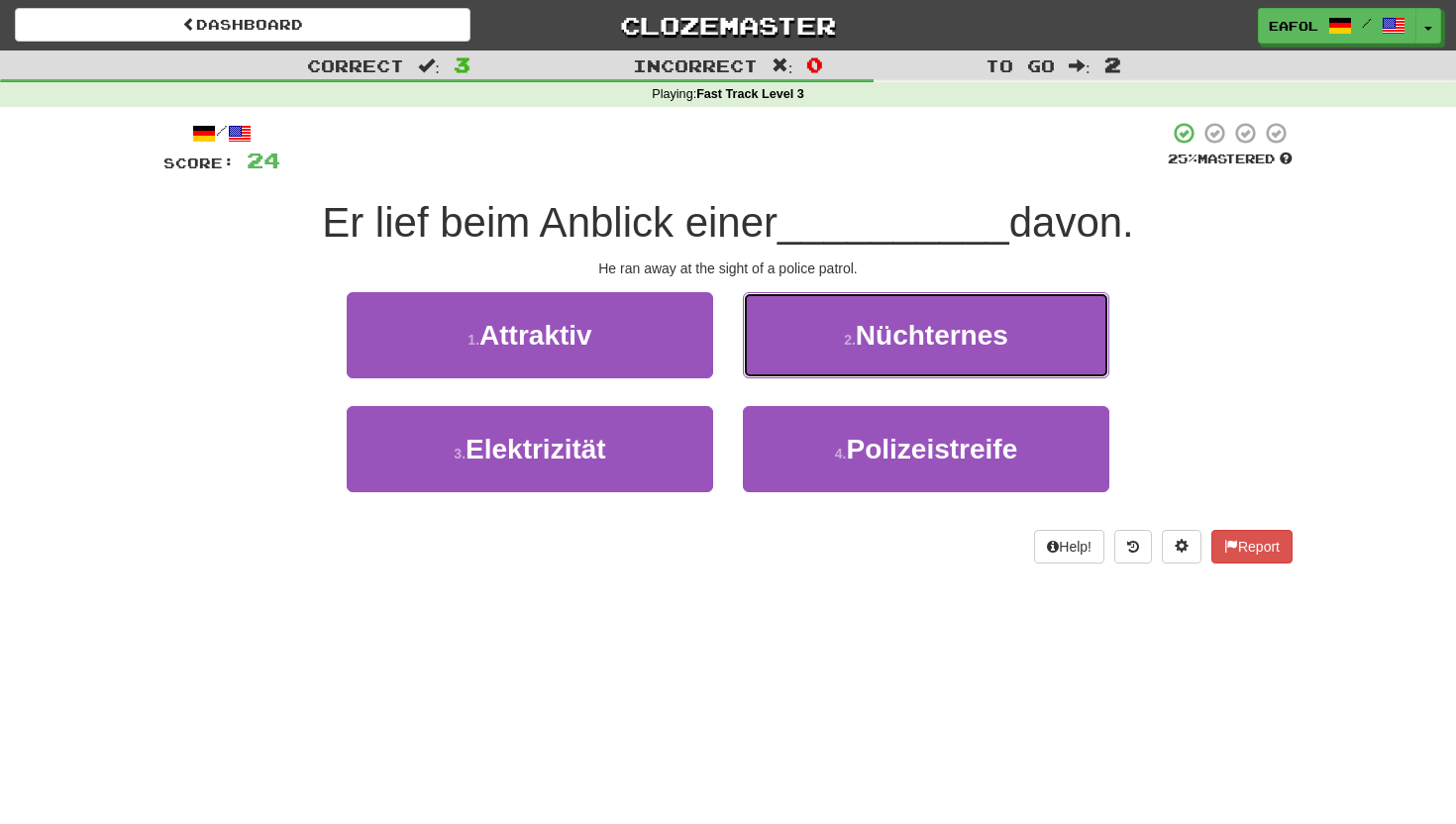 click on "2 .  Nüchternes" at bounding box center (926, 335) 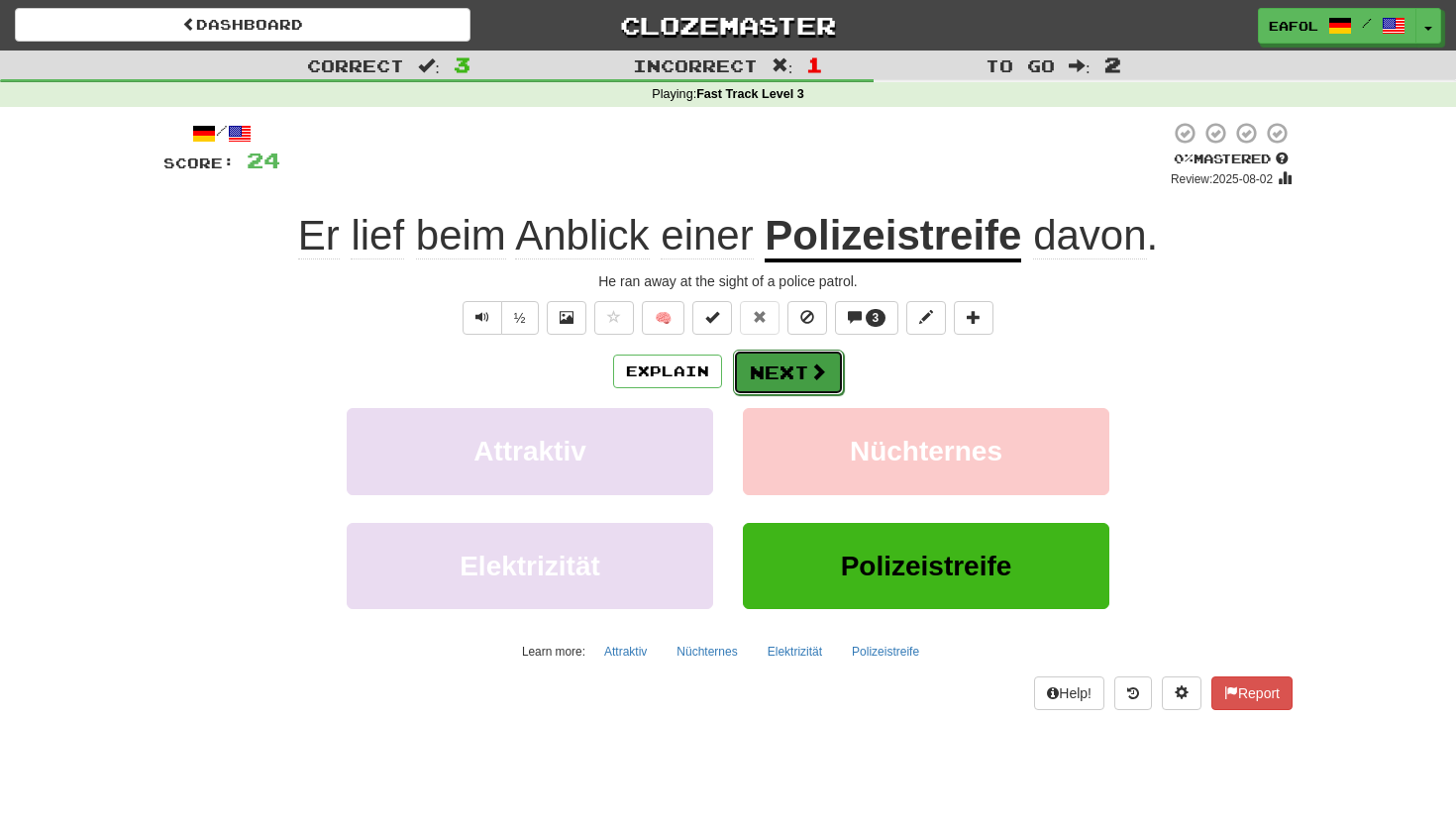 click at bounding box center (818, 371) 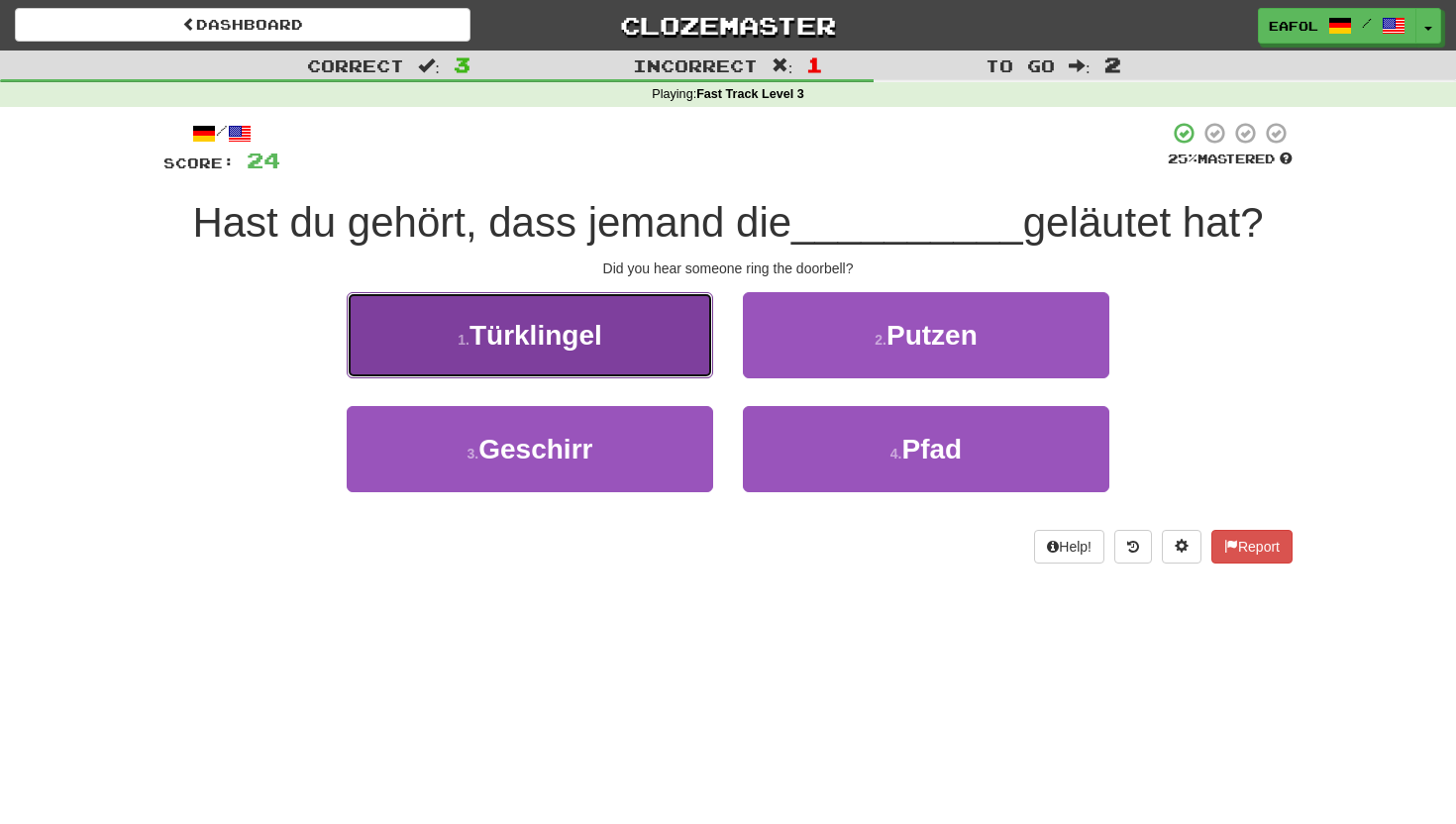 click on "1 .  Türklingel" at bounding box center (530, 335) 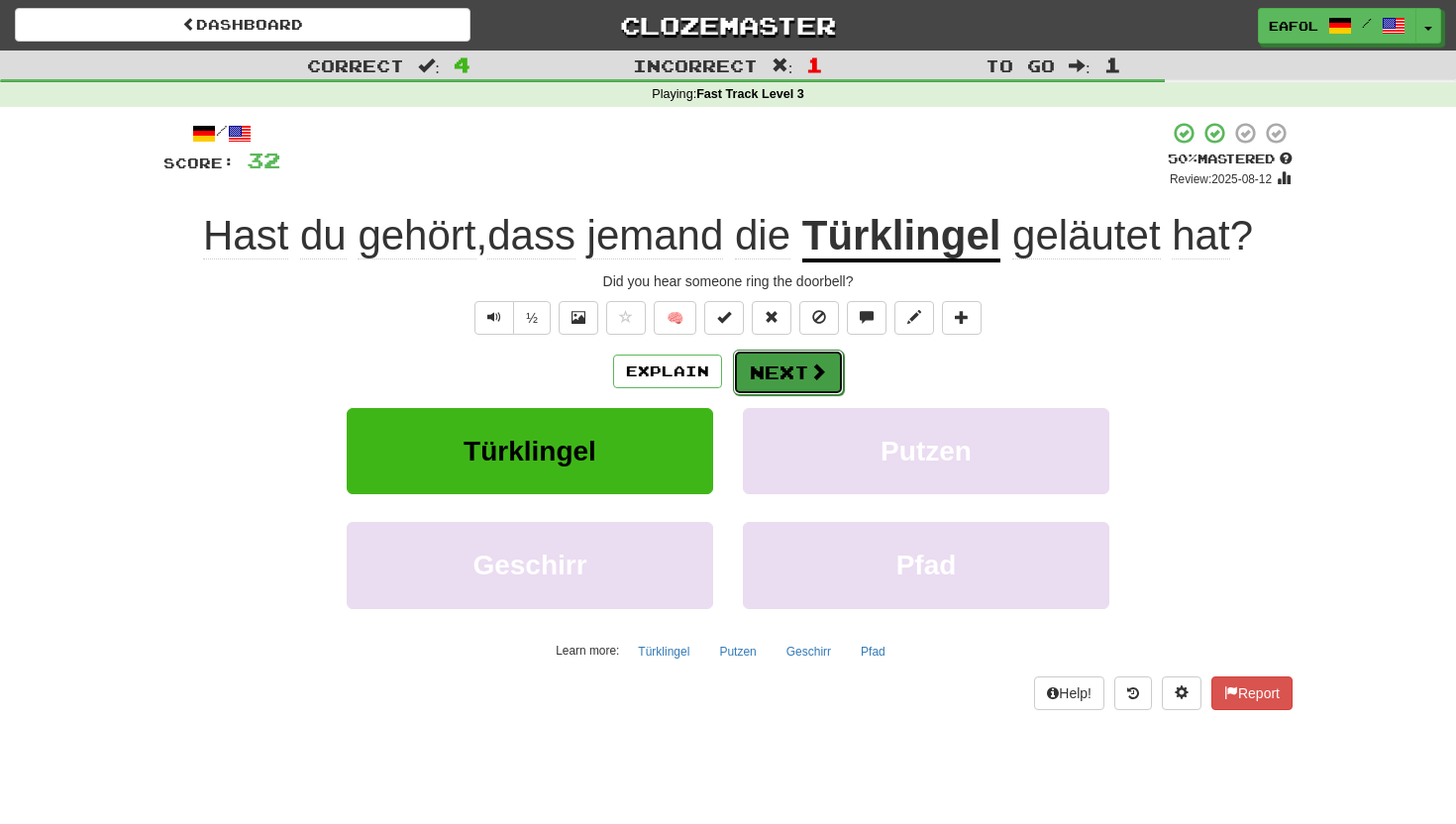 click on "Next" at bounding box center (788, 372) 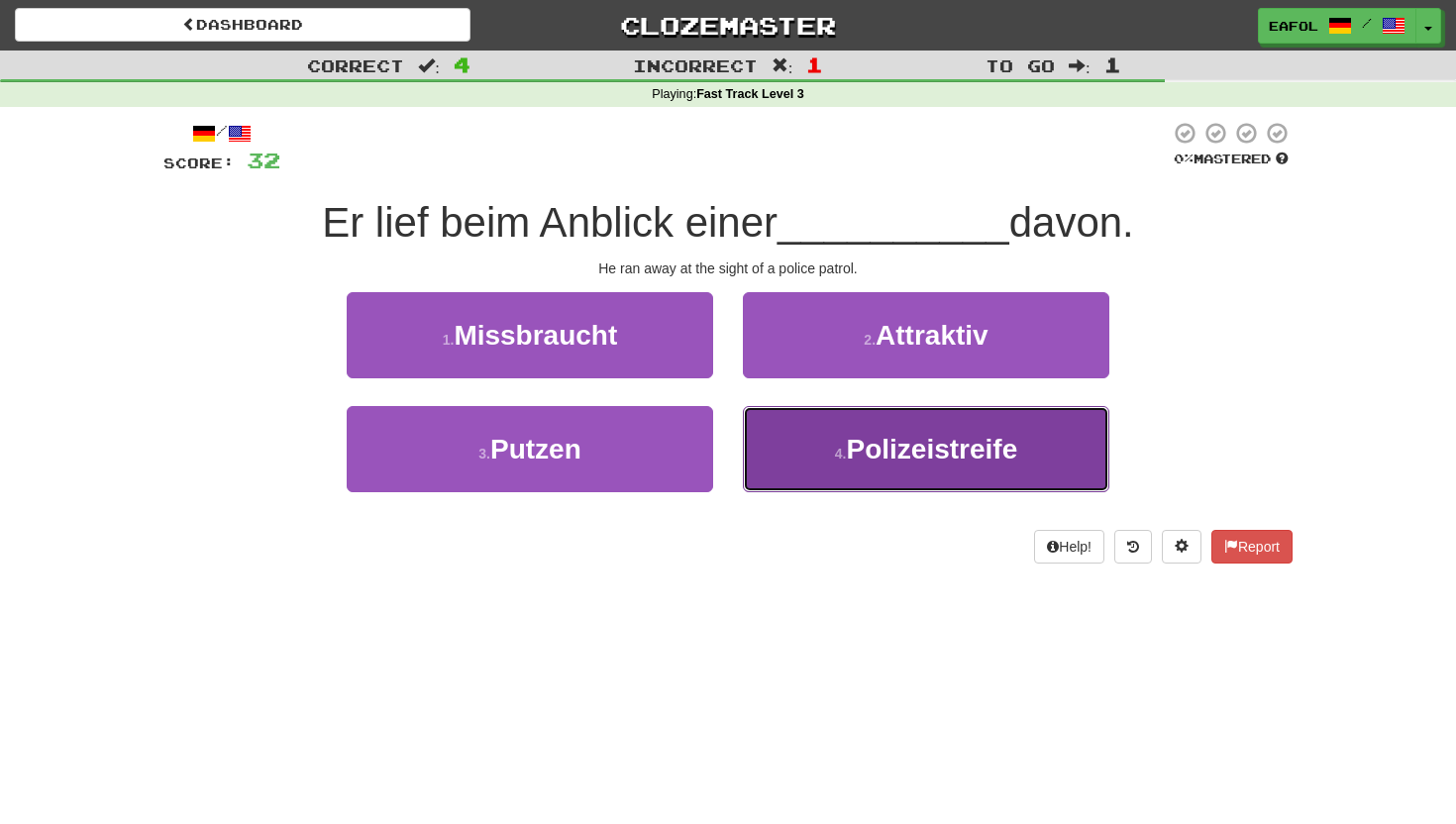 click on "Polizeistreife" at bounding box center [931, 449] 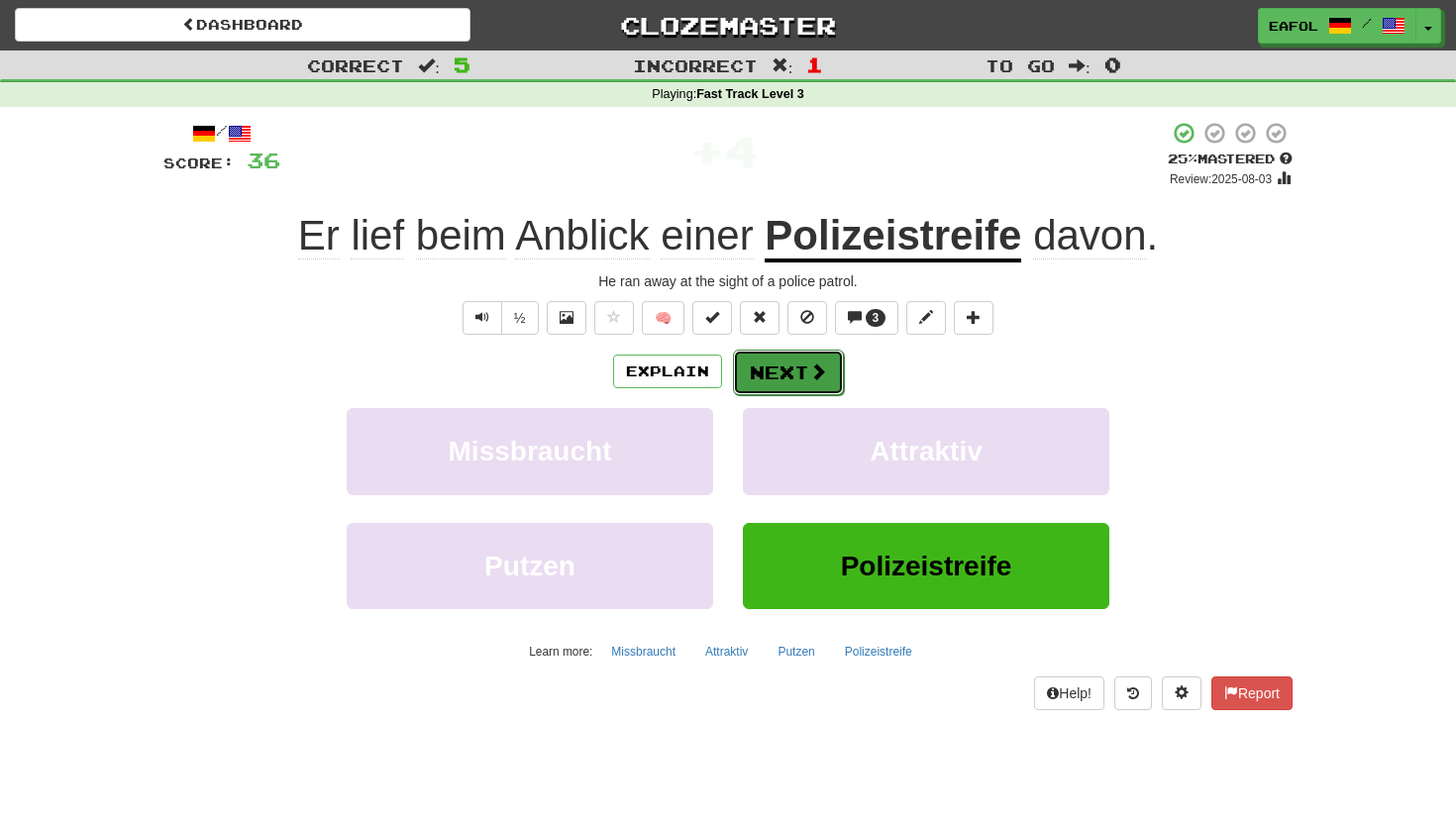 click on "Next" at bounding box center (788, 372) 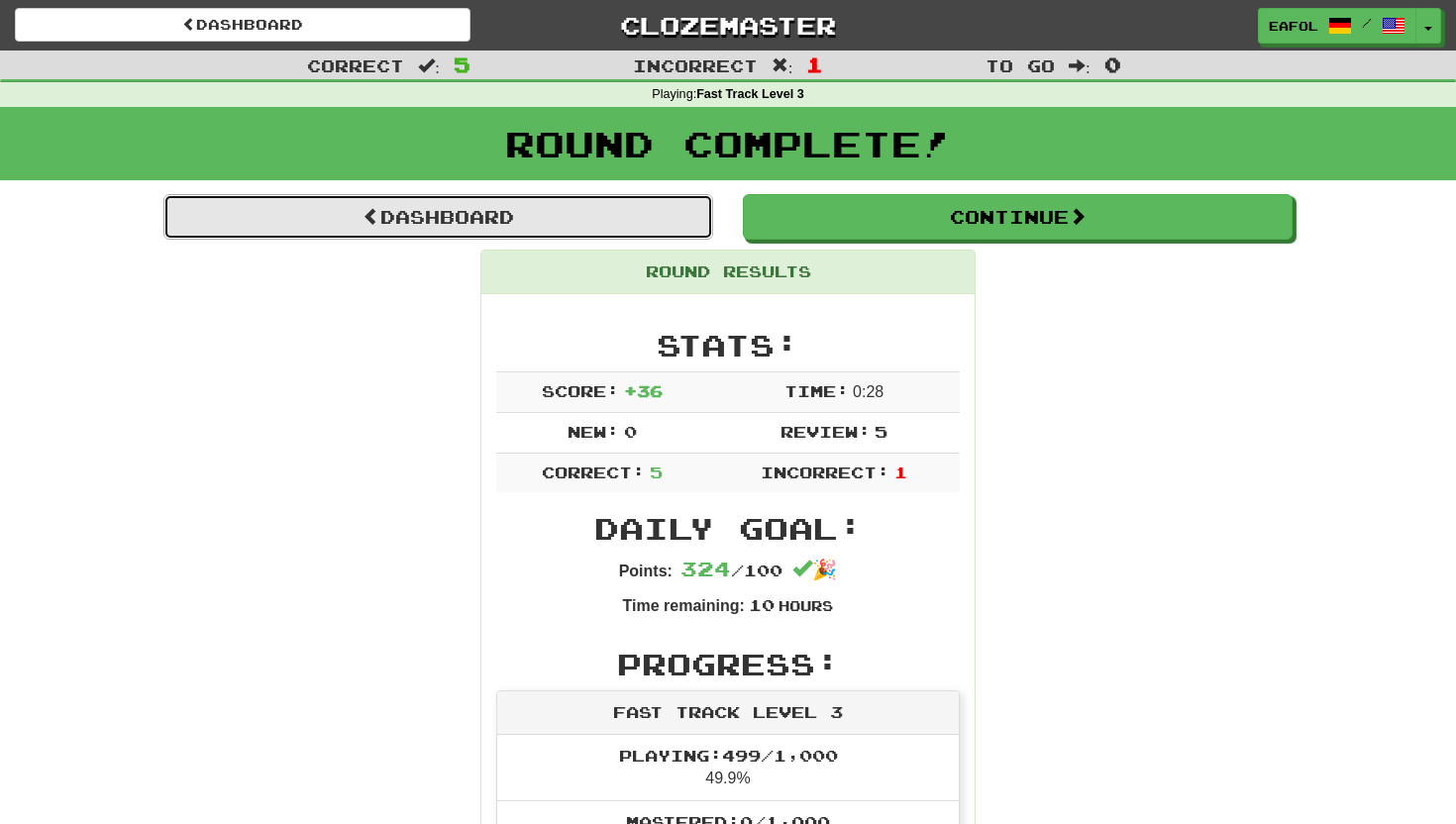 click on "Dashboard" at bounding box center [438, 217] 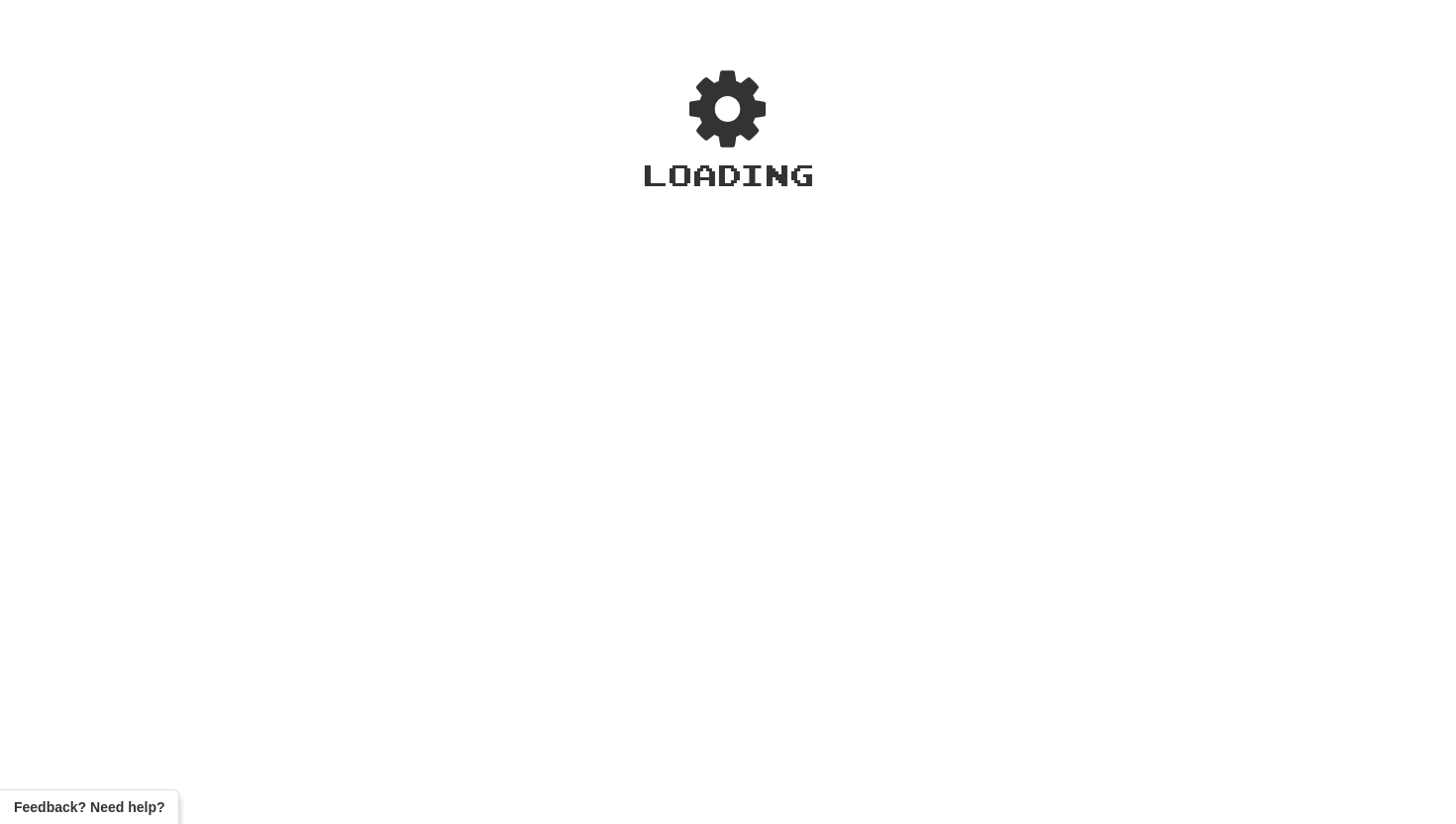 scroll, scrollTop: 0, scrollLeft: 0, axis: both 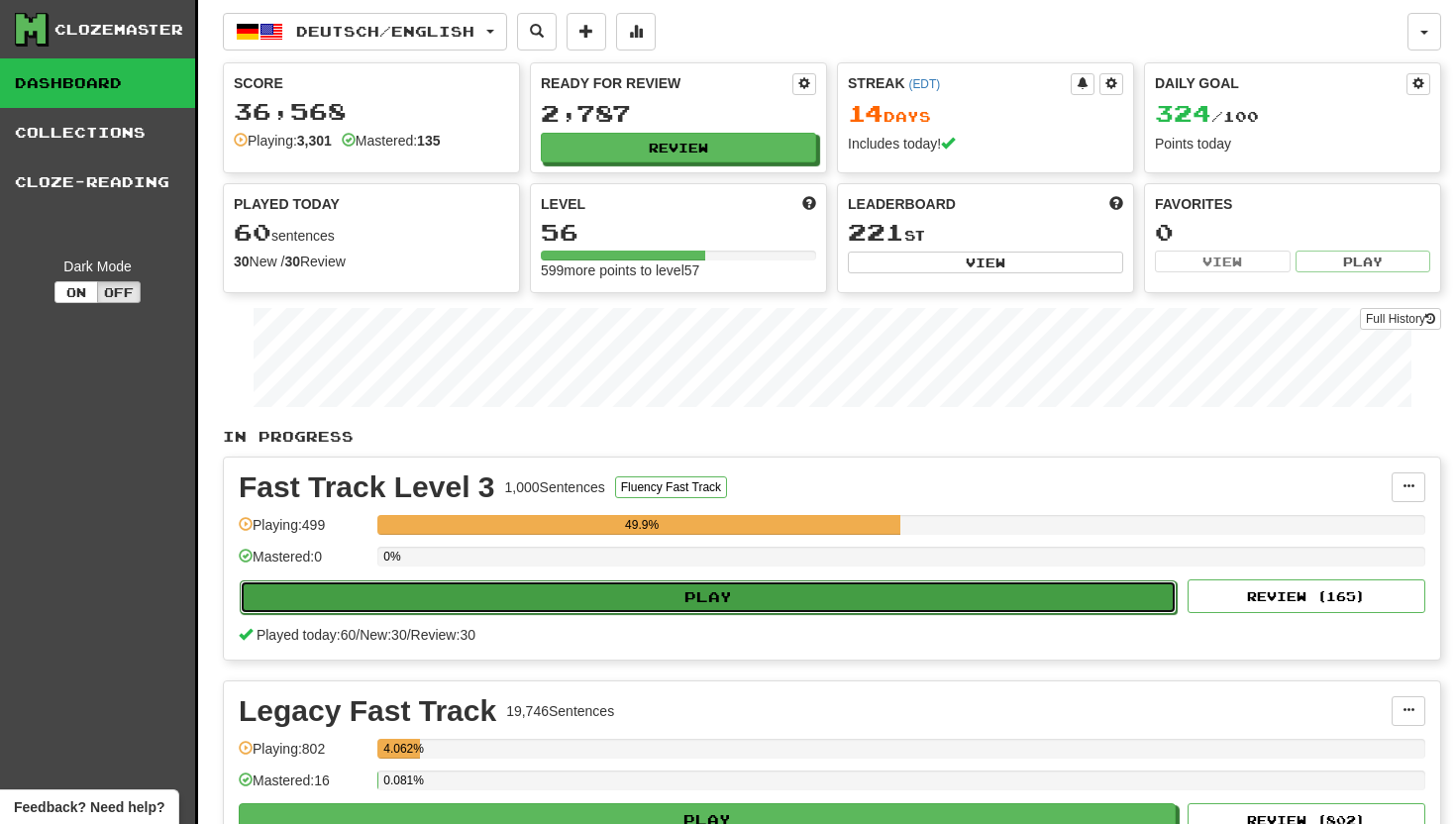 click on "Play" at bounding box center [708, 597] 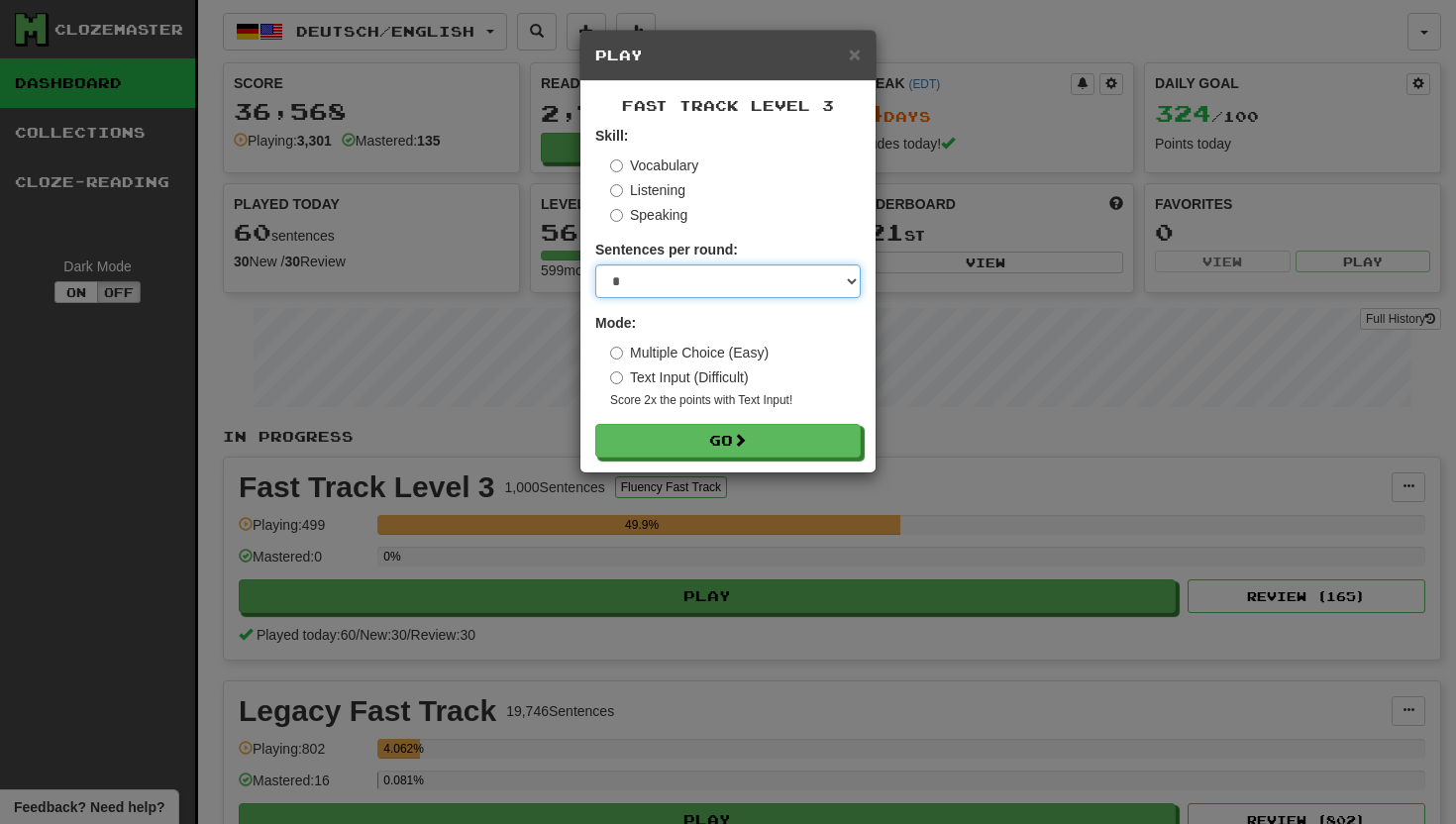 click on "* ** ** ** ** ** *** ********" at bounding box center [728, 281] 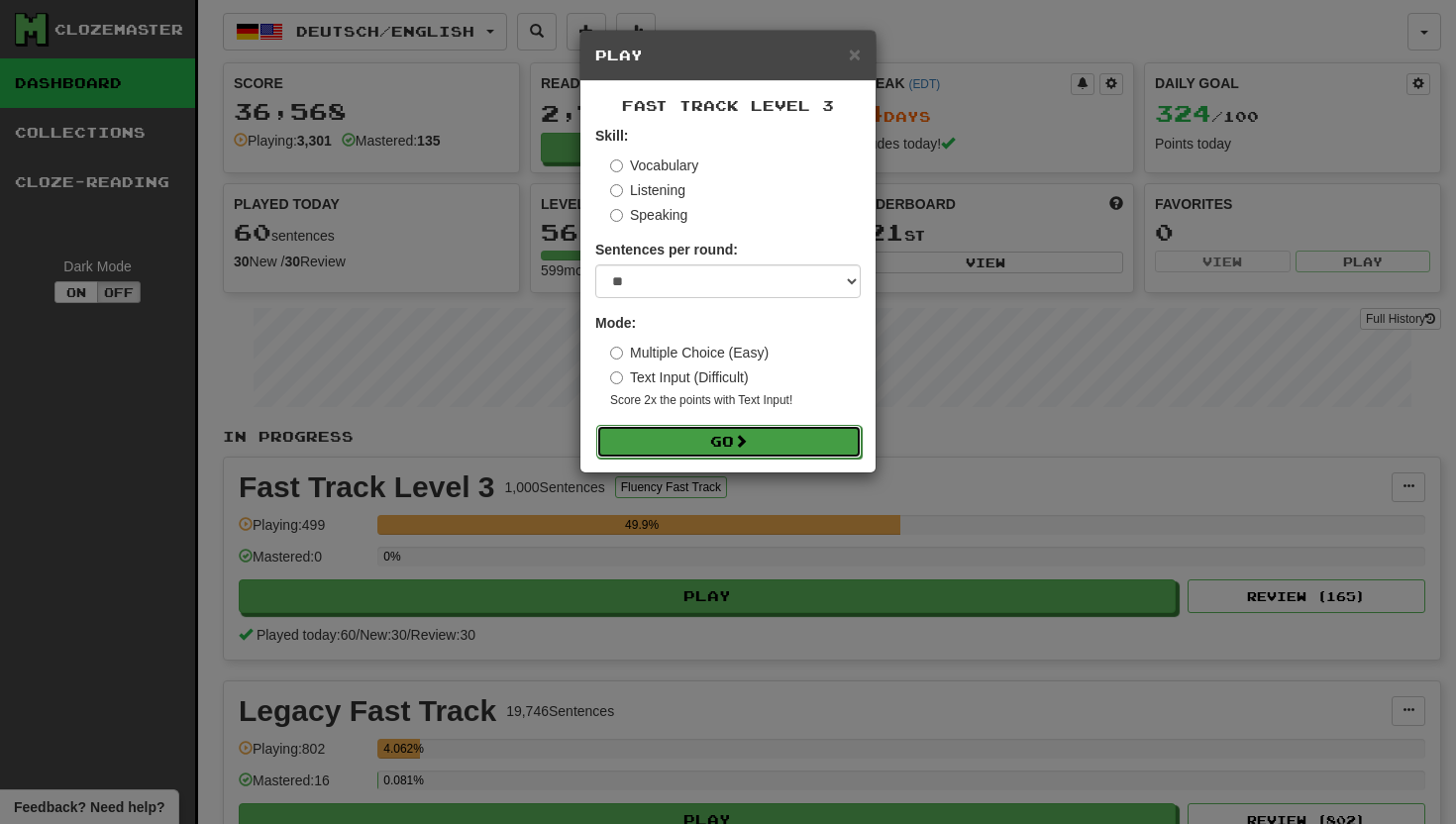 click on "Go" at bounding box center [729, 442] 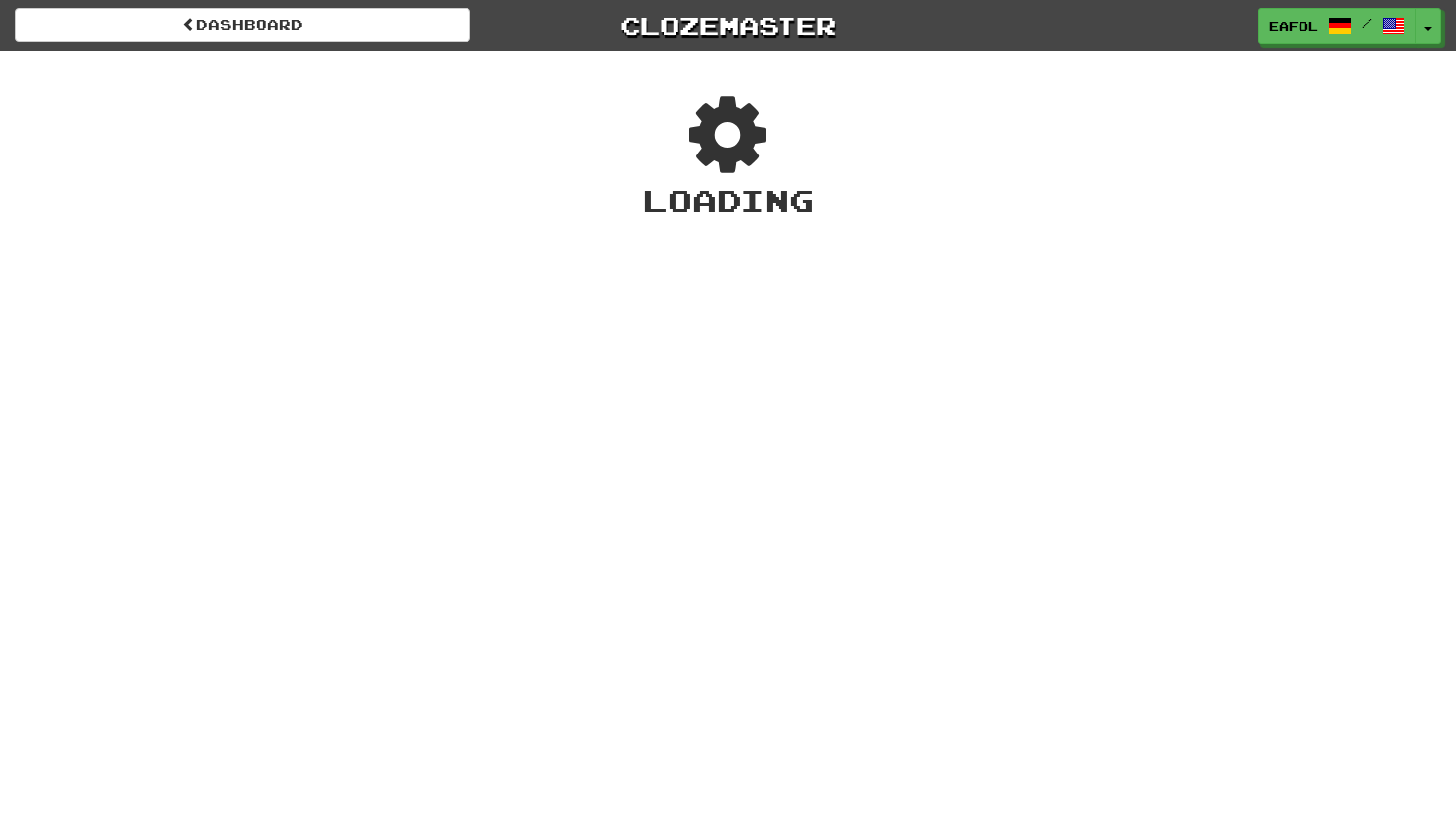 scroll, scrollTop: 0, scrollLeft: 0, axis: both 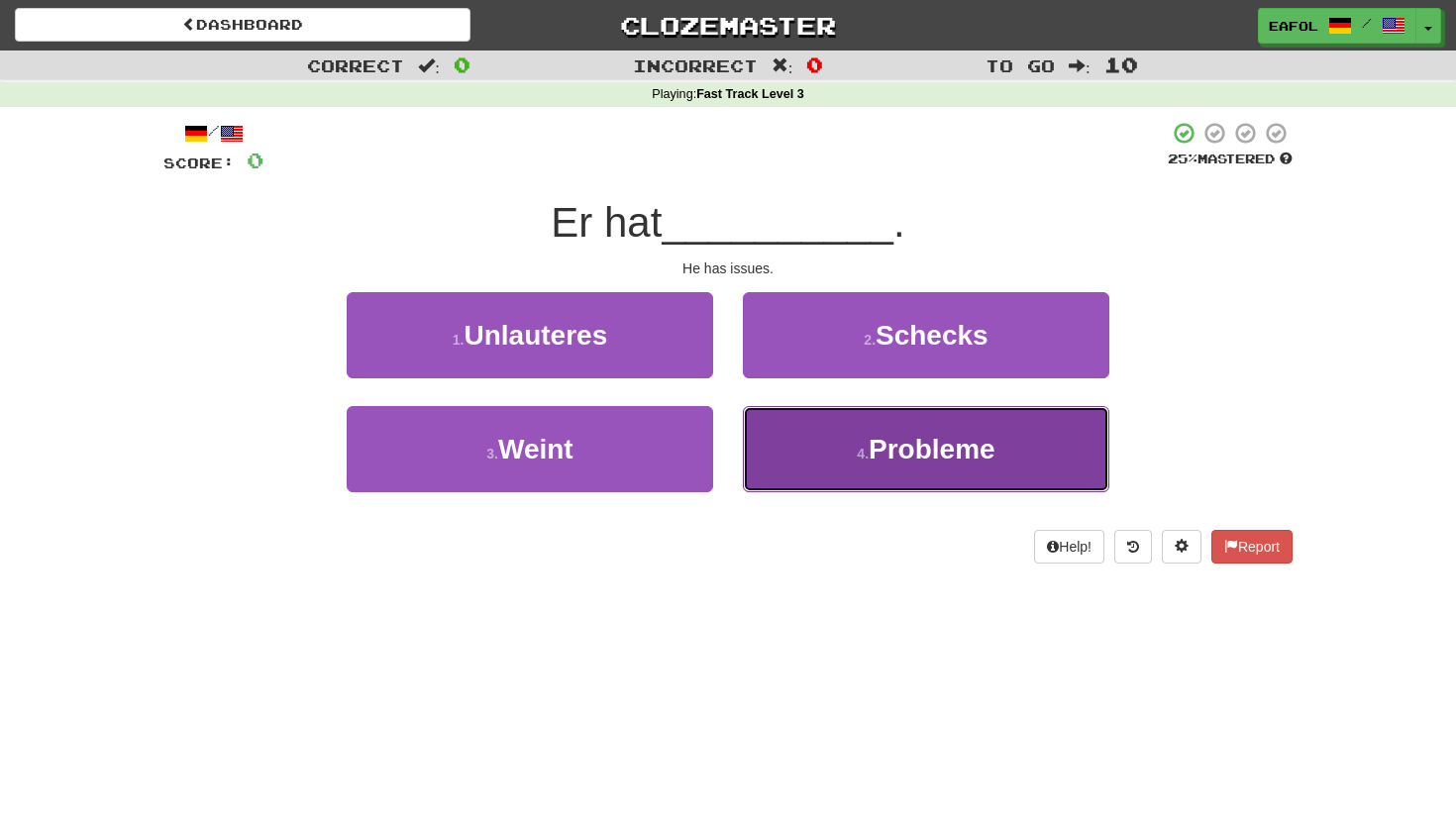 click on "[NUMBER] . Probleme" at bounding box center [926, 449] 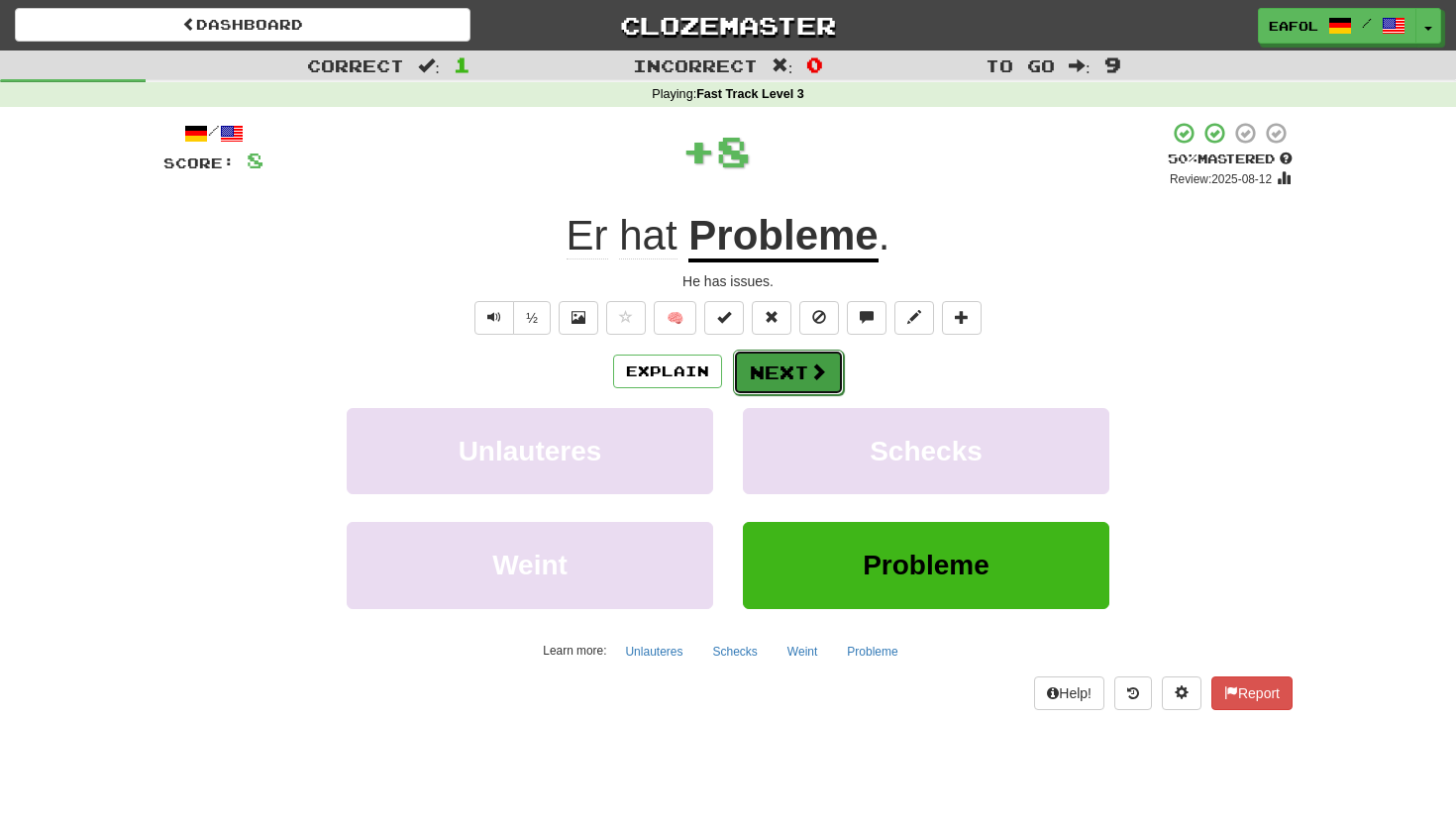 click on "Next" at bounding box center [788, 372] 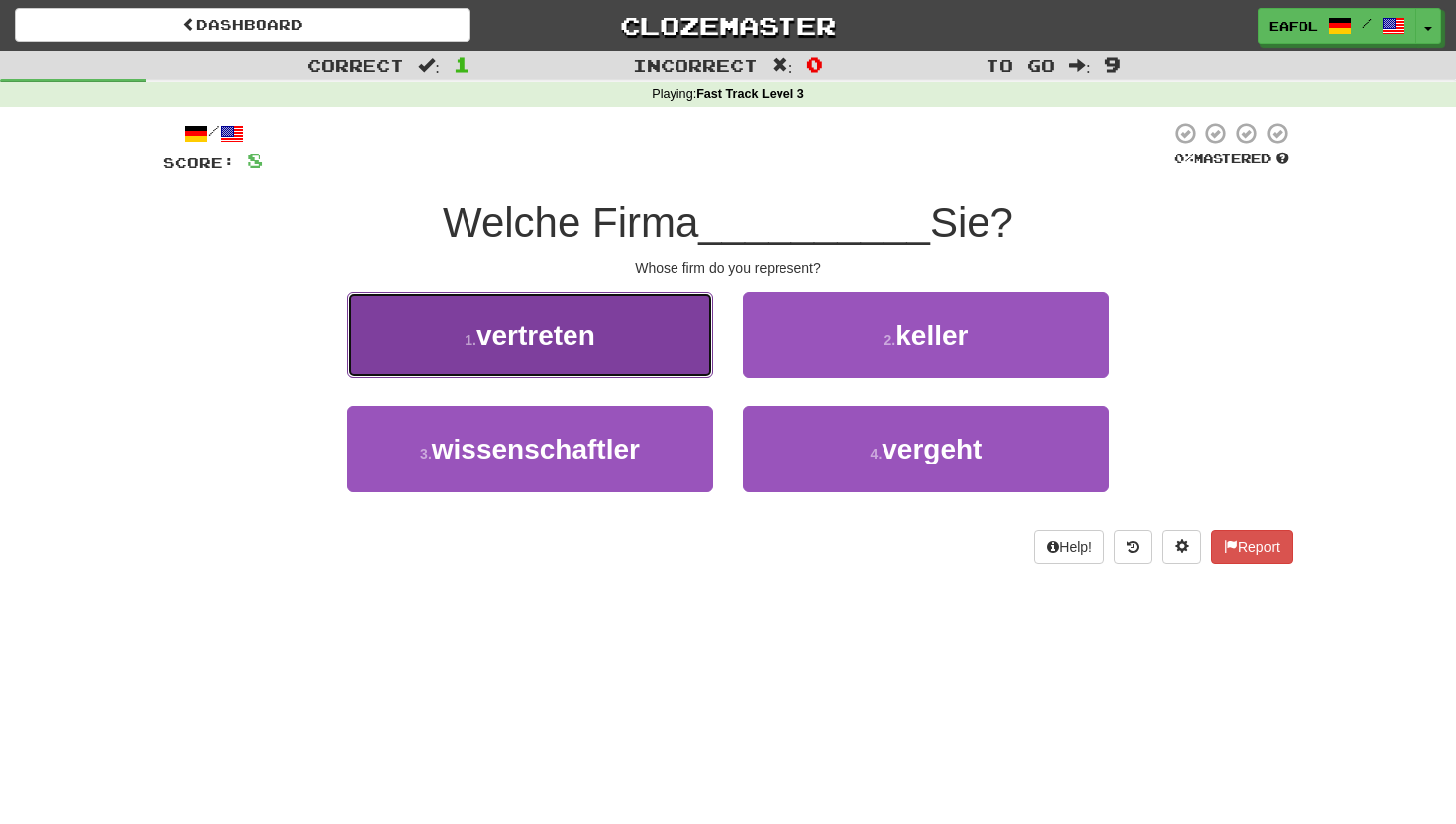 click on "1 .  vertreten" at bounding box center (530, 335) 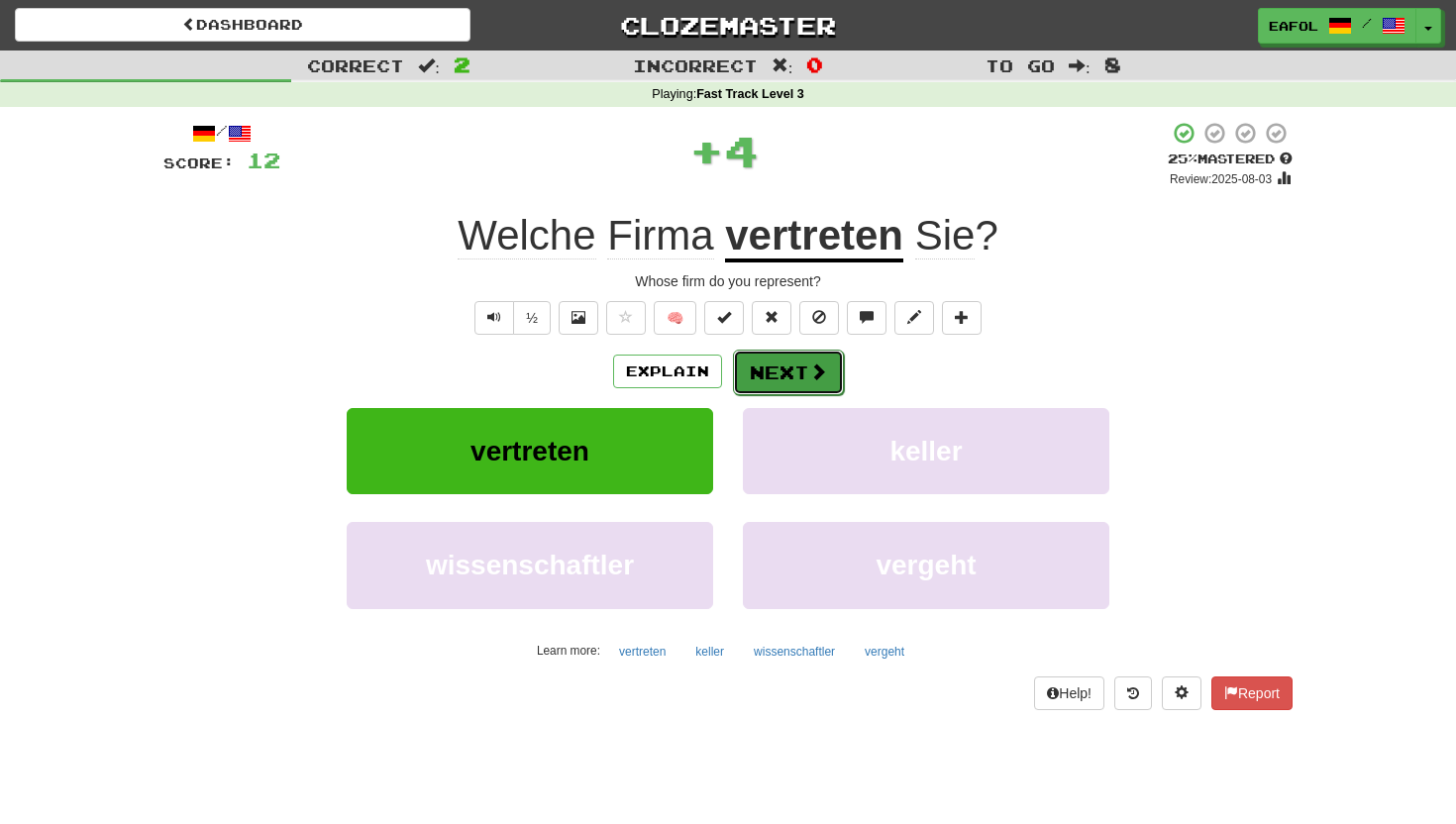 click on "Next" at bounding box center (788, 372) 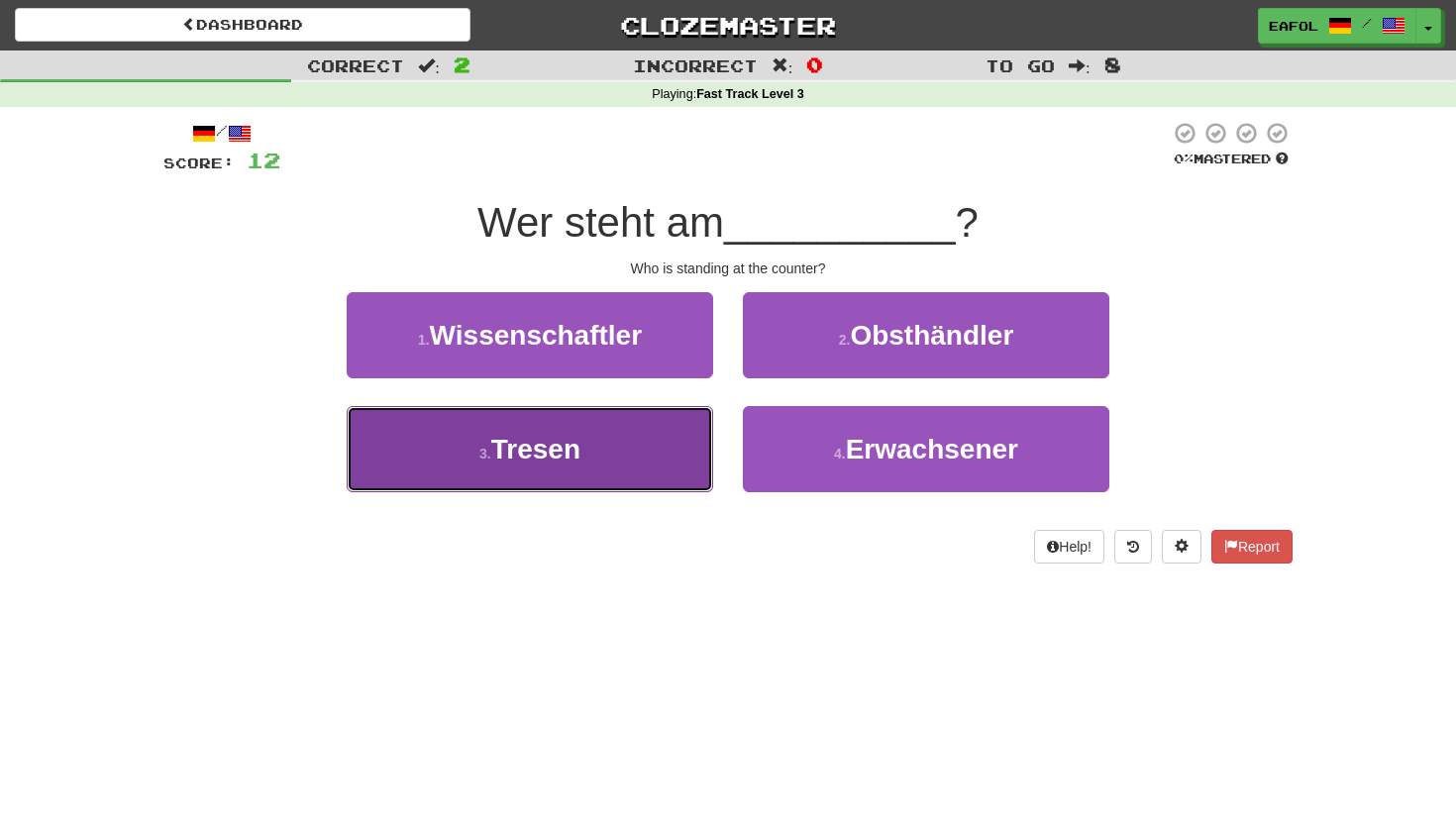 click on "3 .  Tresen" at bounding box center [530, 449] 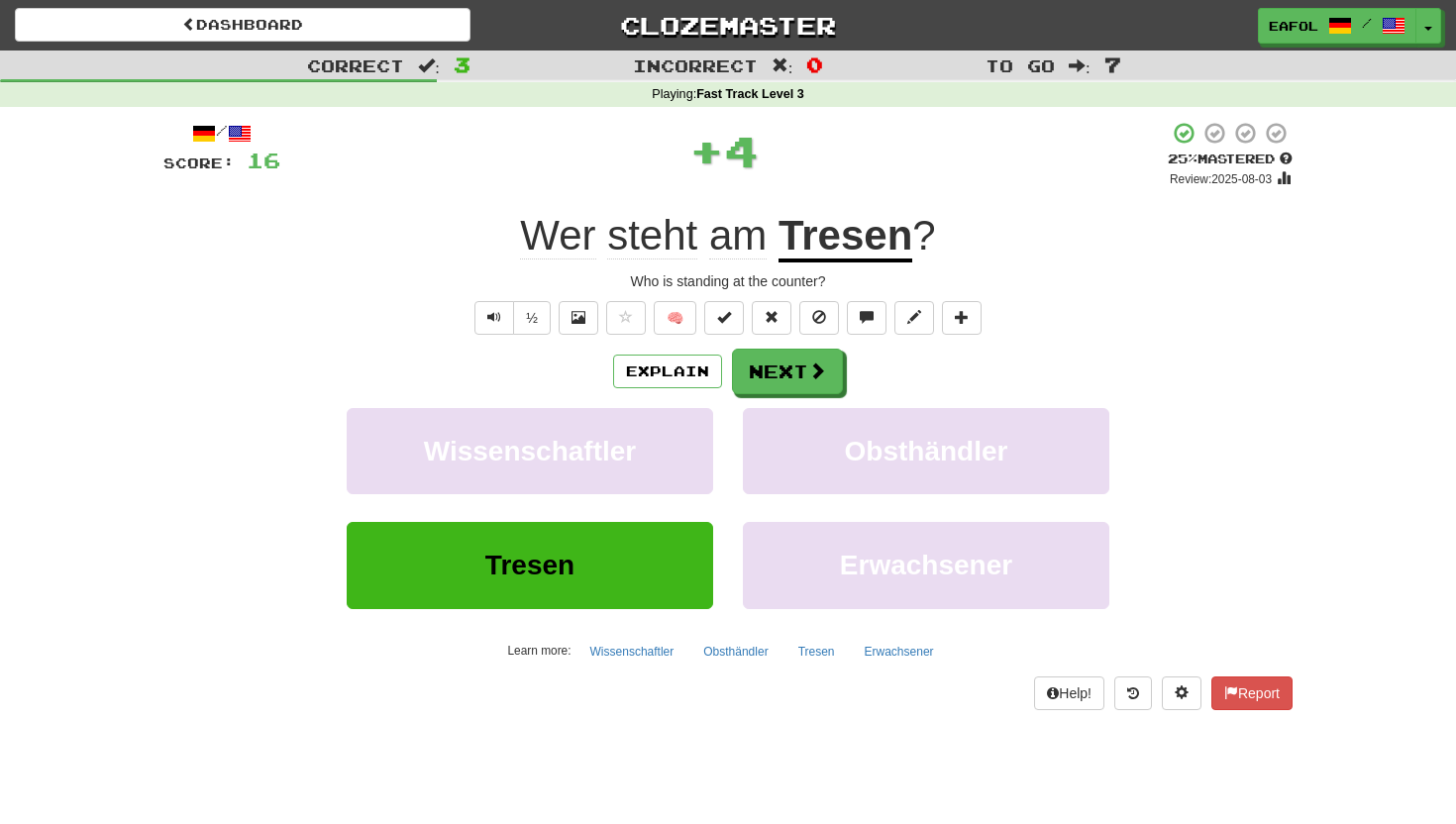click on "Tresen" at bounding box center [845, 237] 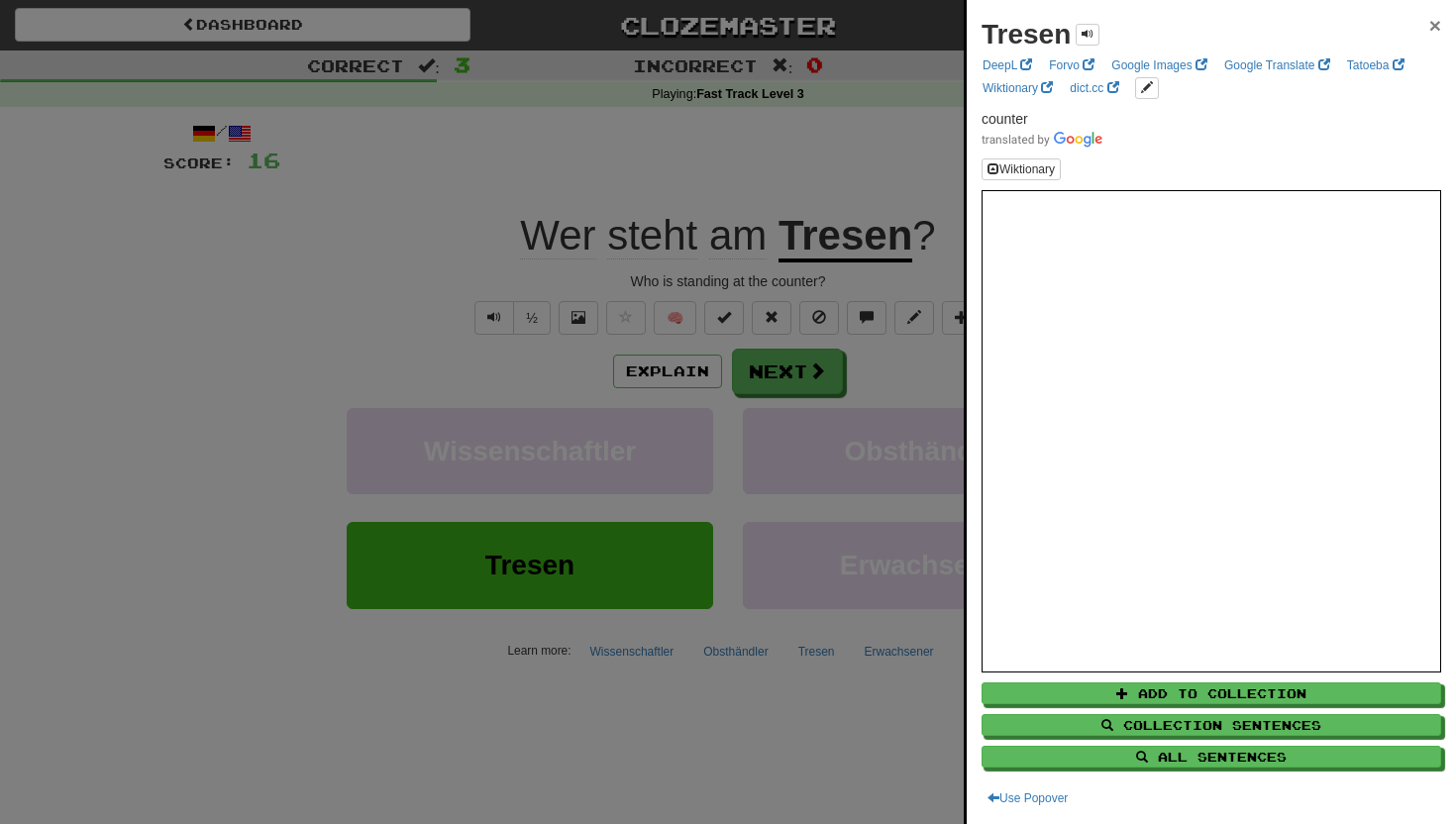 click on "×" at bounding box center [1435, 25] 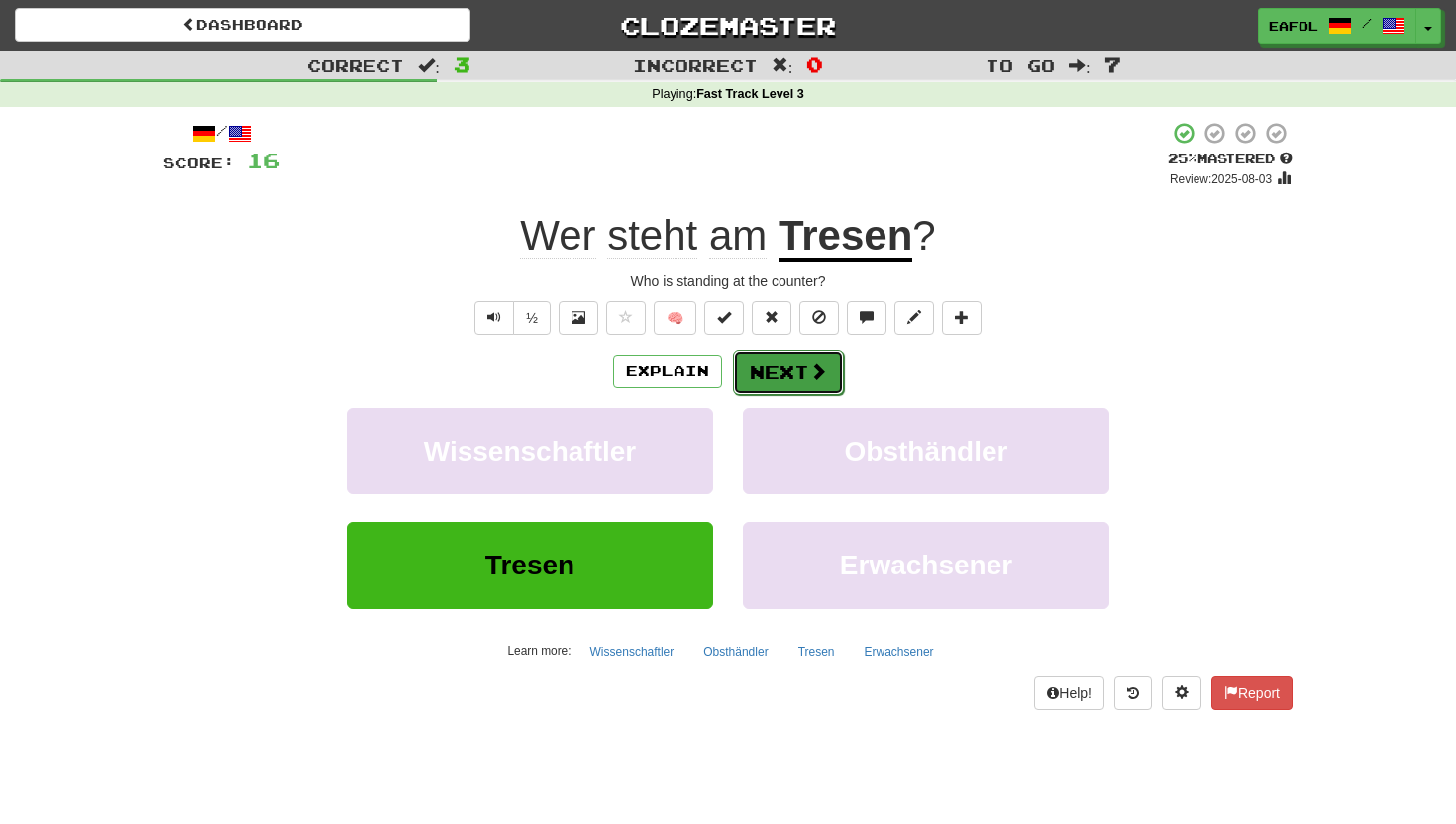 click on "Next" at bounding box center (788, 372) 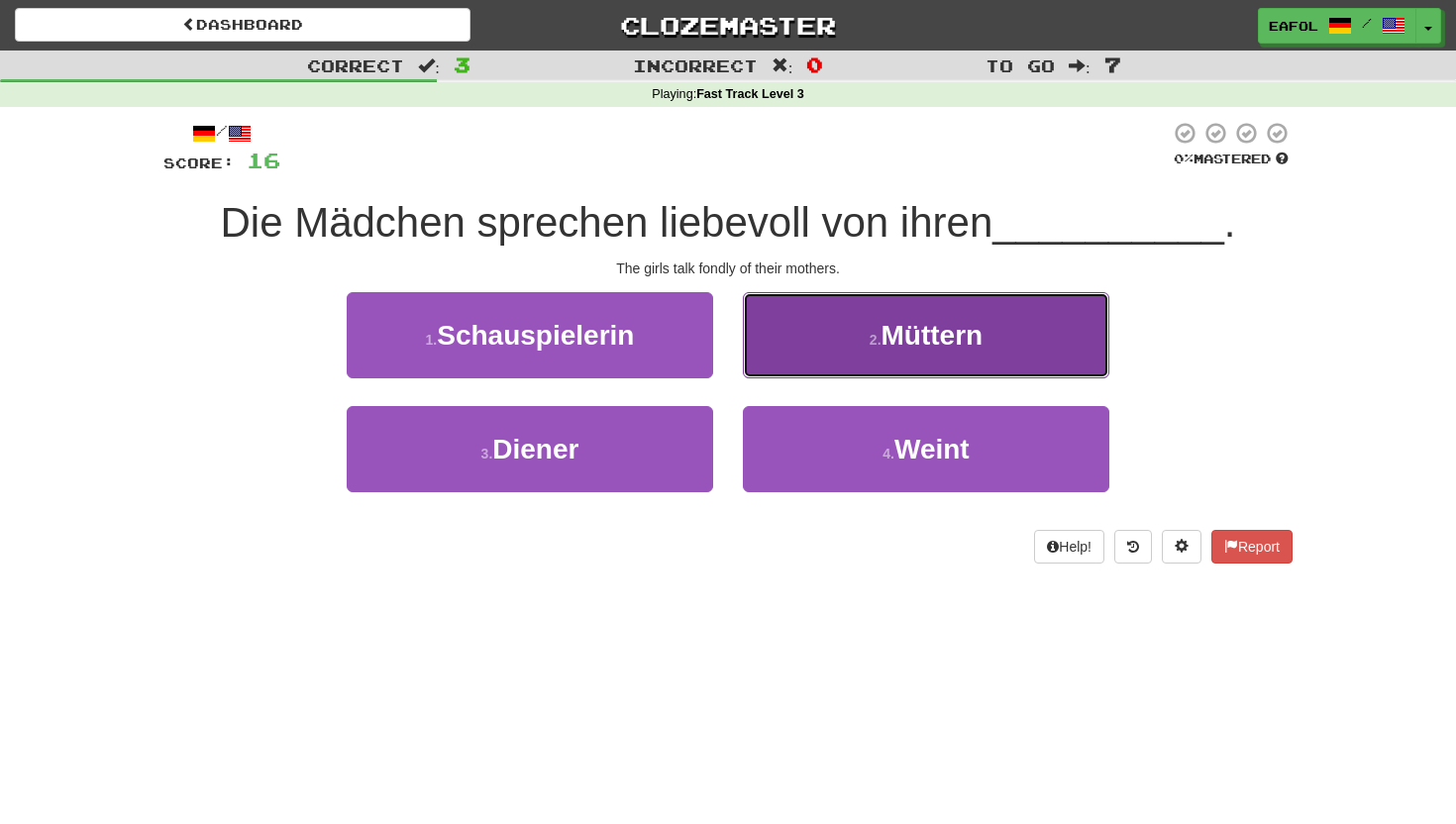 click on "2 ." at bounding box center (876, 340) 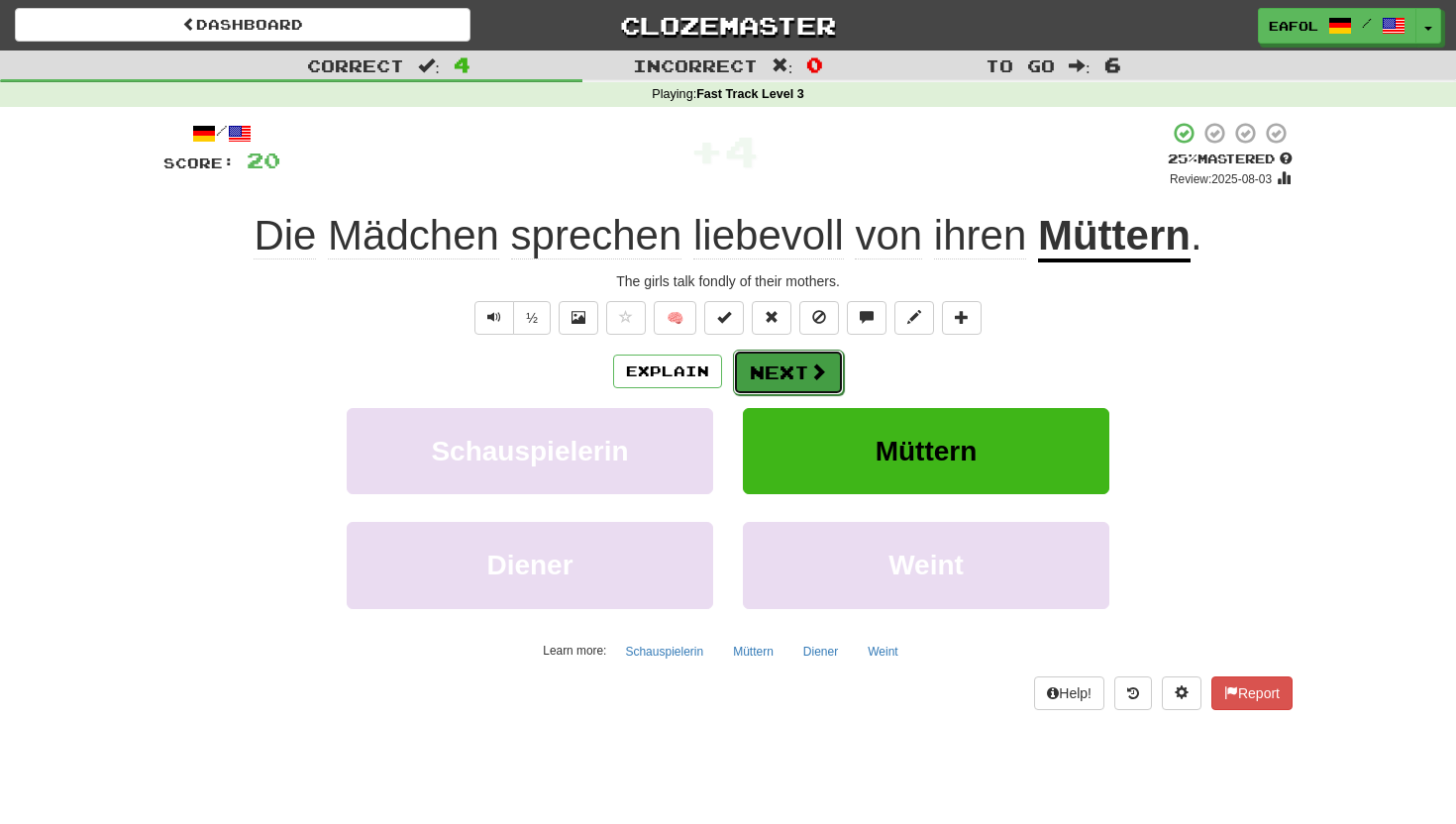 click on "Next" at bounding box center [788, 372] 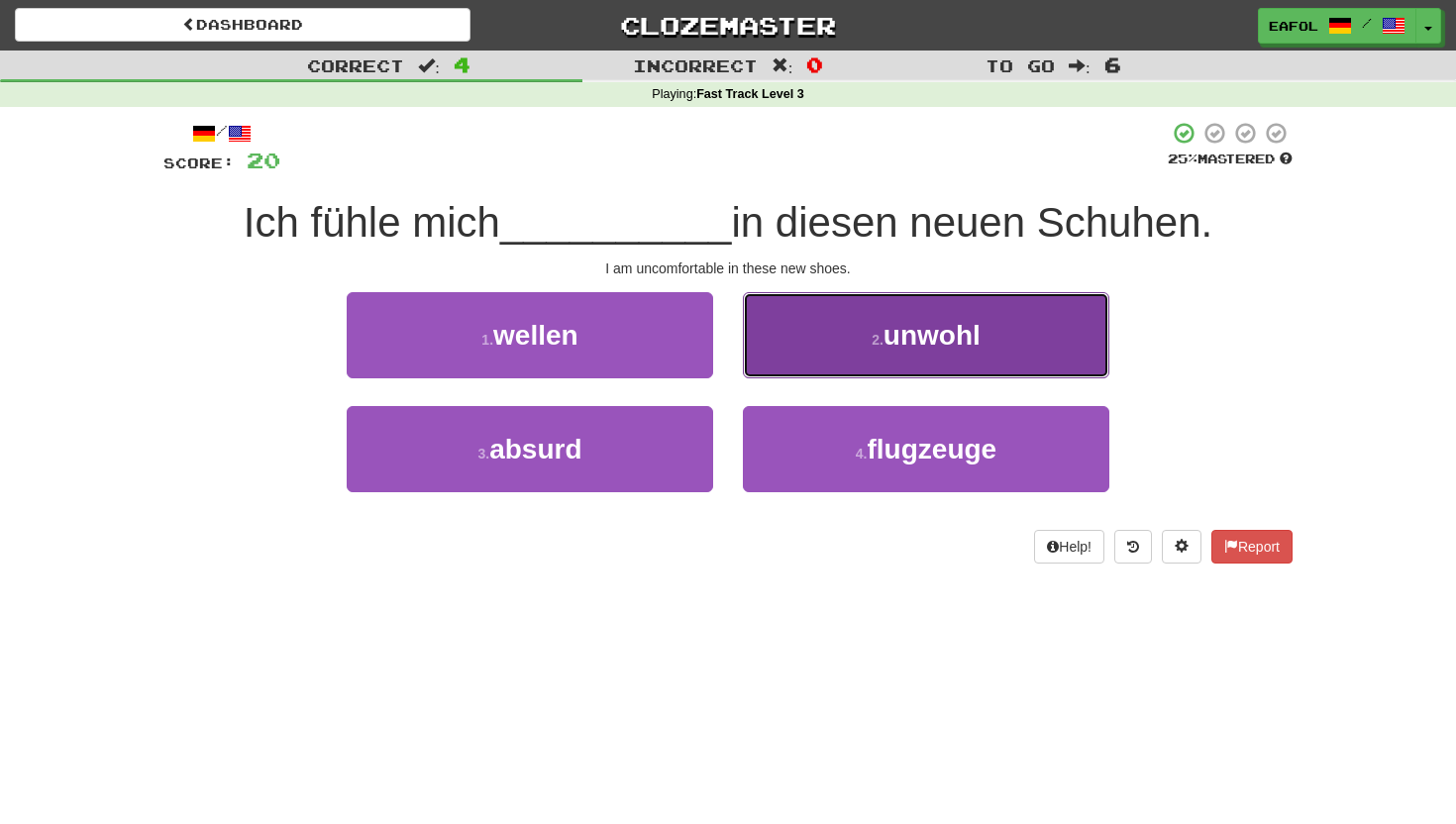 click on "2 .  unwohl" at bounding box center (926, 335) 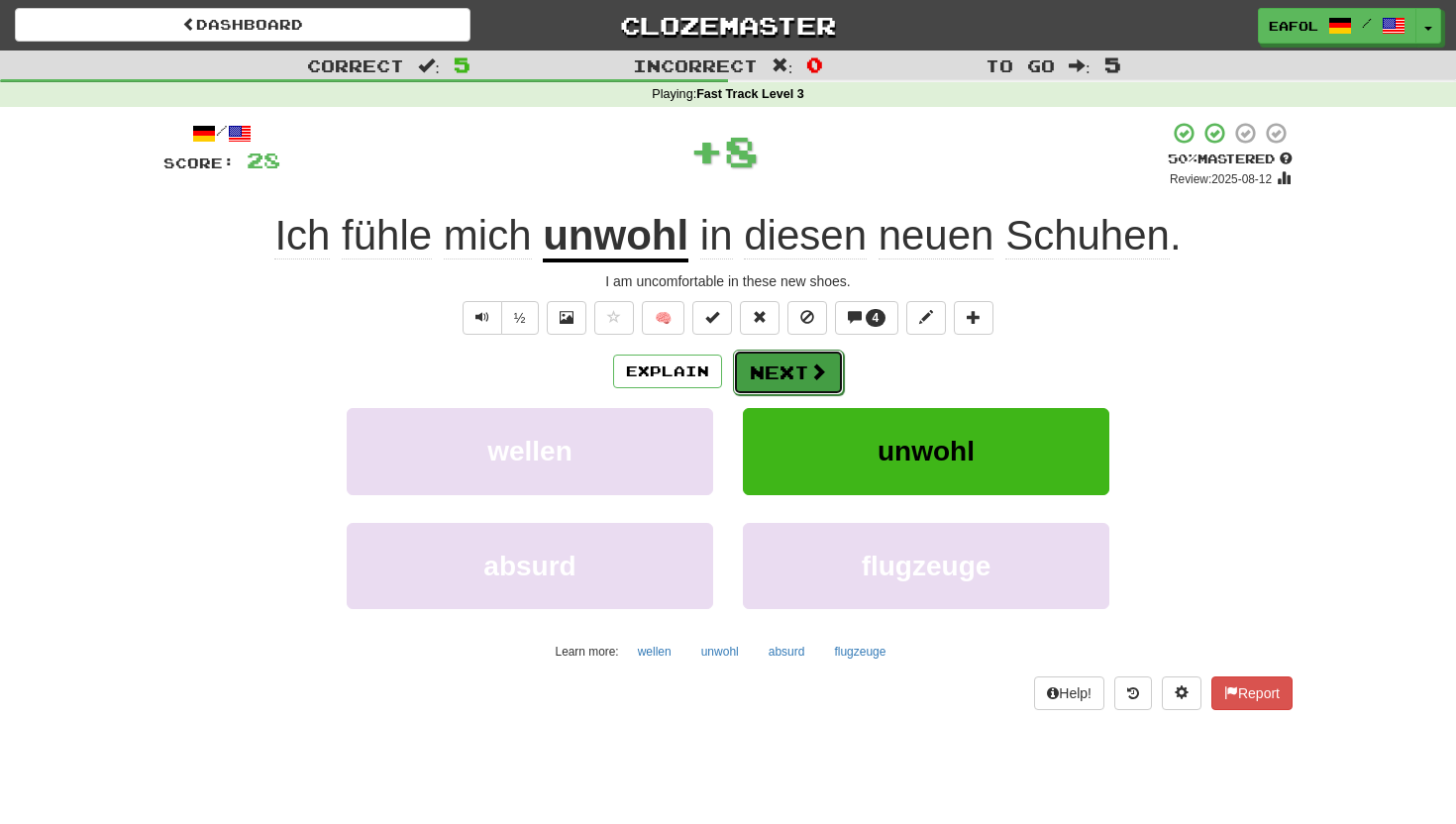 click on "Next" at bounding box center [788, 372] 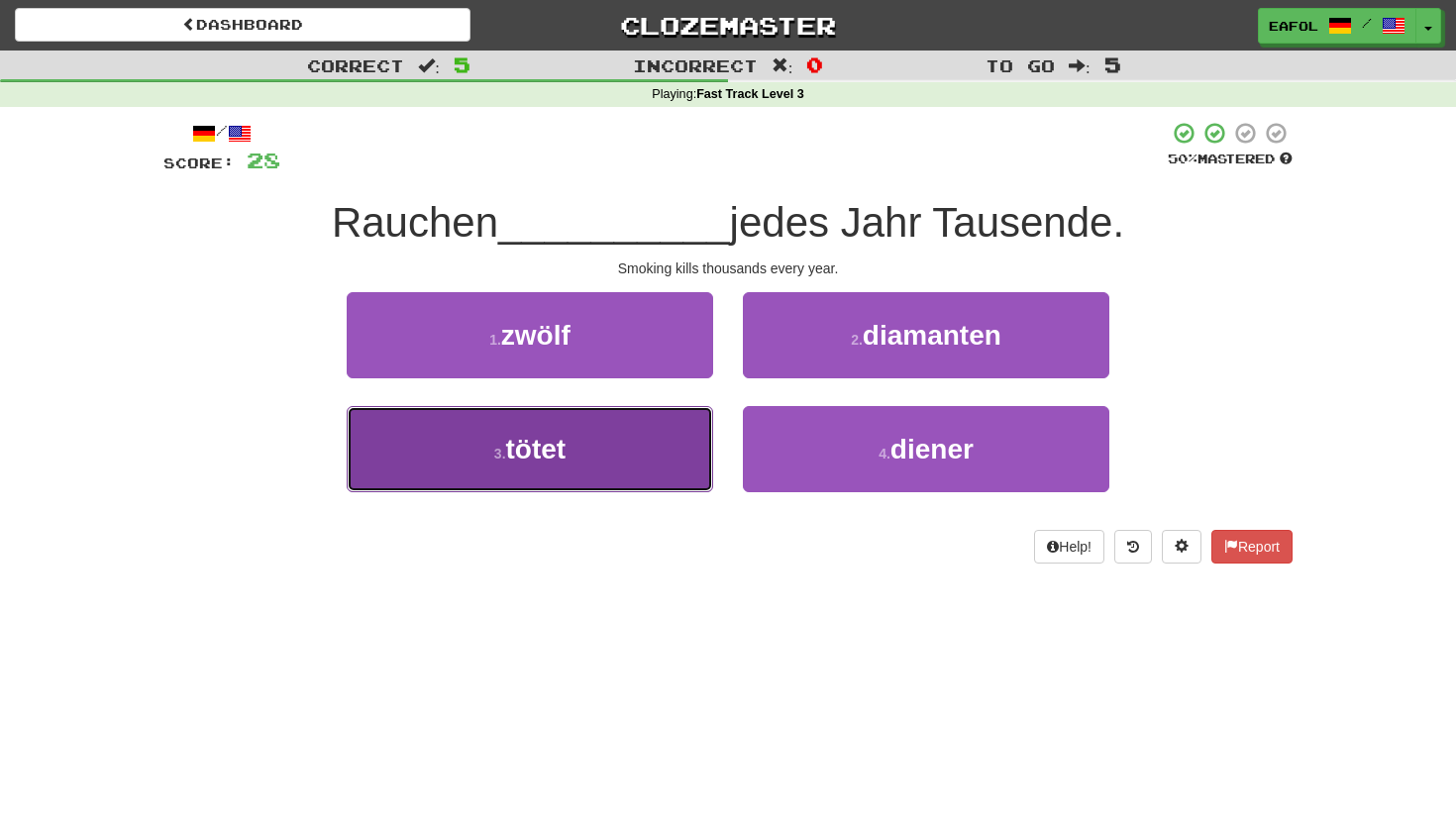 click on "3 .  tötet" at bounding box center (530, 449) 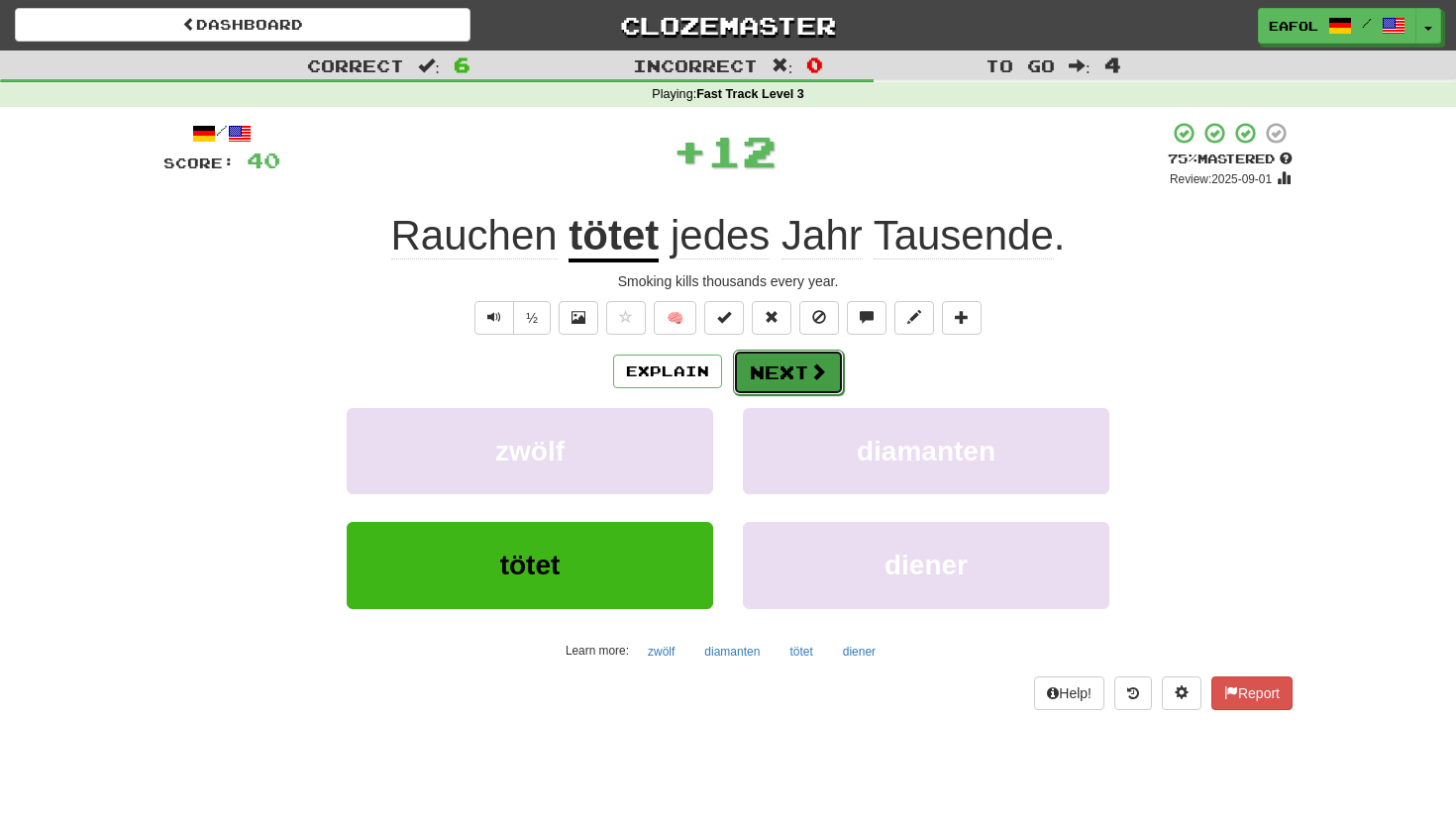 click on "Next" at bounding box center (788, 372) 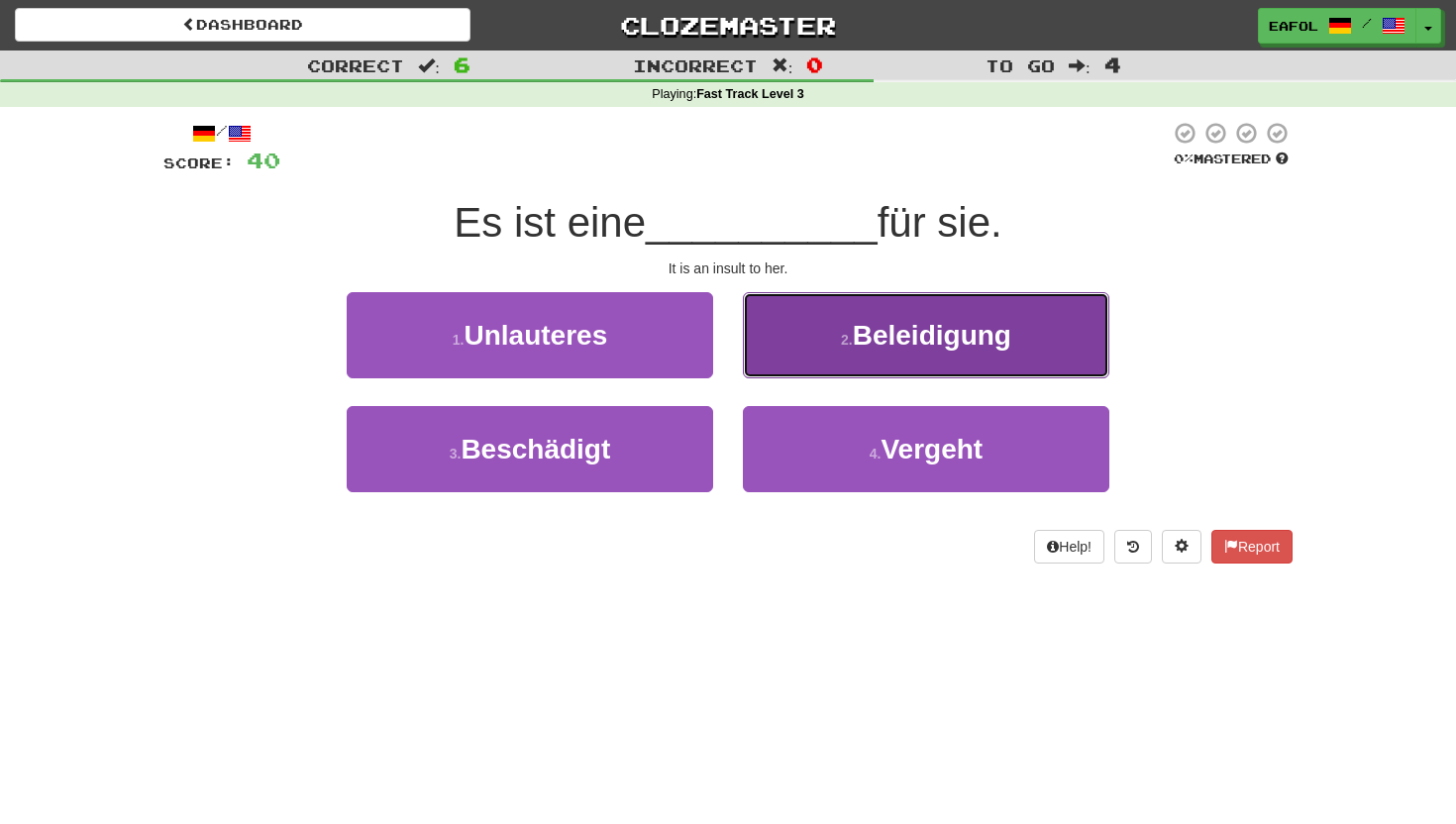 click on "2 .  Beleidigung" at bounding box center (926, 335) 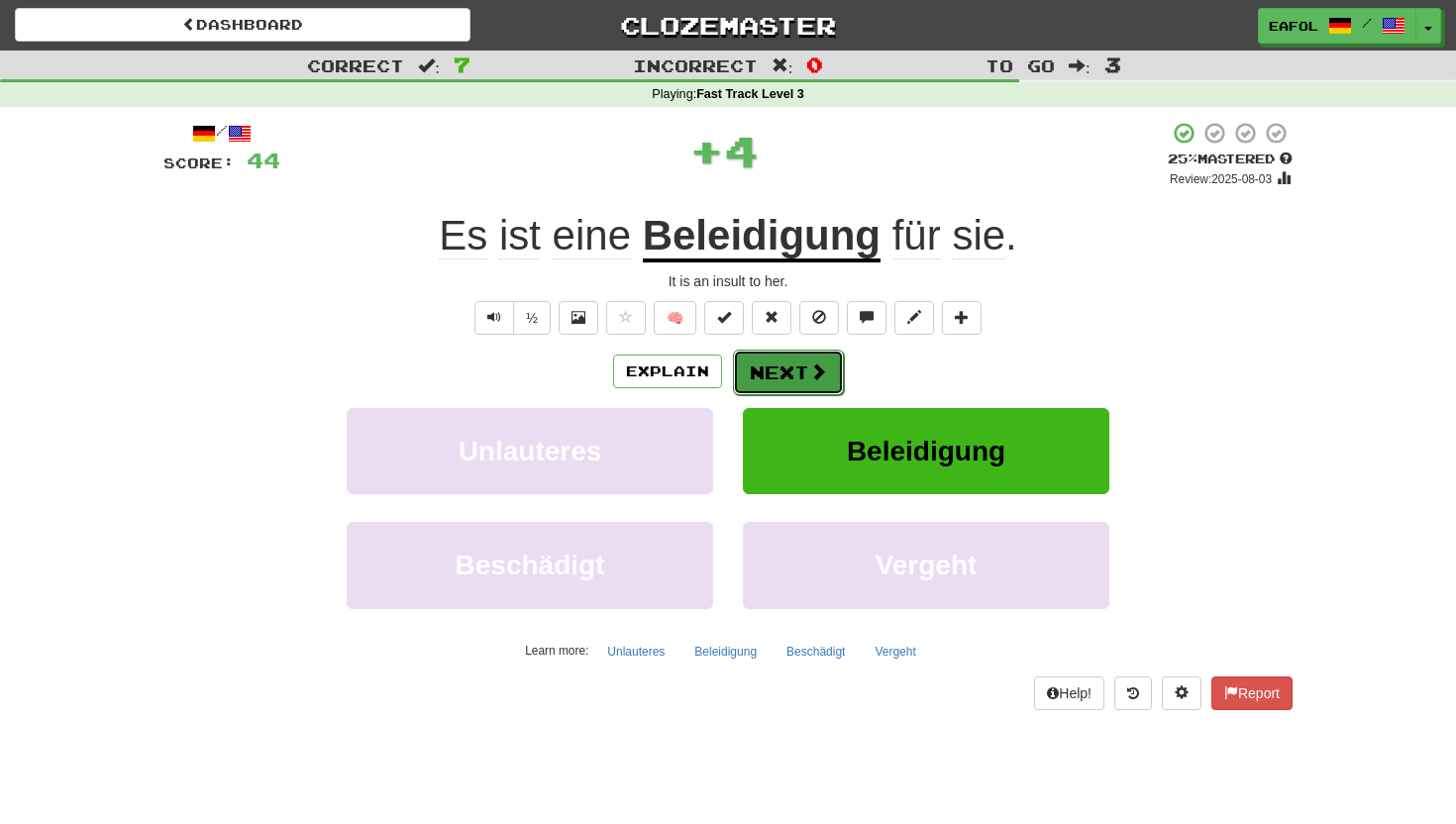 click on "Next" at bounding box center [788, 372] 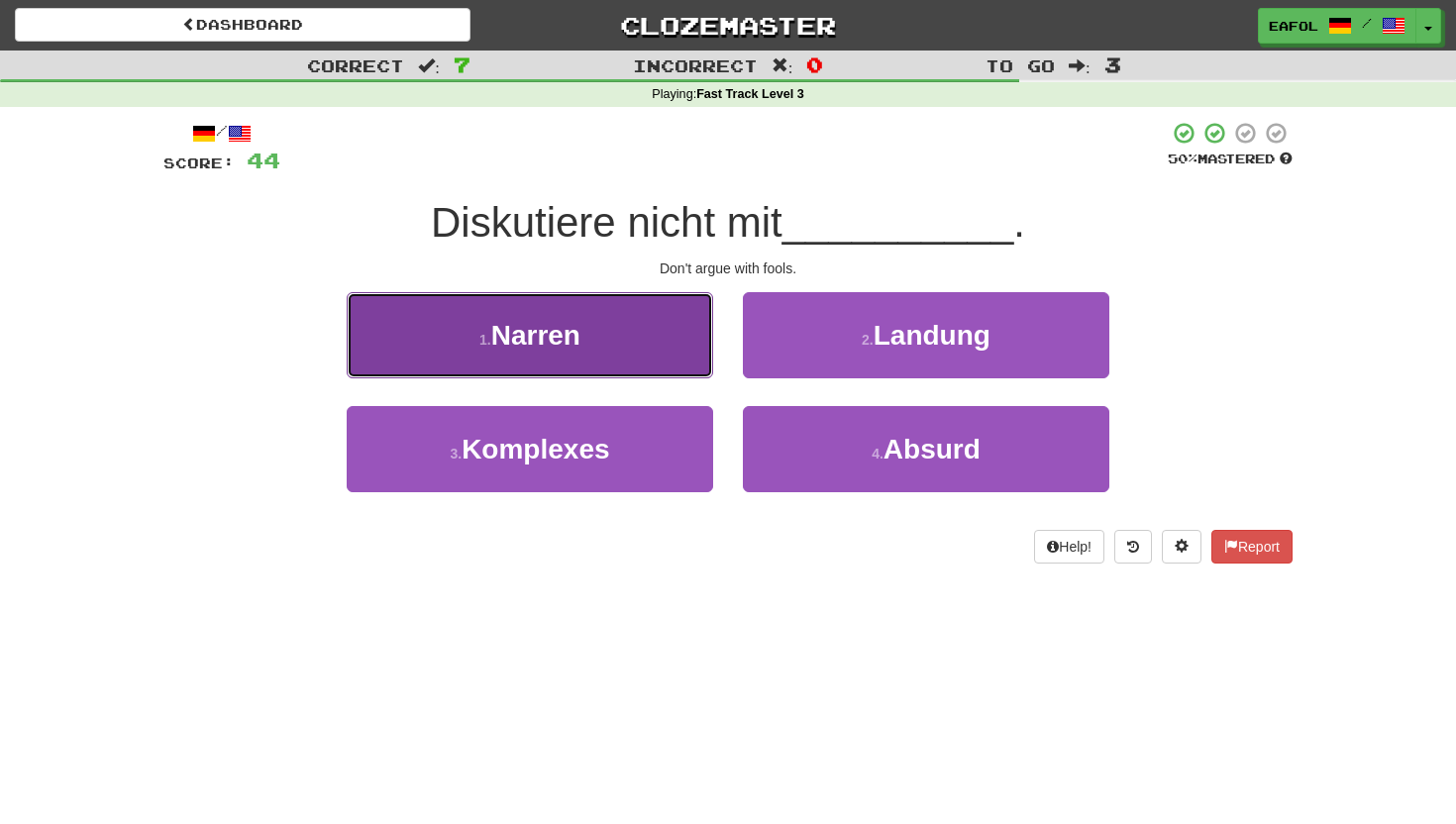 click on "1 .  Narren" at bounding box center [530, 335] 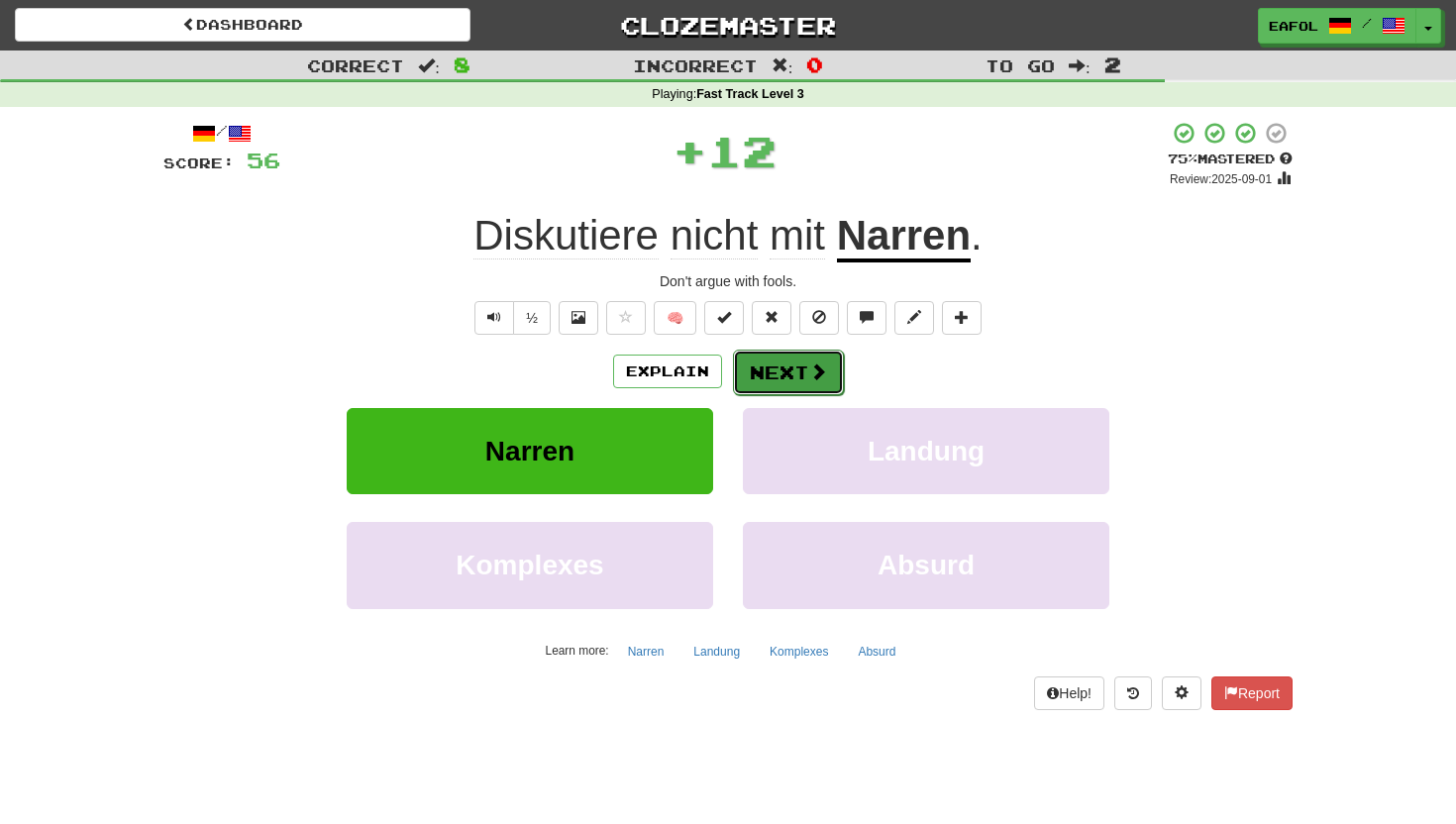 click on "Next" at bounding box center (788, 372) 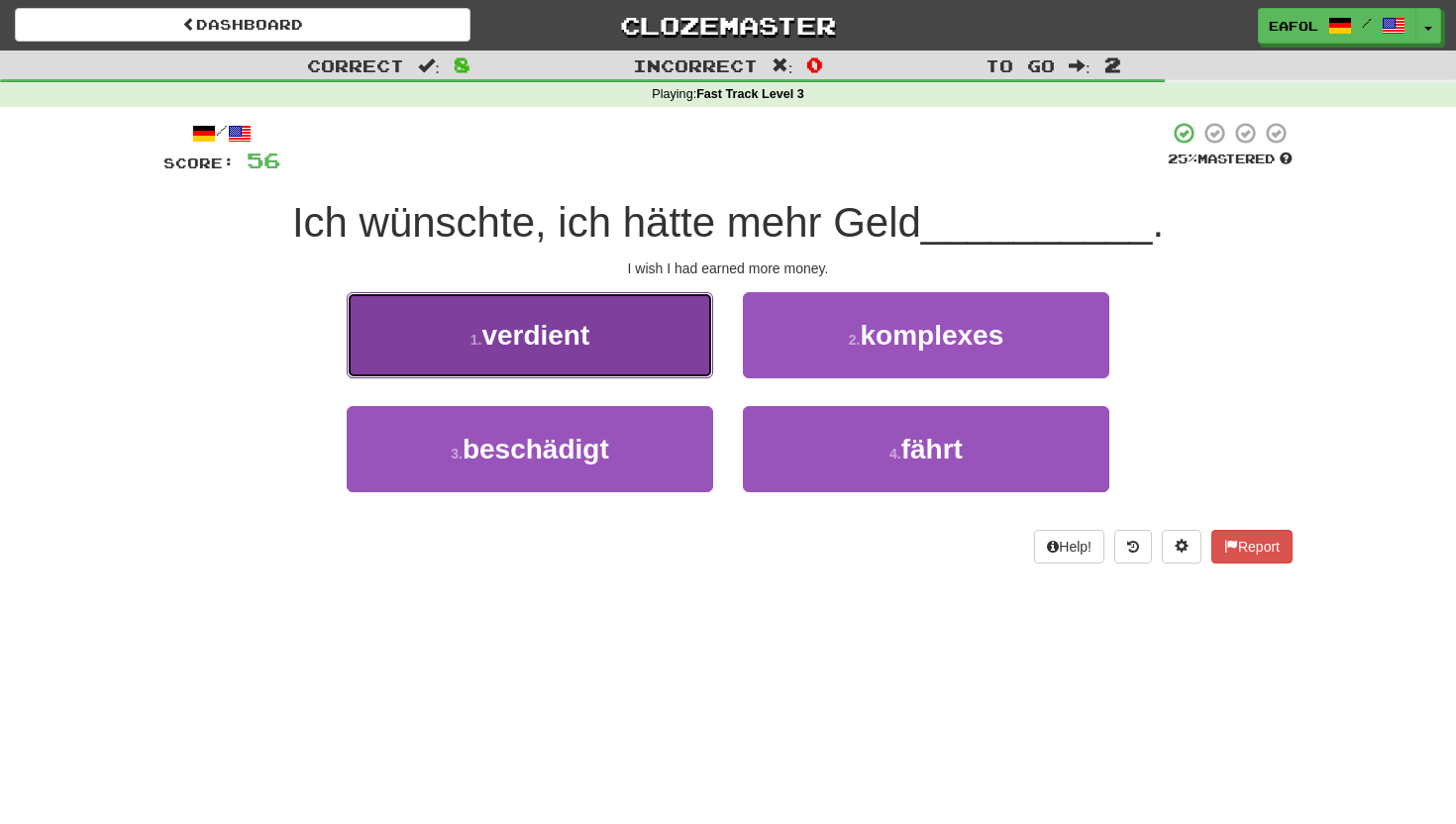 click on "1 .  verdient" at bounding box center (530, 335) 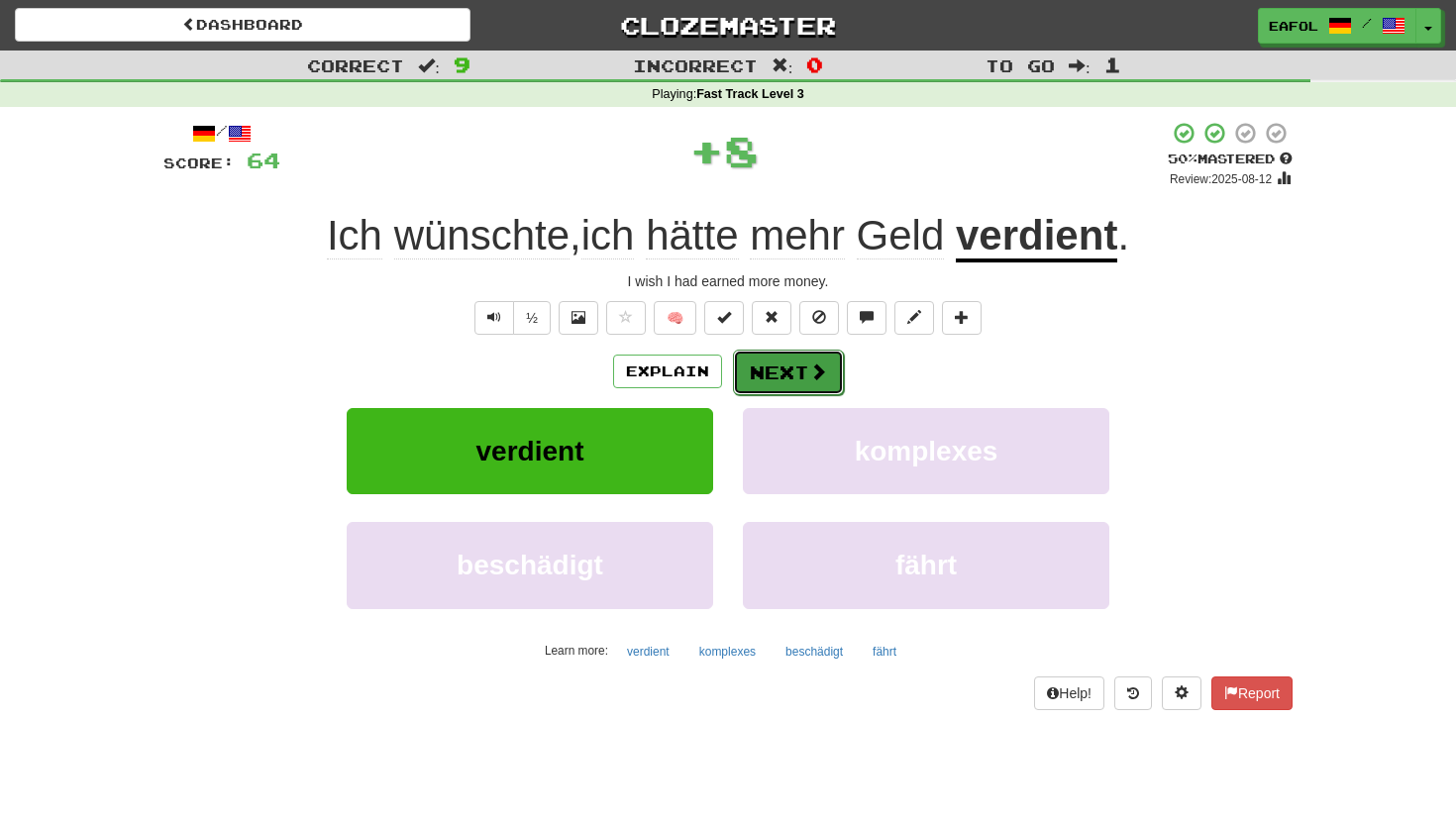 click on "Next" at bounding box center (788, 372) 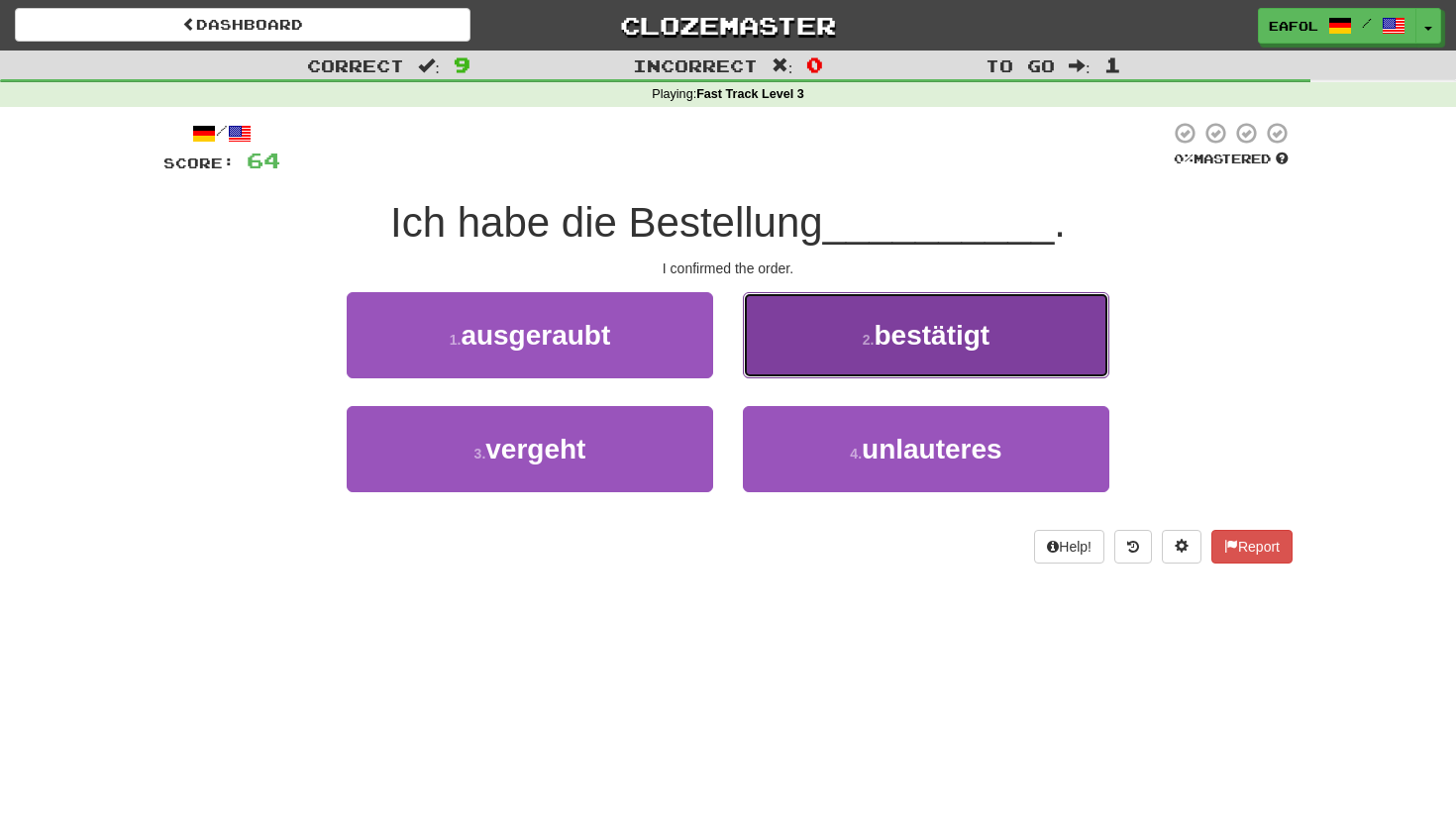 click on "2 .  bestätigt" at bounding box center (926, 335) 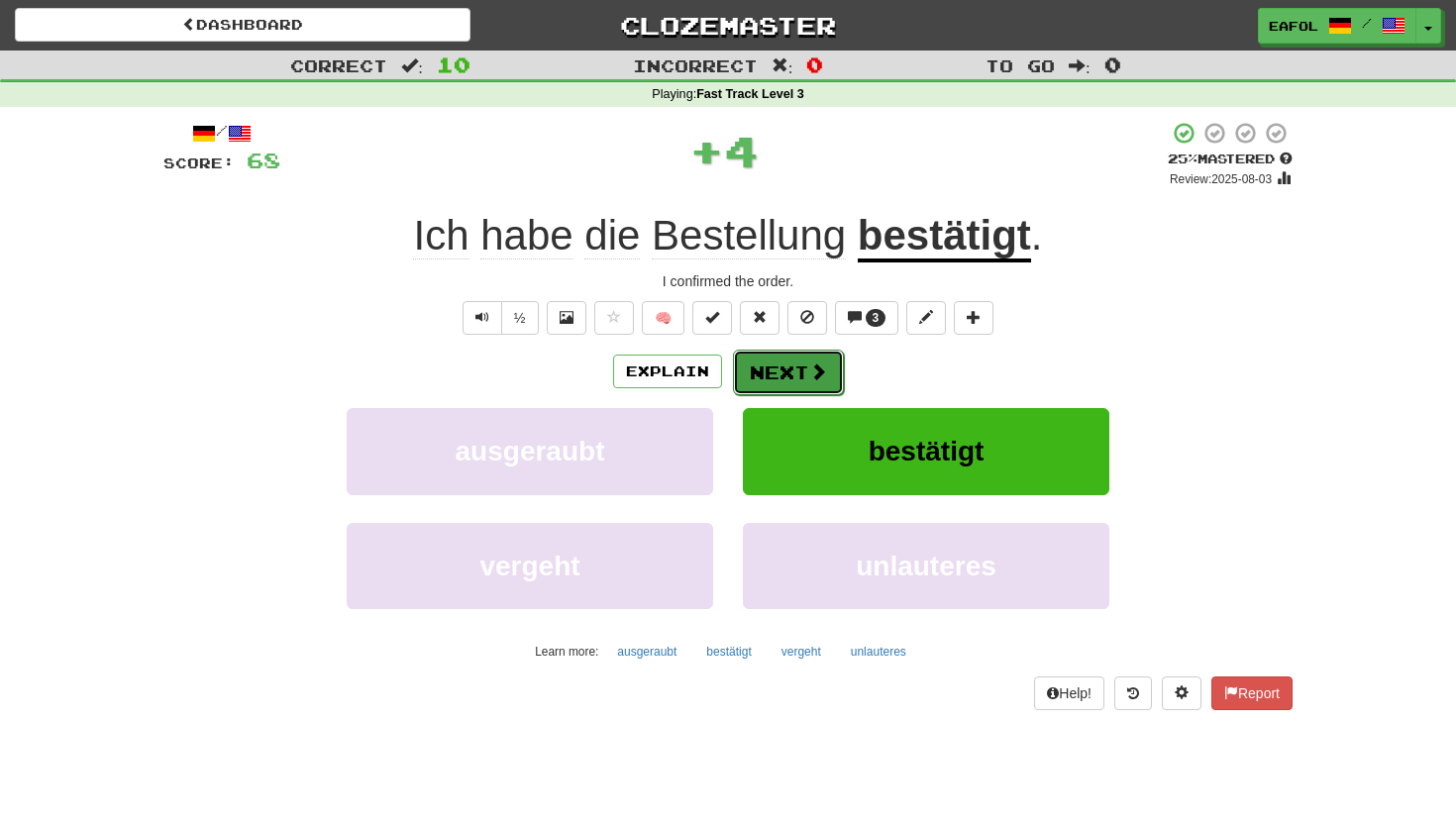 click on "Next" at bounding box center [788, 372] 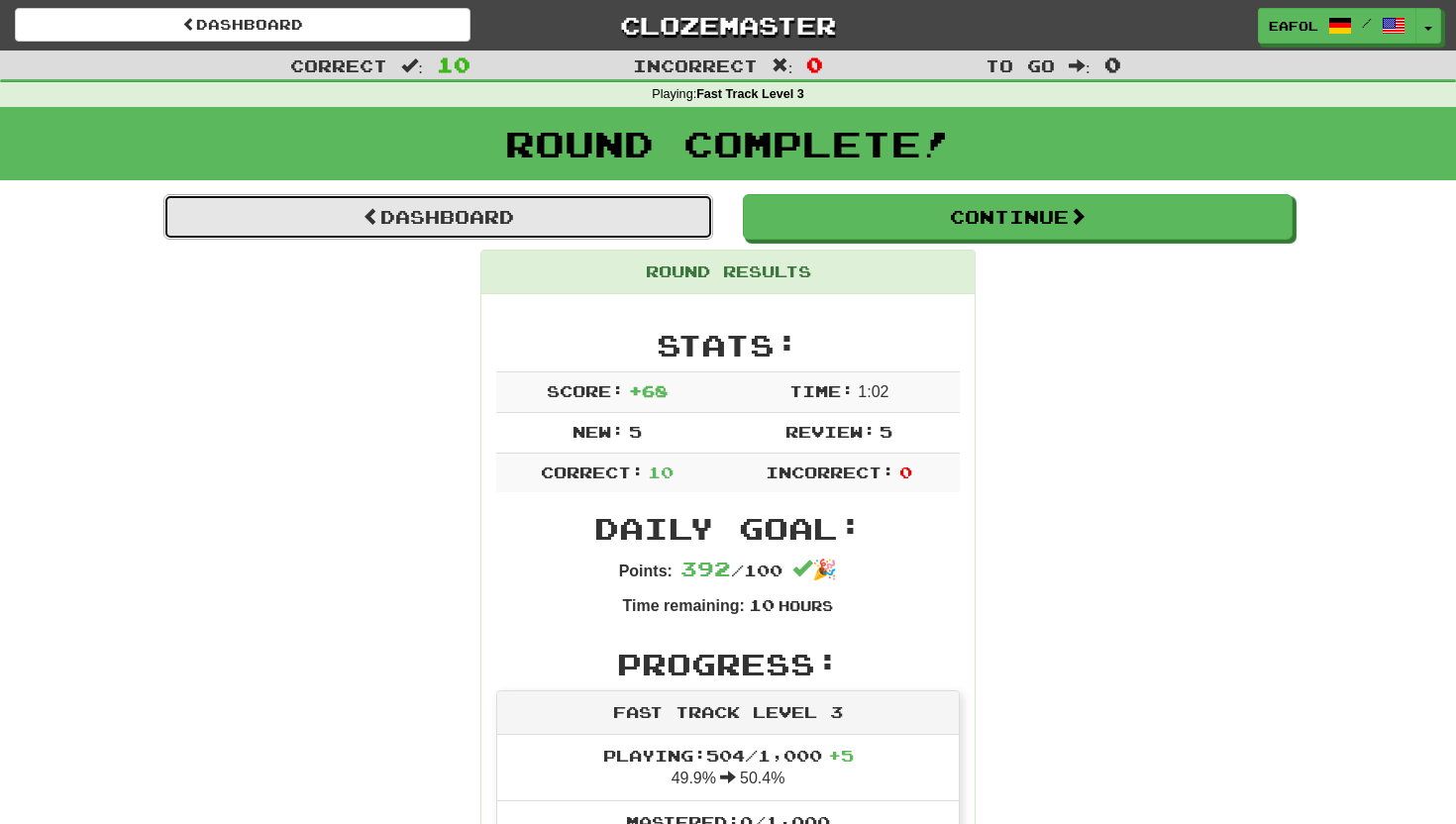 click on "Dashboard" at bounding box center (438, 217) 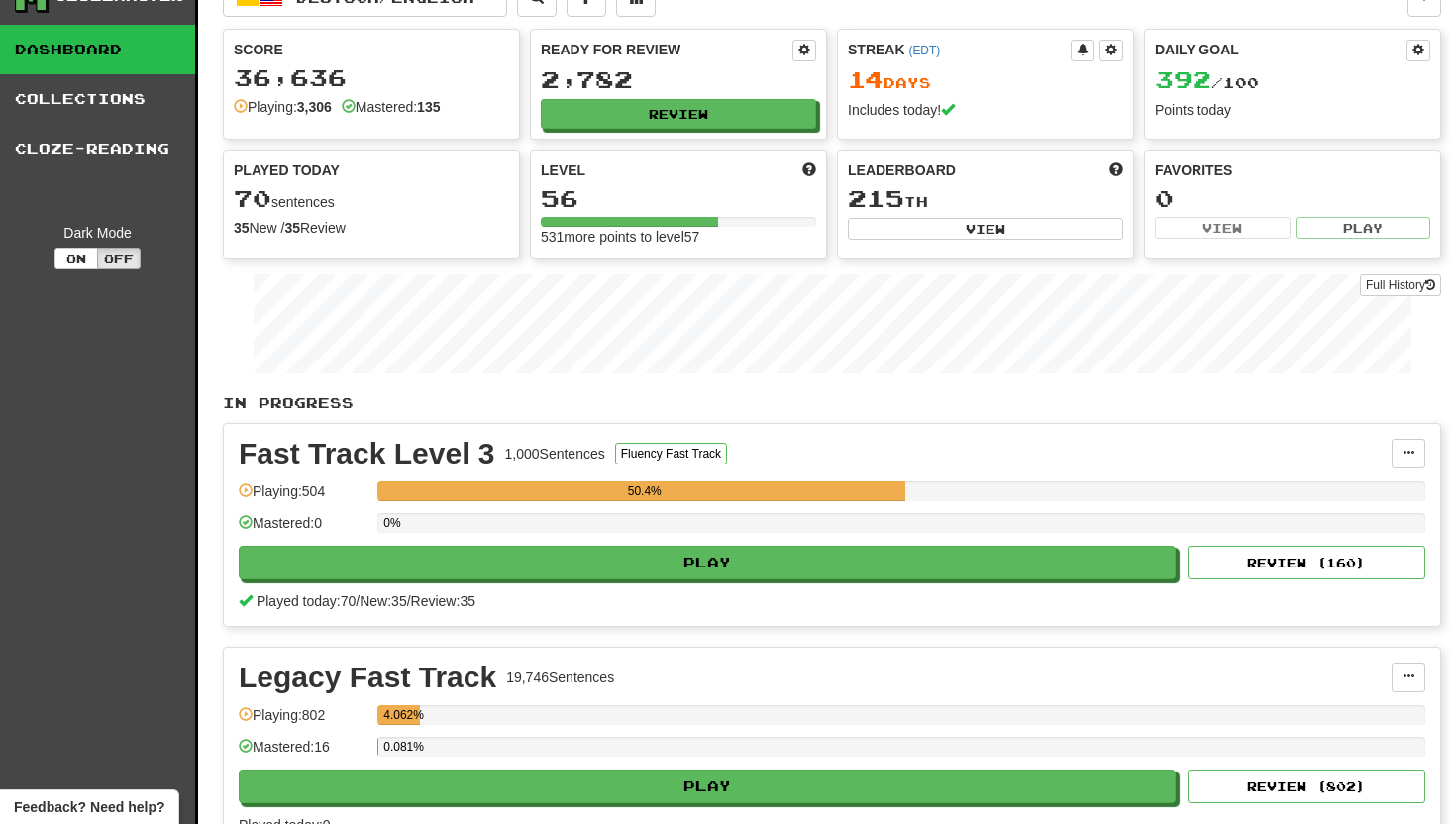 scroll, scrollTop: 0, scrollLeft: 0, axis: both 